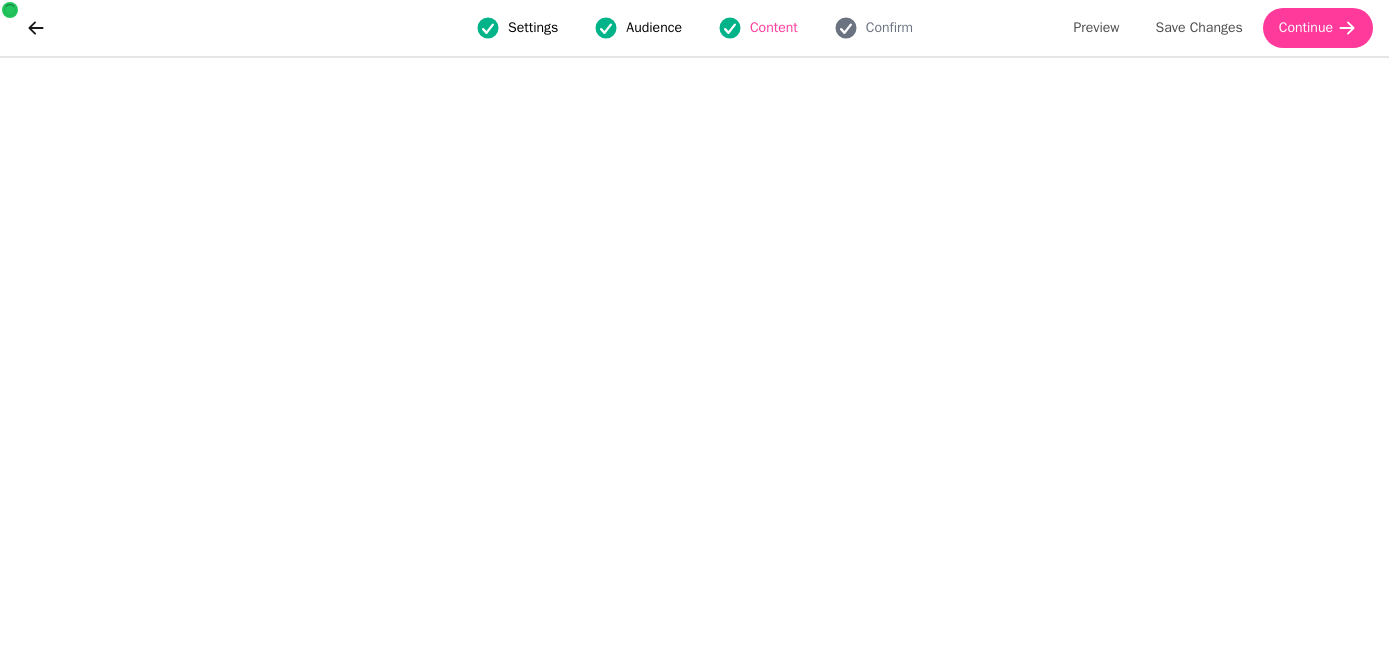scroll, scrollTop: 0, scrollLeft: 0, axis: both 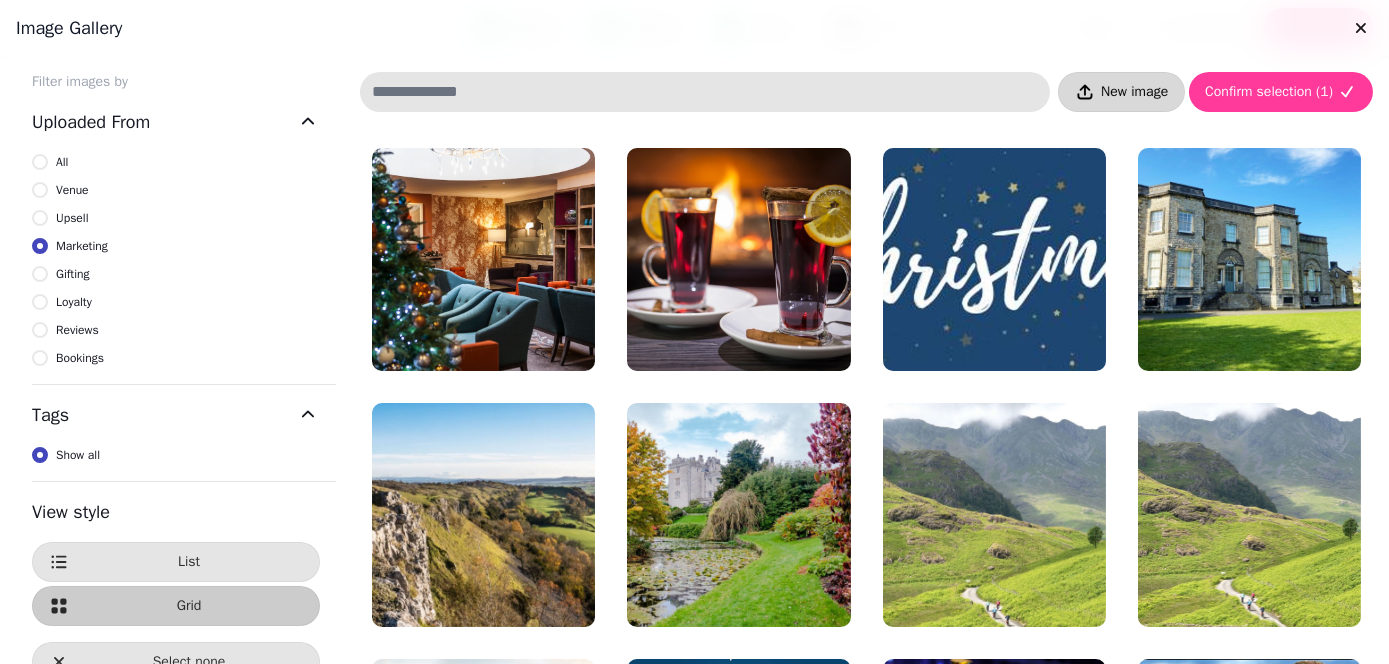 click on "New image" at bounding box center (1134, 92) 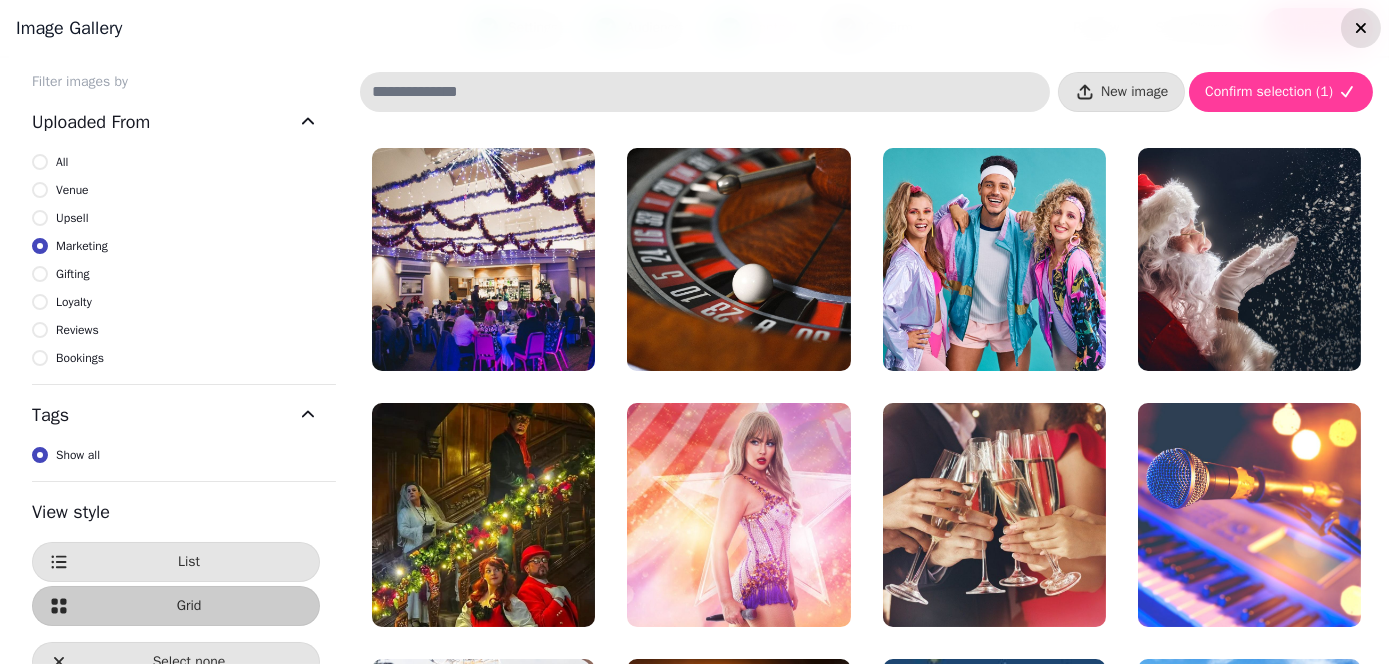 click 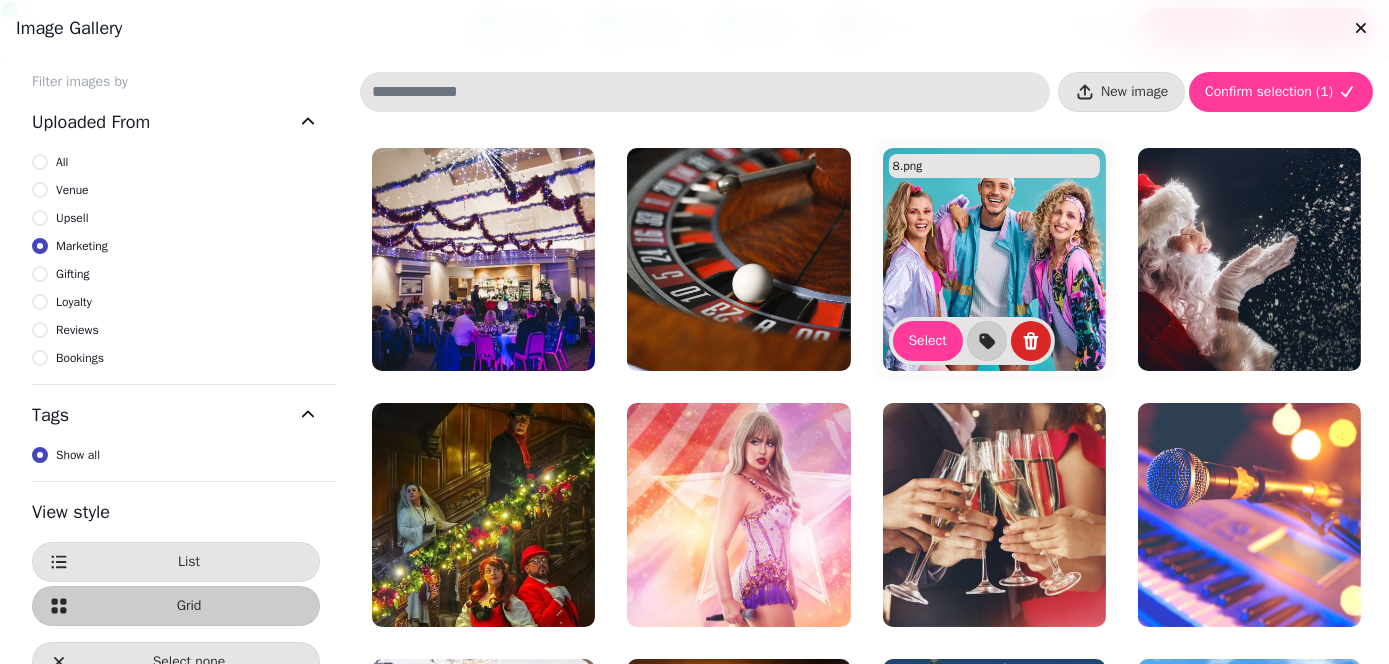 scroll, scrollTop: 100, scrollLeft: 0, axis: vertical 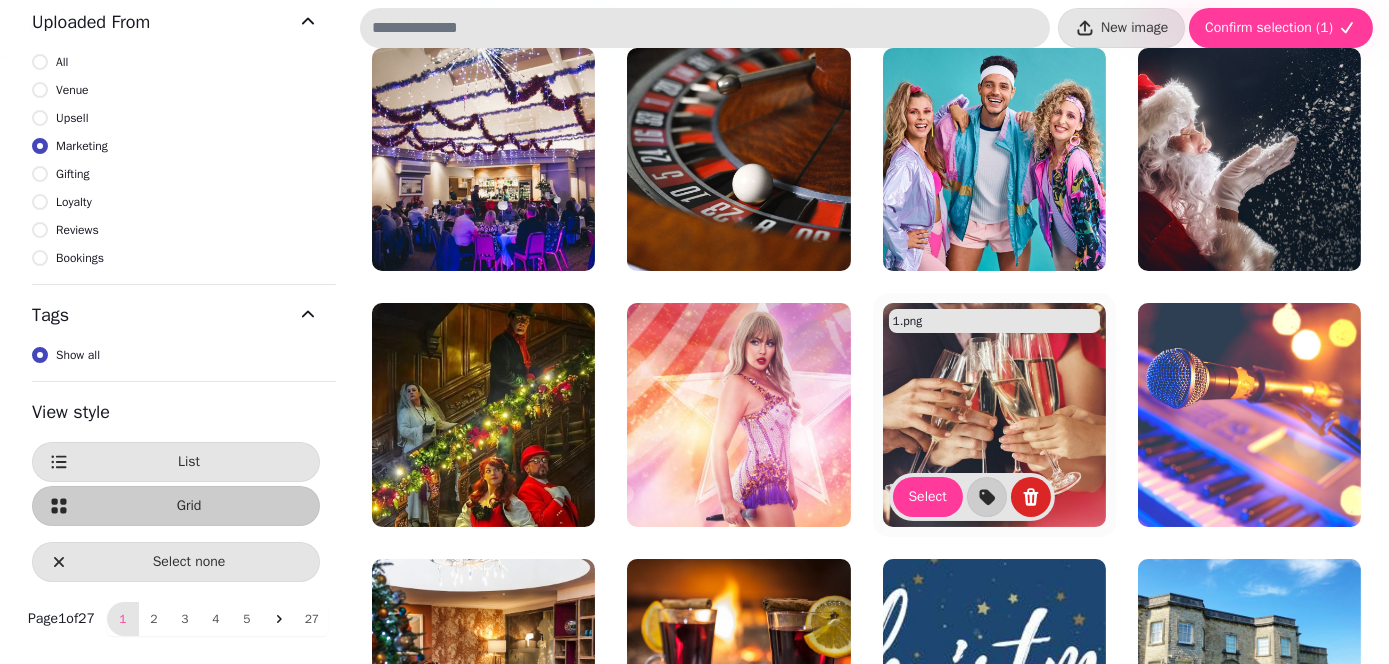 click at bounding box center [994, 414] 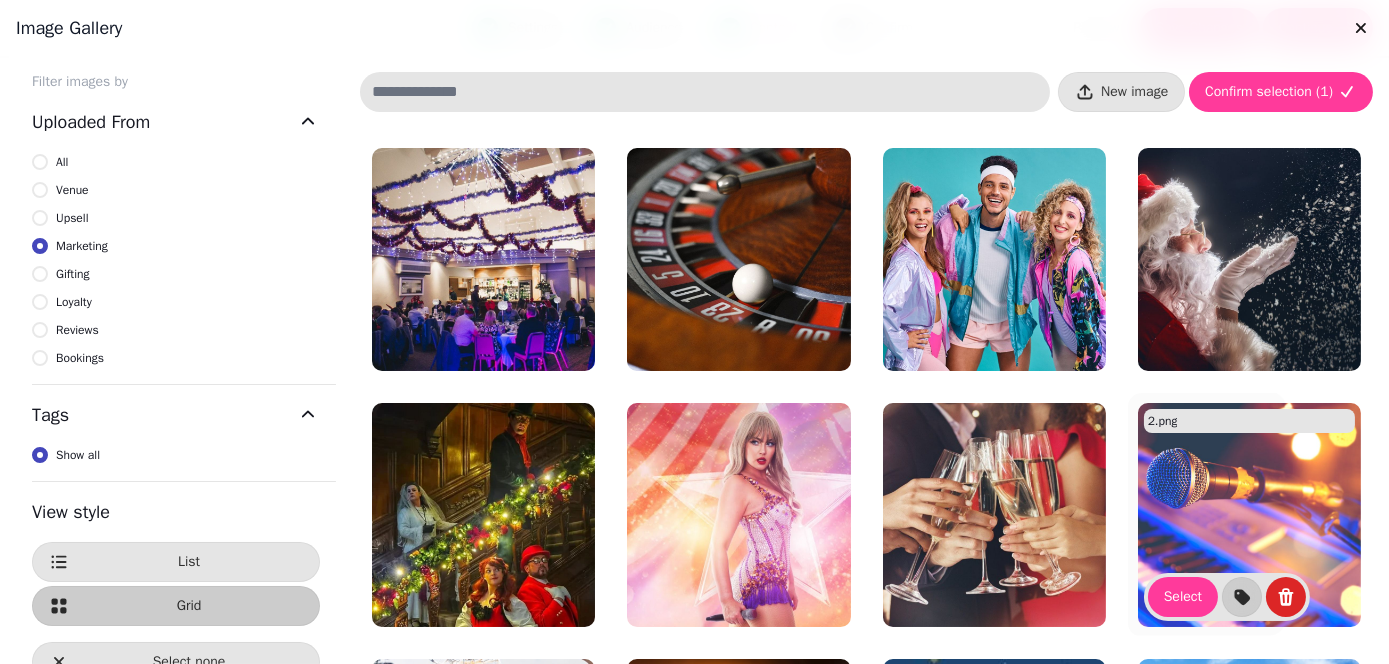 click at bounding box center [1249, 514] 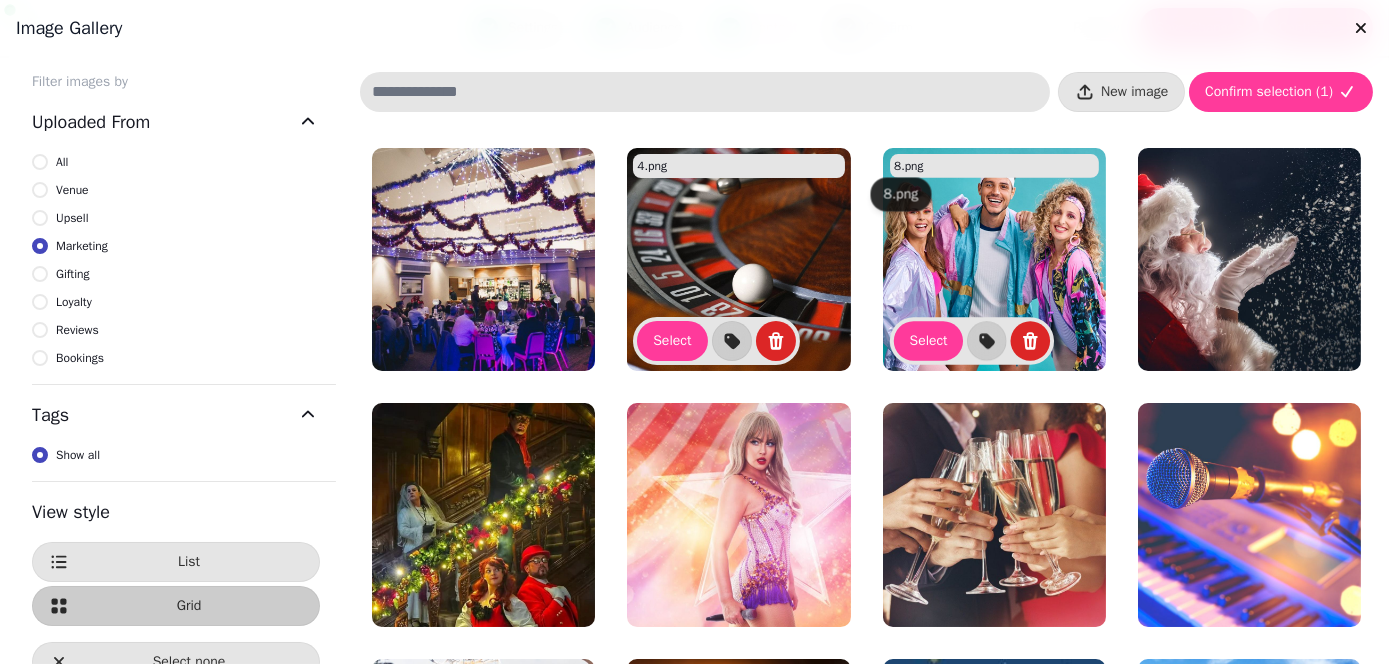 click at bounding box center [738, 259] 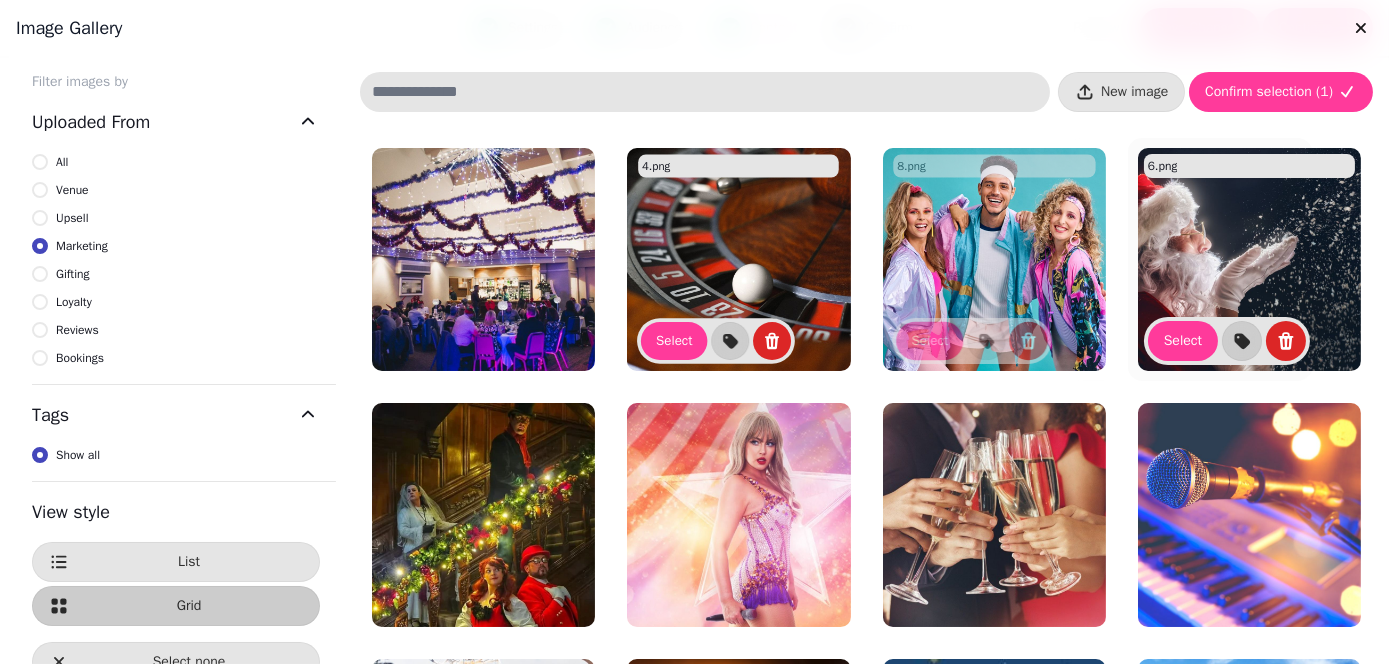 click at bounding box center (1249, 259) 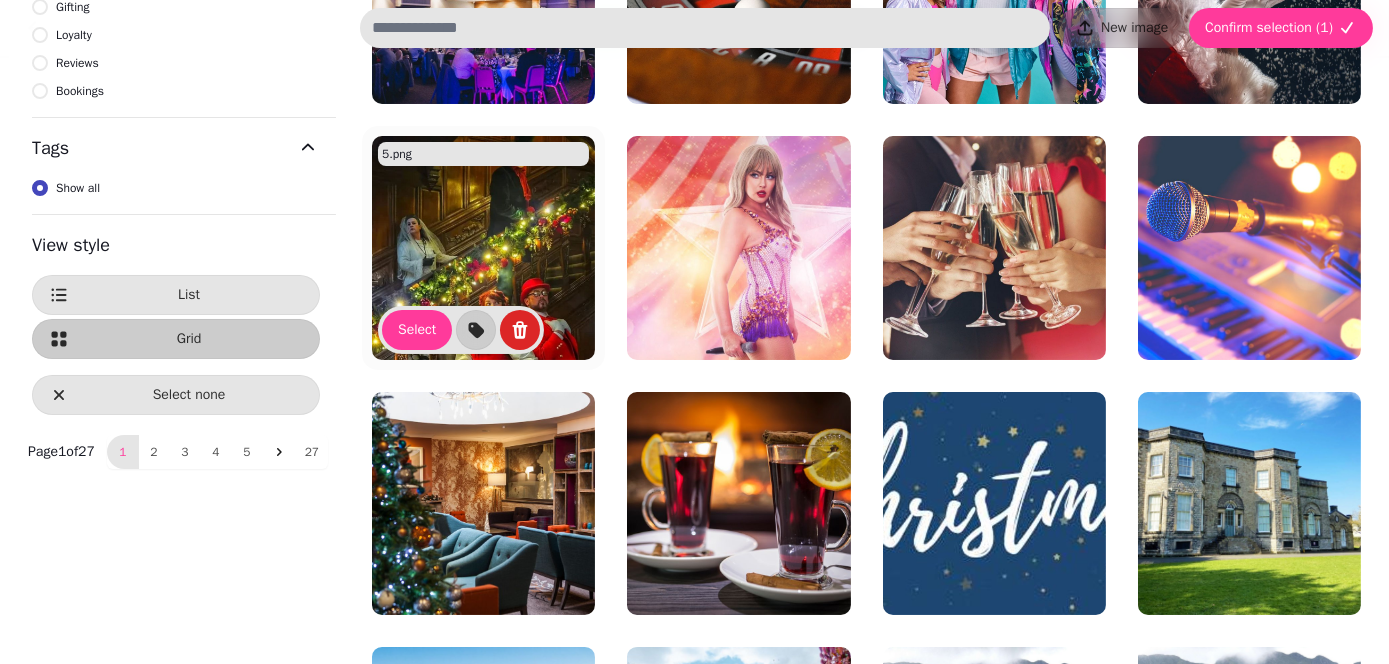 scroll, scrollTop: 300, scrollLeft: 0, axis: vertical 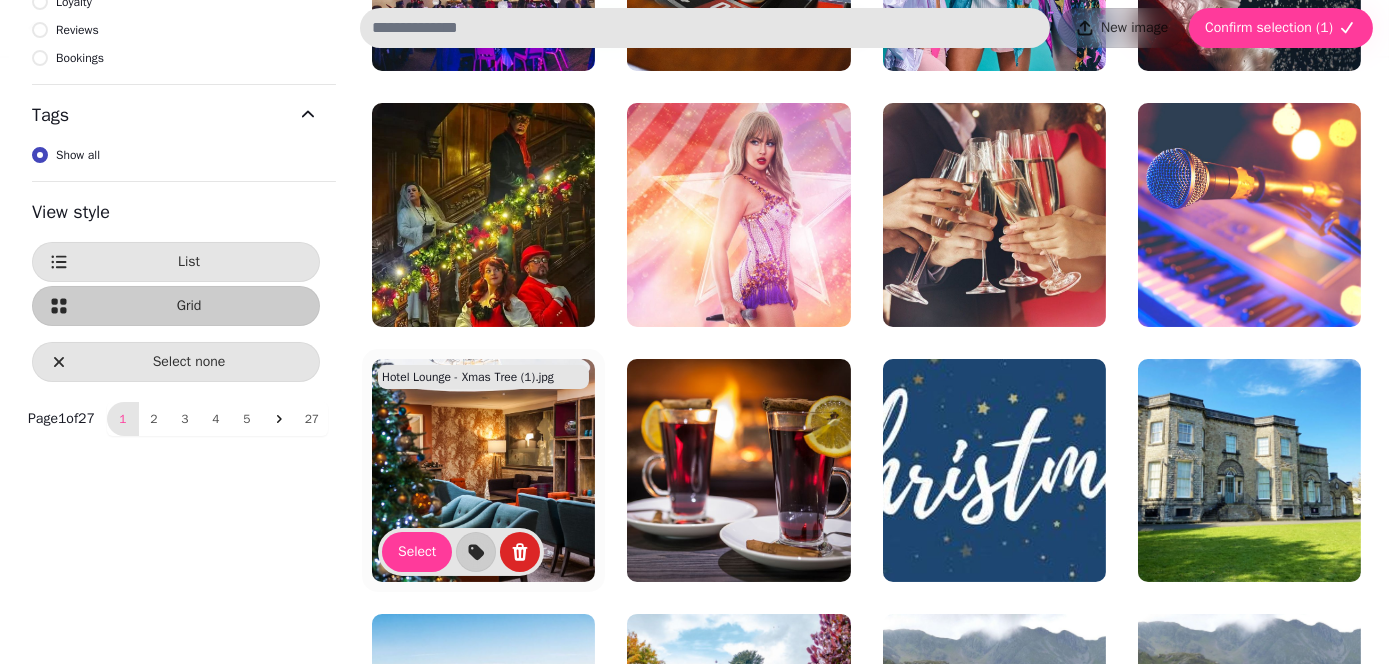click at bounding box center (483, 470) 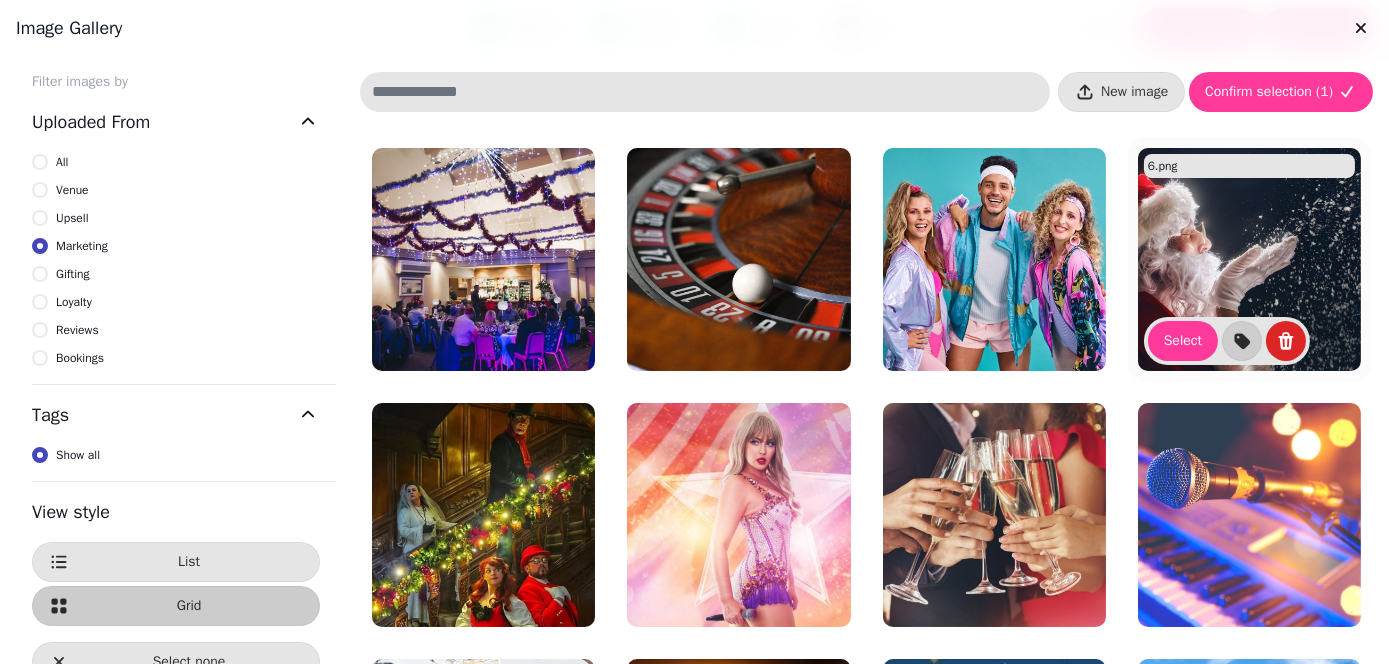 scroll, scrollTop: 100, scrollLeft: 0, axis: vertical 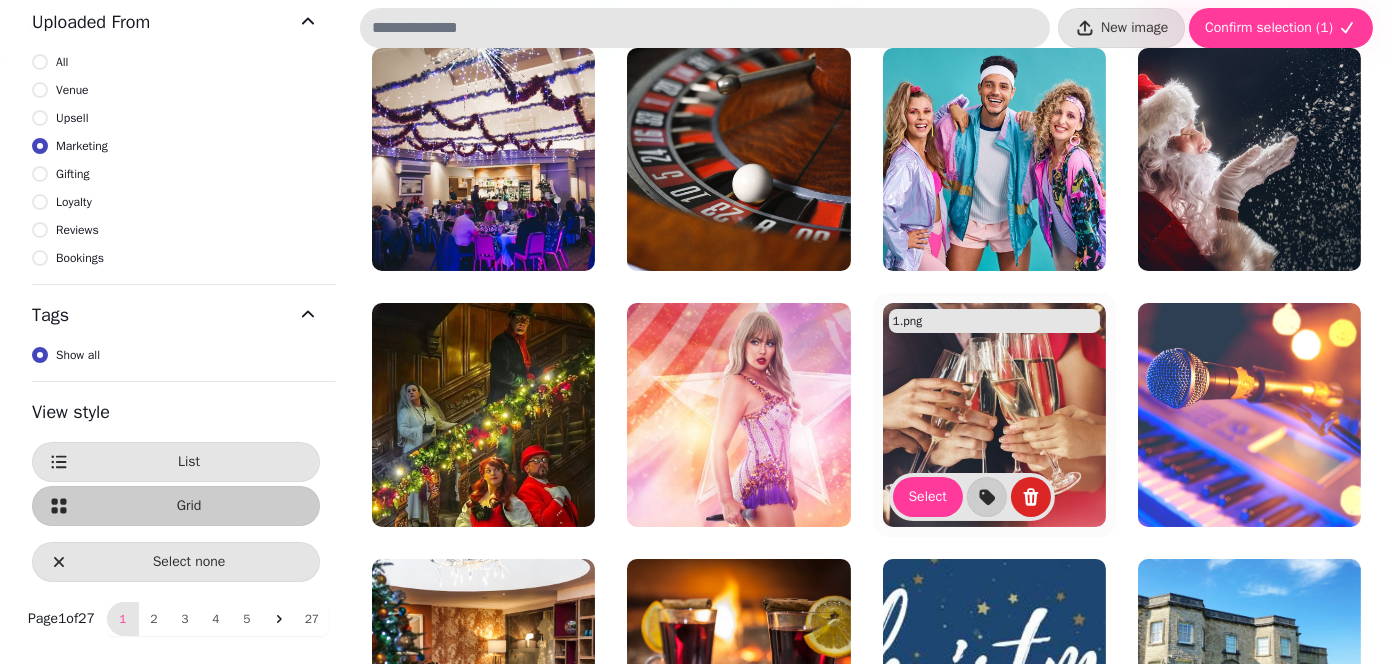 click at bounding box center [994, 414] 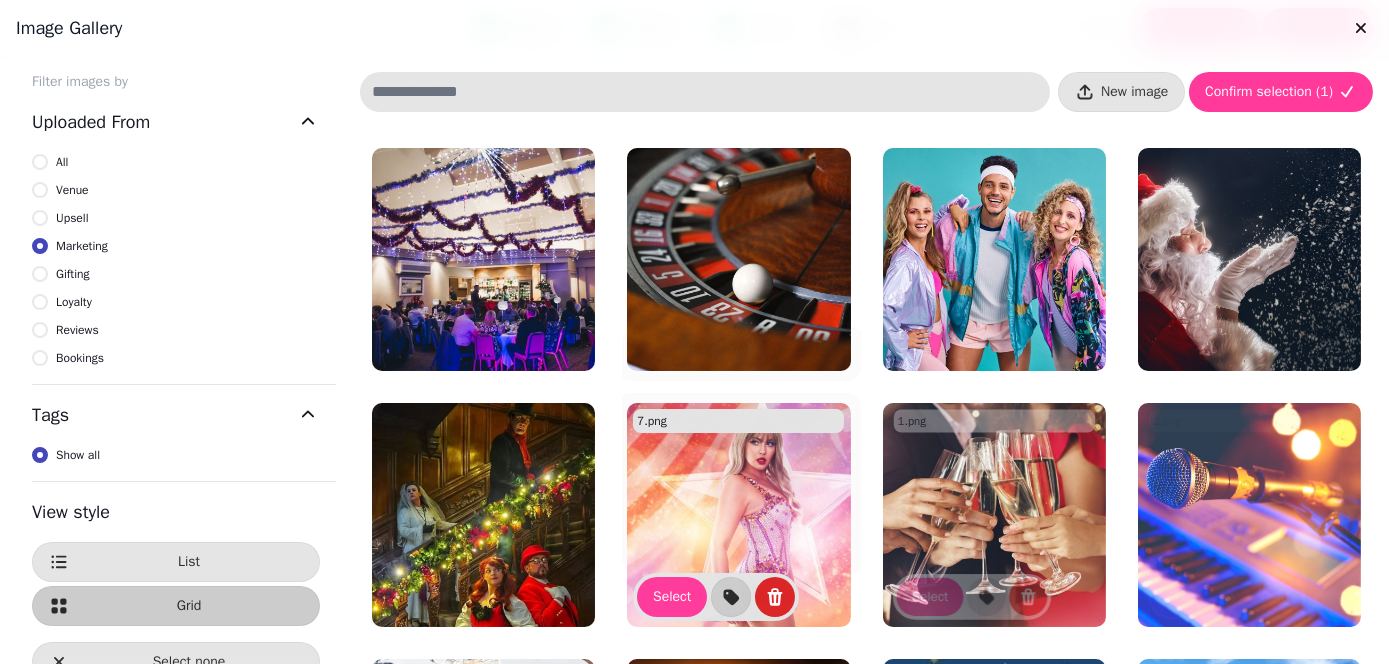 click at bounding box center (483, 514) 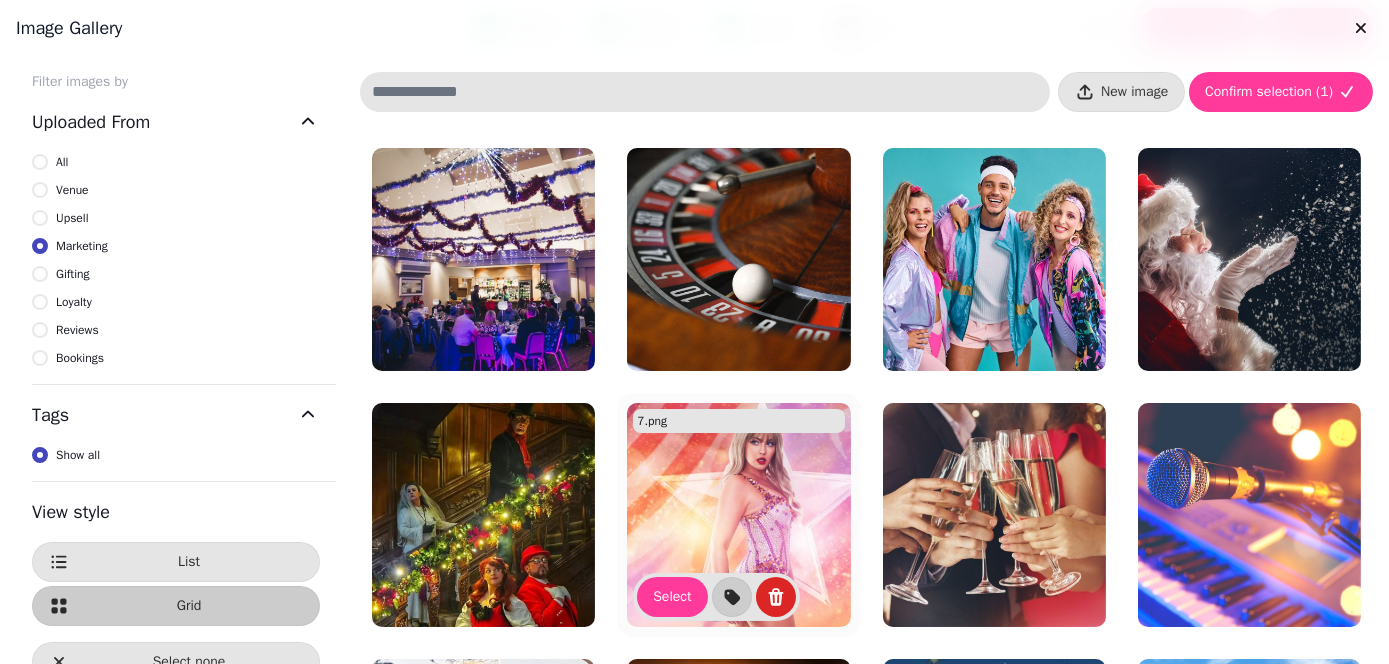 click at bounding box center (738, 514) 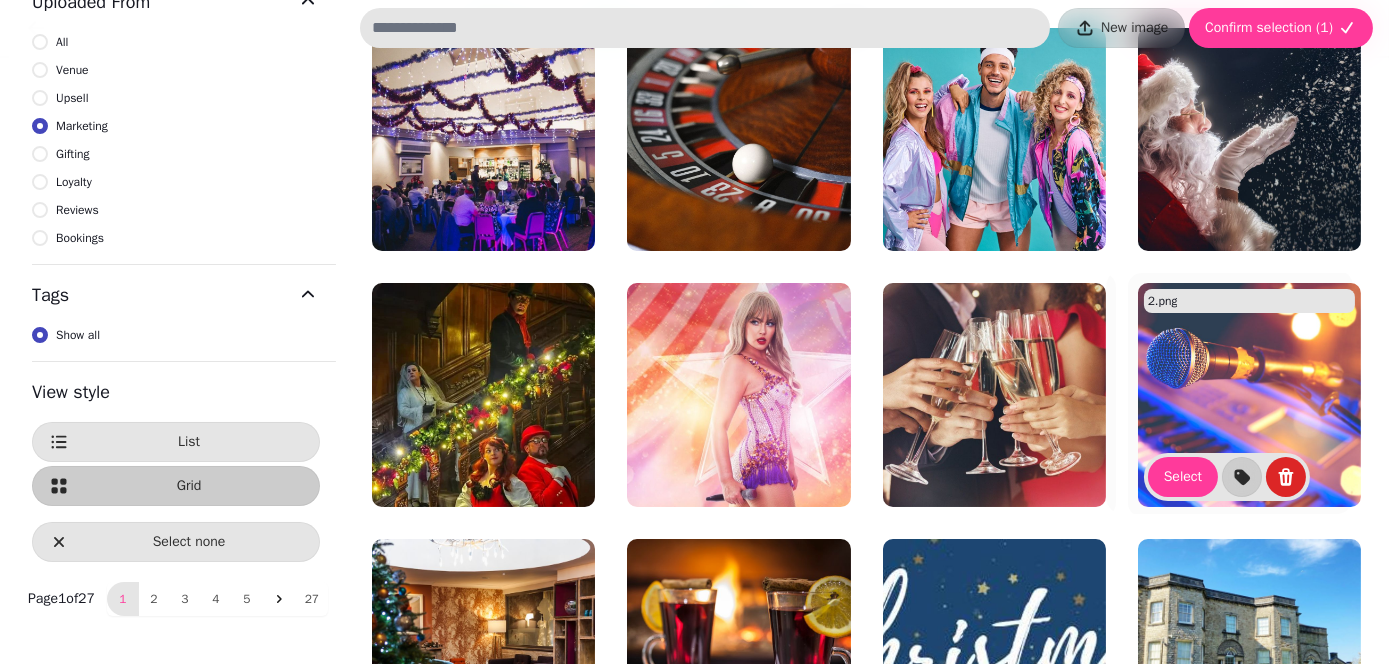 scroll, scrollTop: 200, scrollLeft: 0, axis: vertical 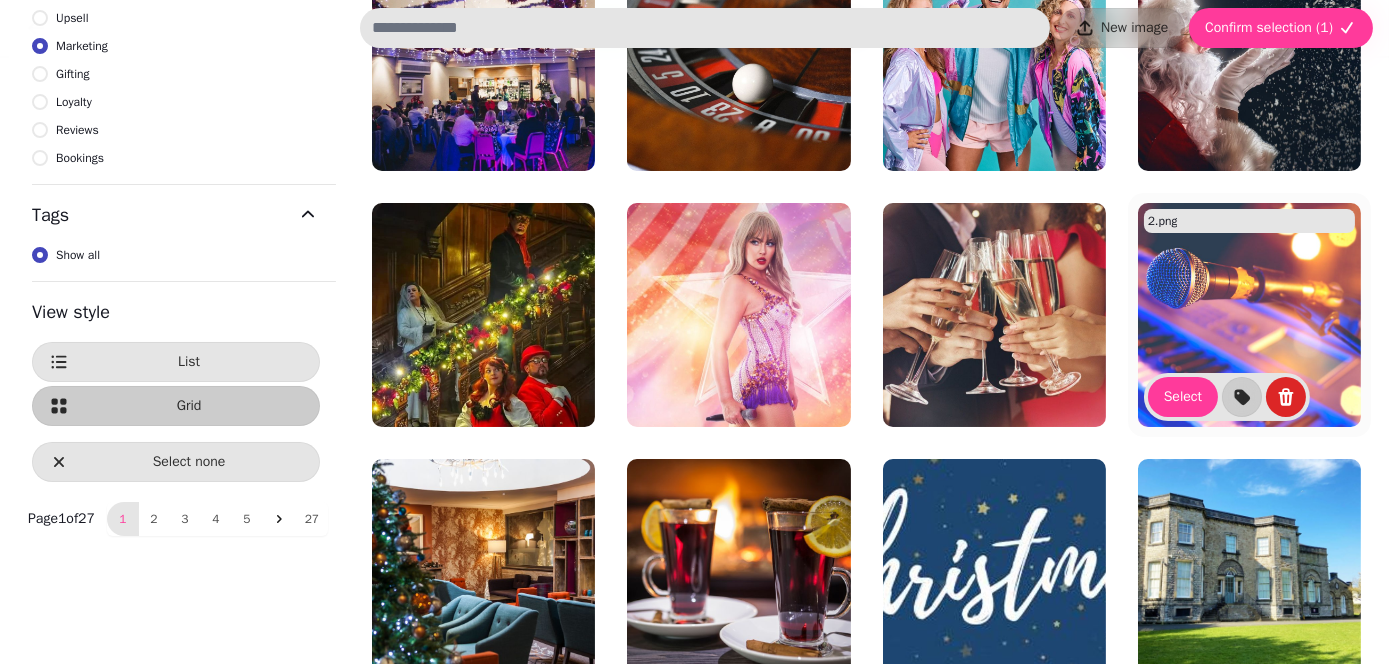 click at bounding box center (1249, 314) 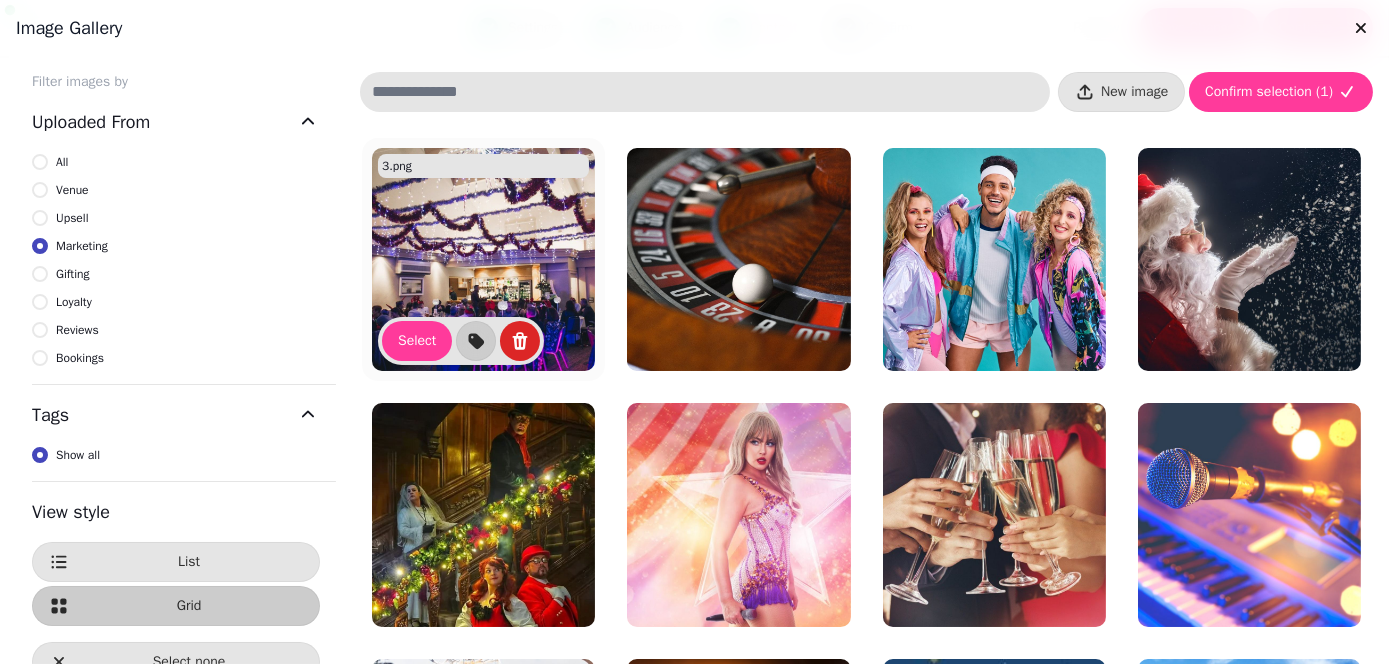 click at bounding box center [483, 259] 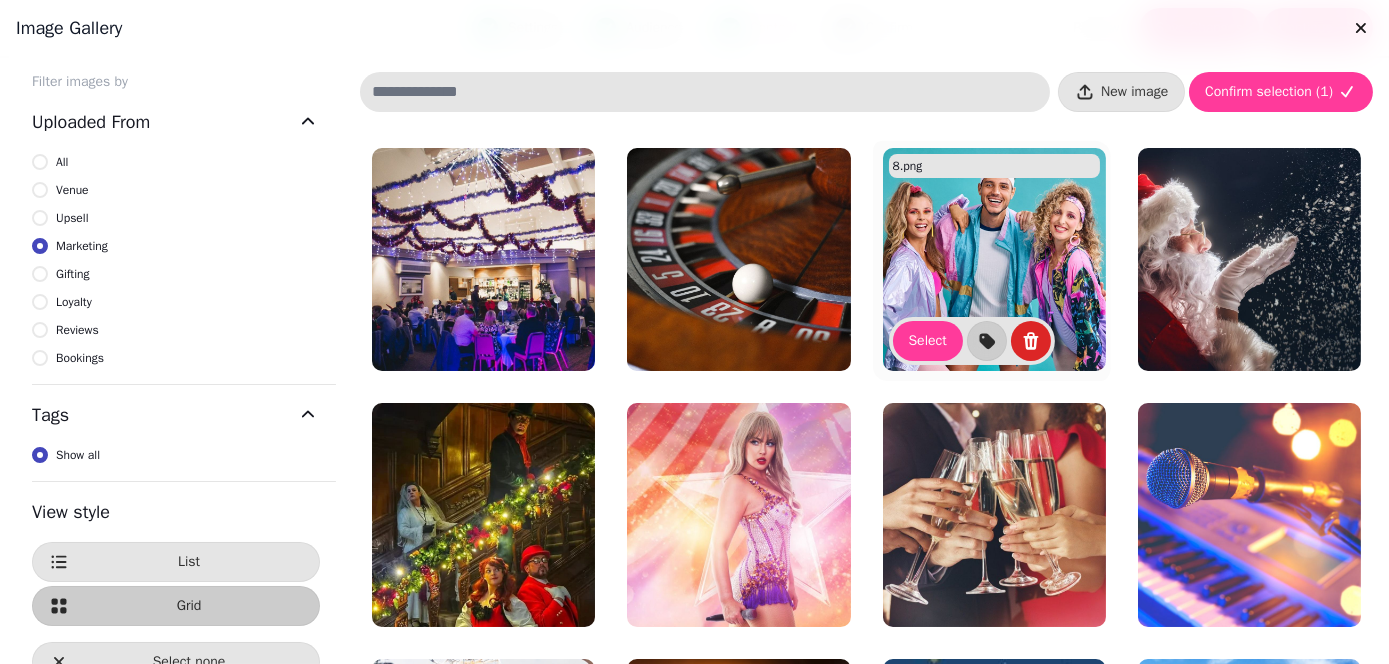 click at bounding box center [994, 259] 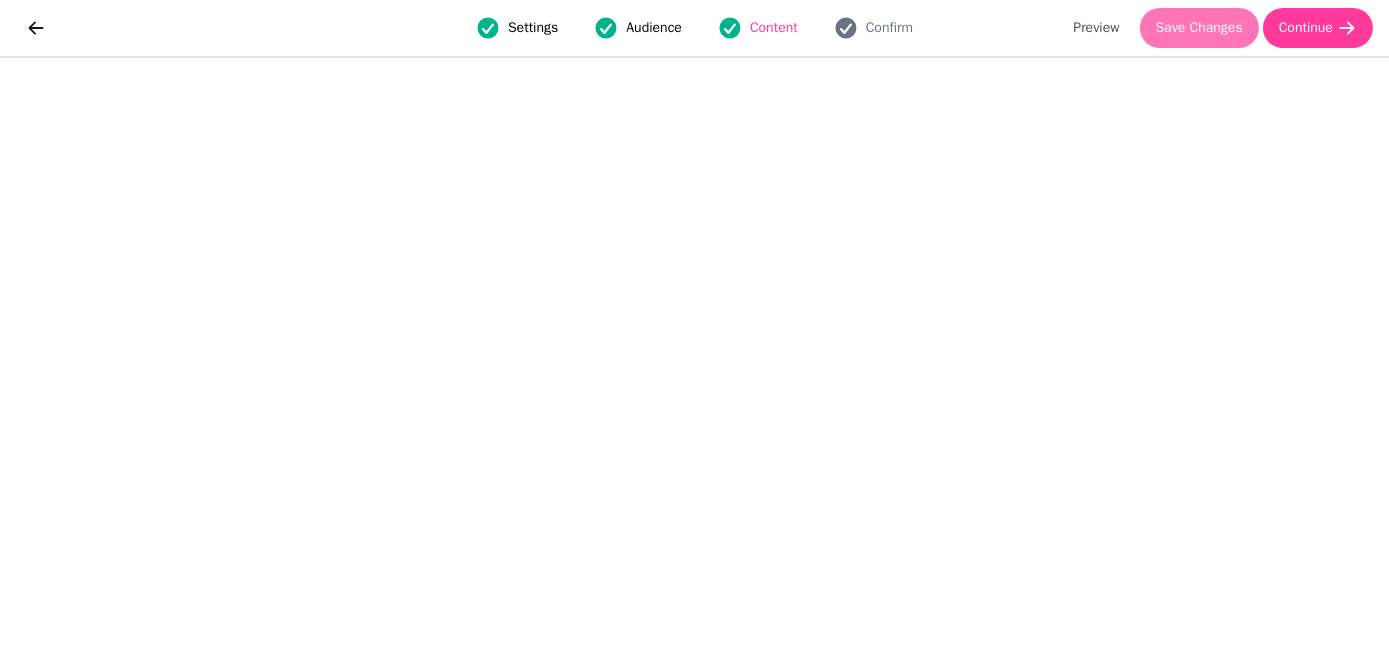 click on "Save Changes" at bounding box center (1199, 28) 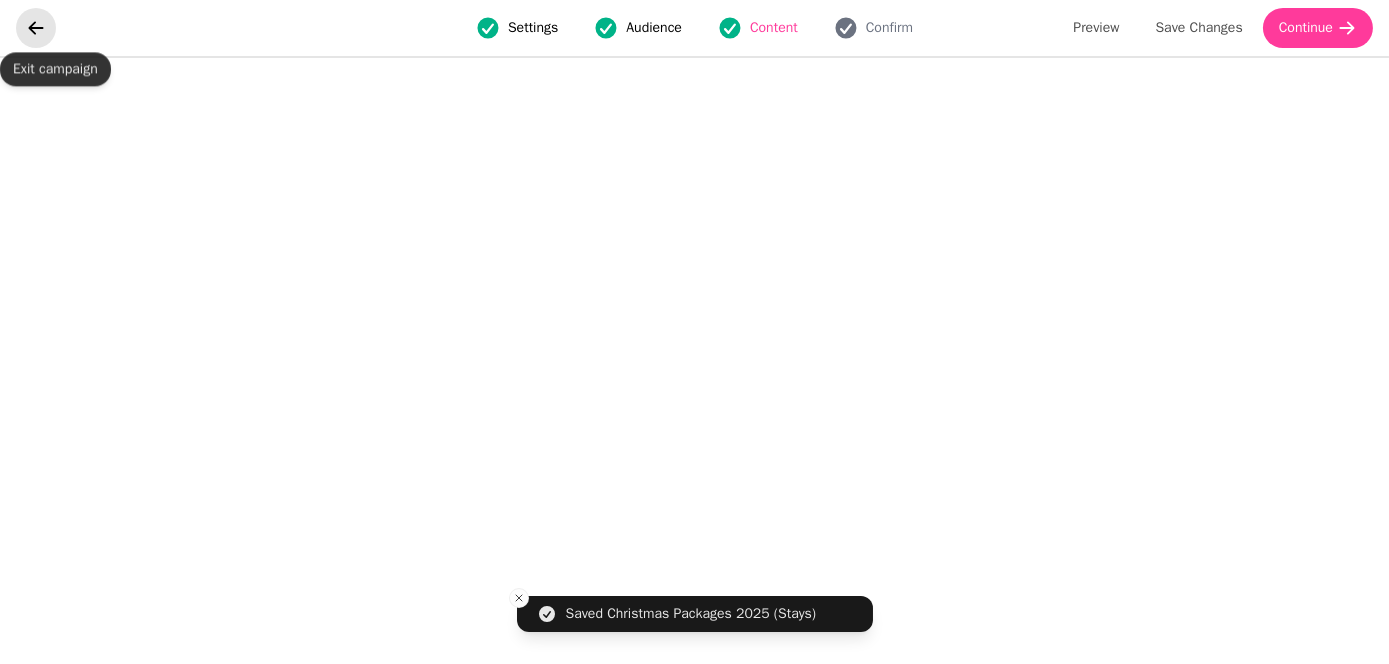 click at bounding box center [36, 28] 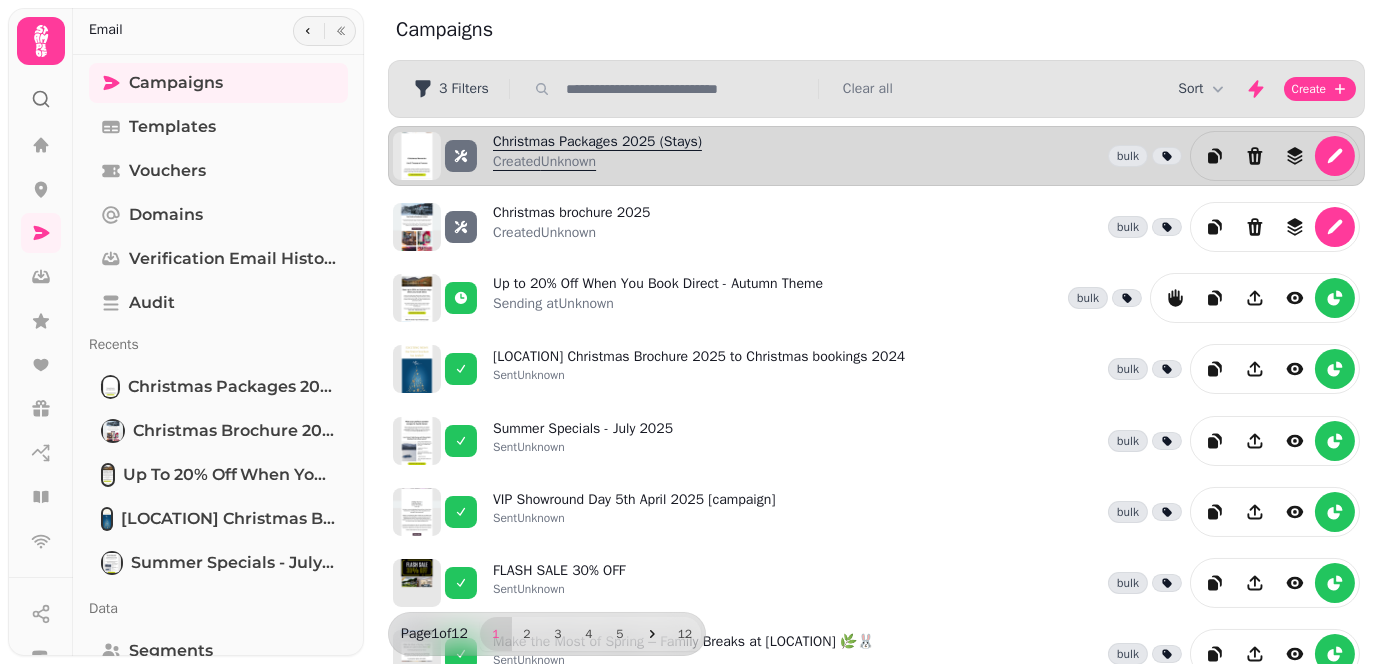 click on "Christmas Packages 2025 (Stays) Created  Unknown" at bounding box center (597, 156) 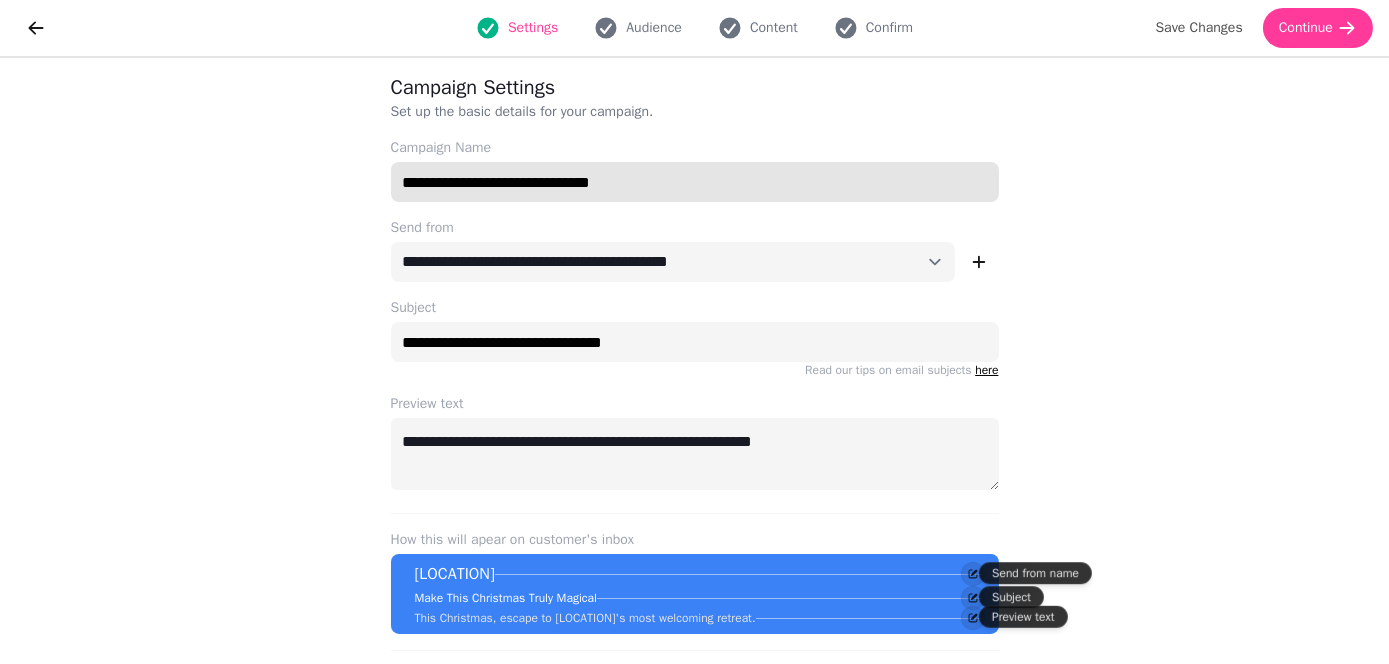 click on "**********" at bounding box center [695, 182] 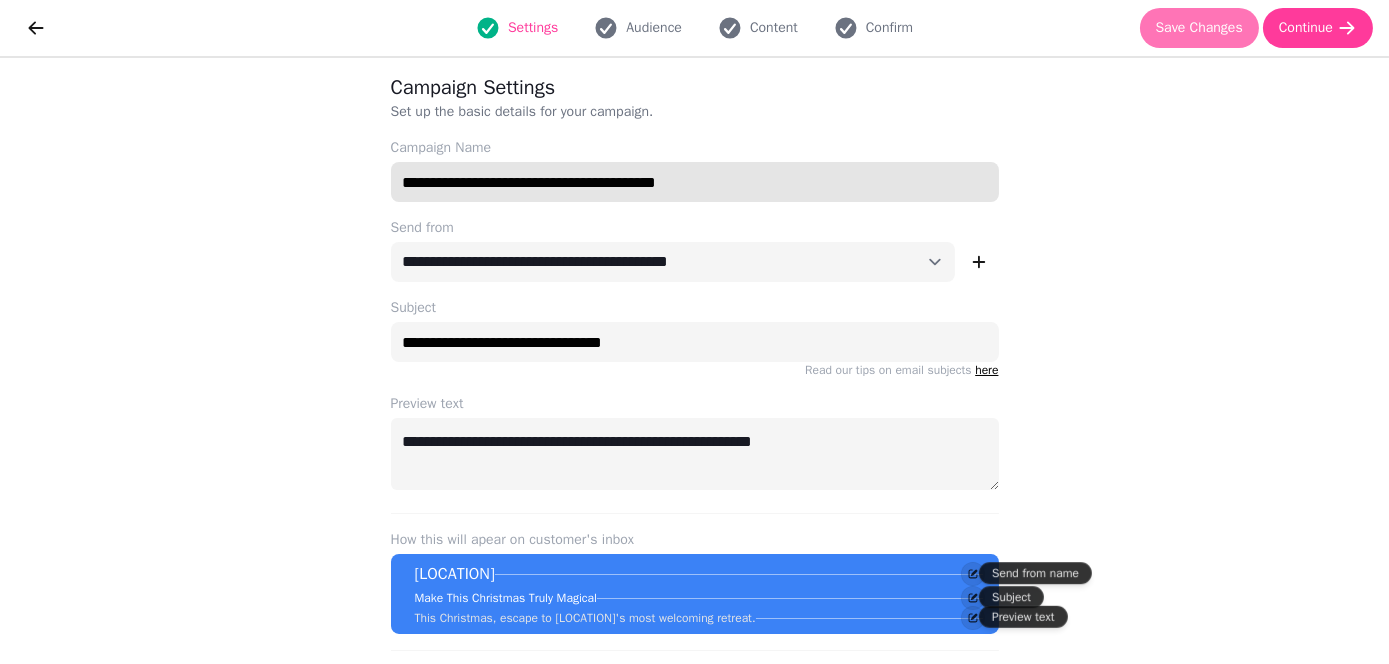 type on "**********" 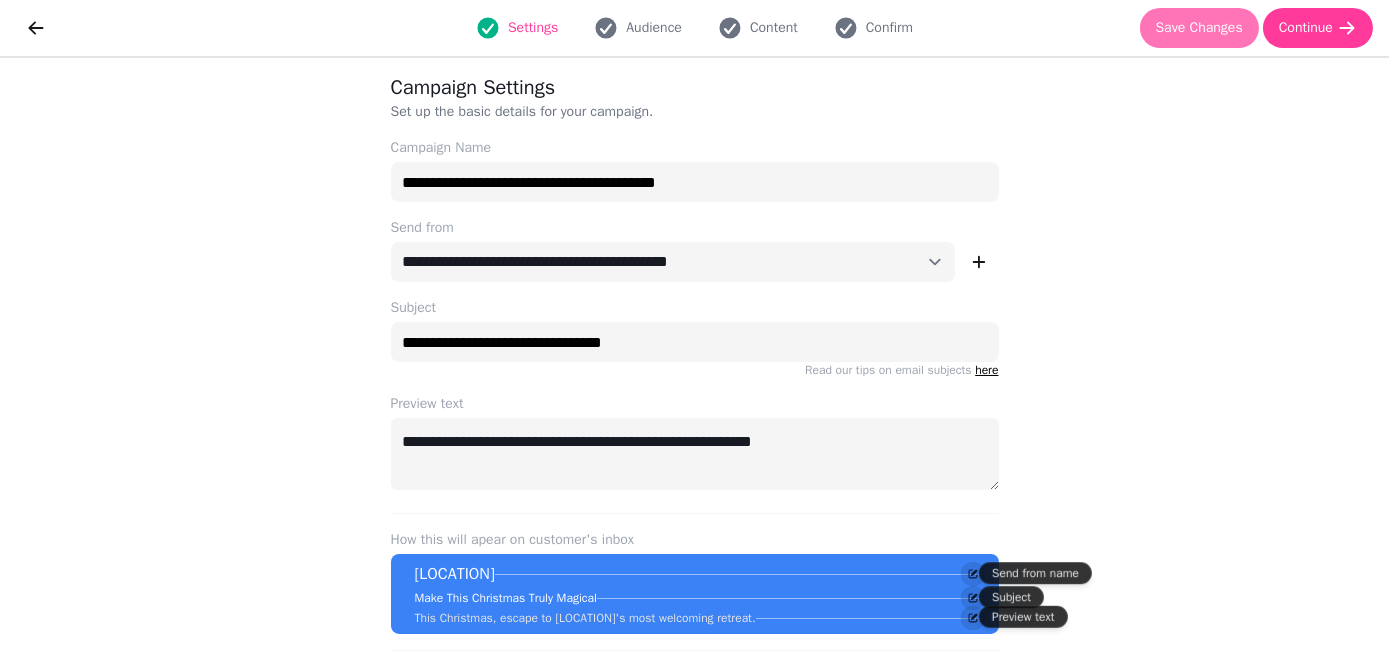 click on "Save Changes" at bounding box center (1199, 28) 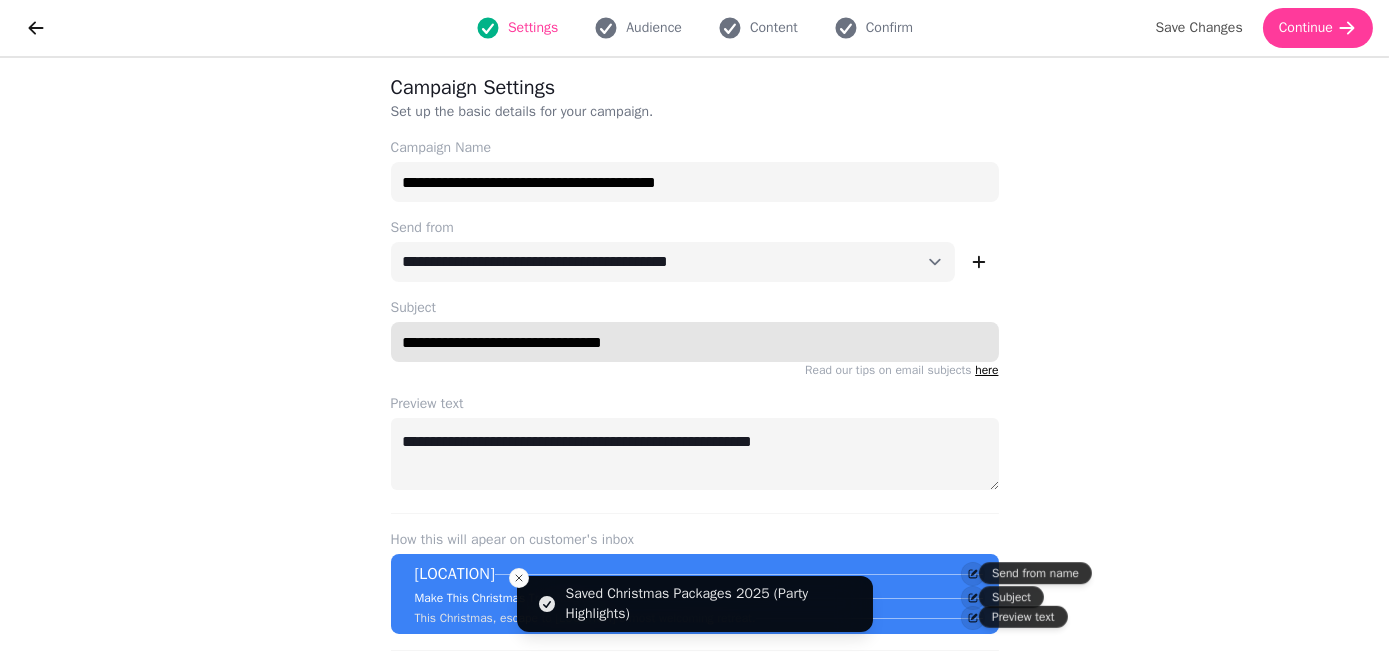 drag, startPoint x: 664, startPoint y: 352, endPoint x: 380, endPoint y: 353, distance: 284.00177 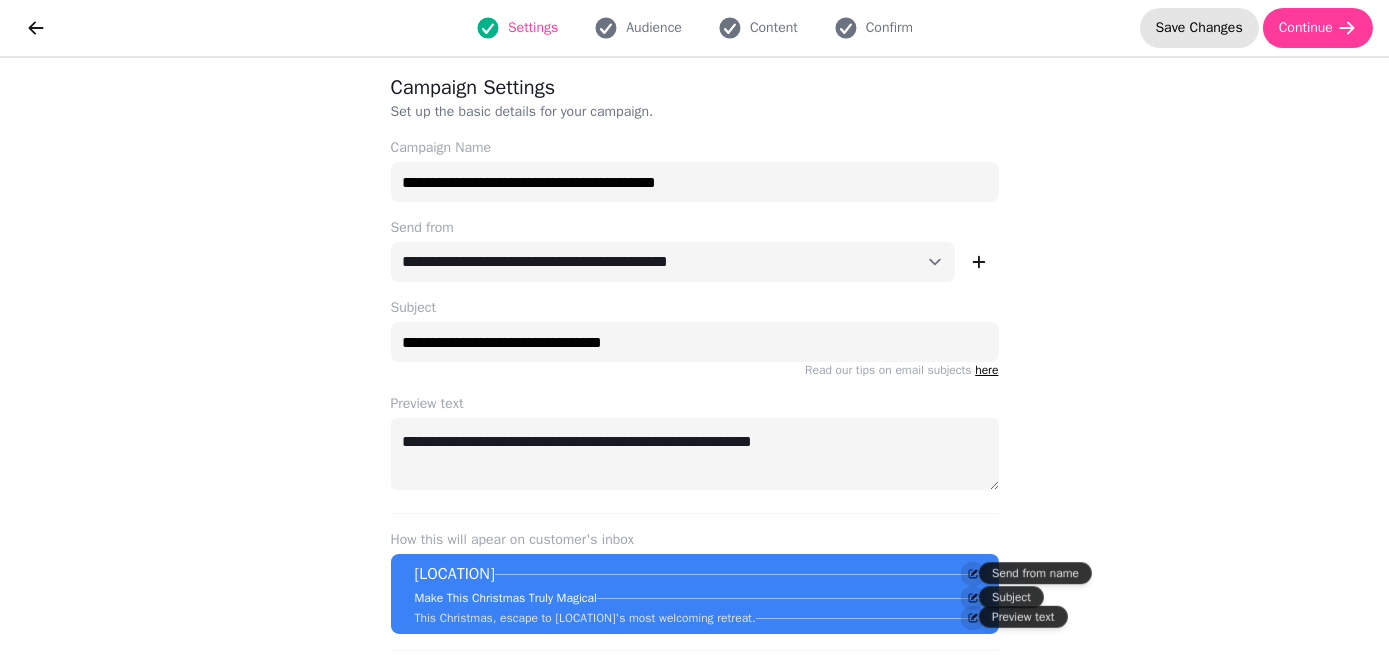 click on "Save Changes" at bounding box center (1199, 28) 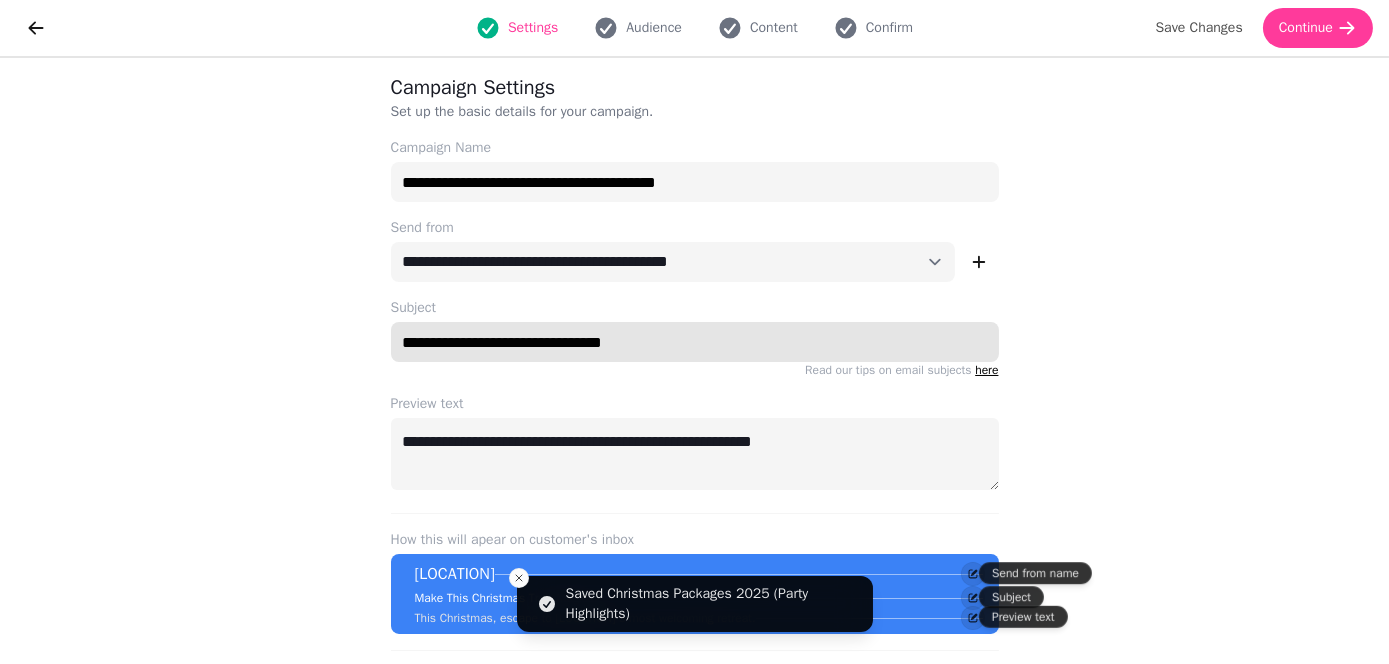 click on "**********" at bounding box center [695, 342] 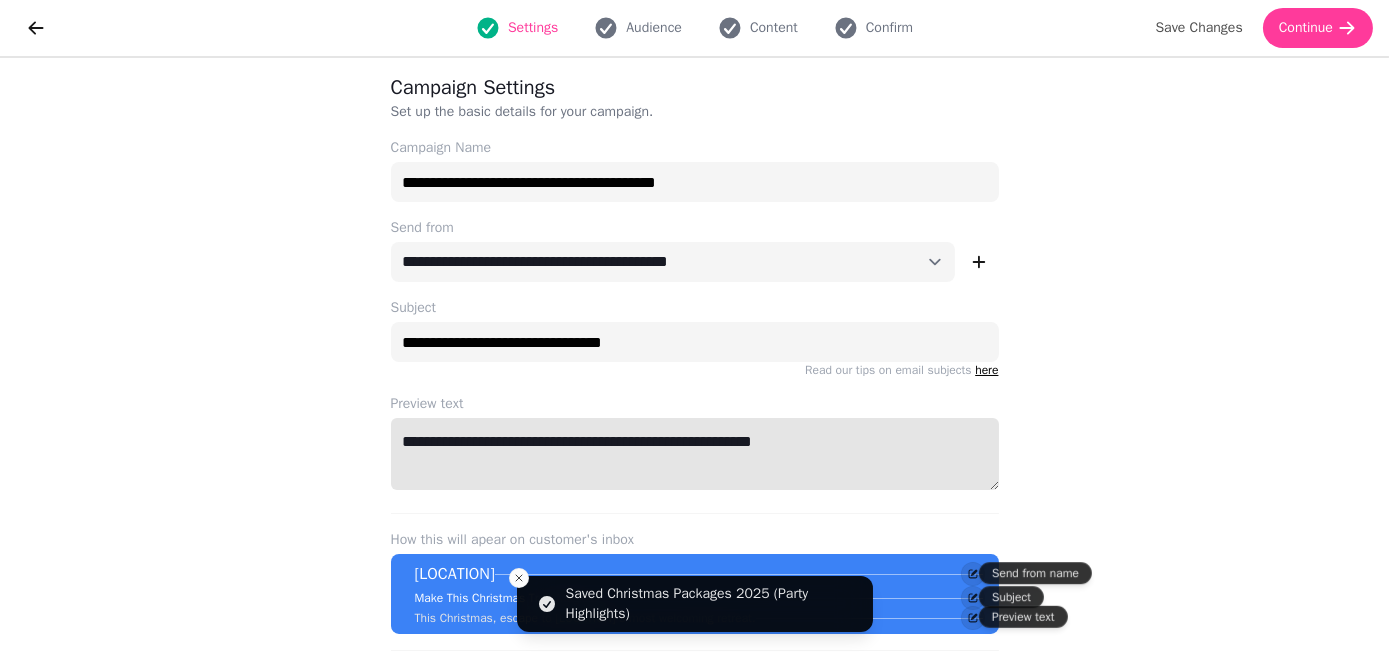 drag, startPoint x: 848, startPoint y: 427, endPoint x: 848, endPoint y: 440, distance: 13 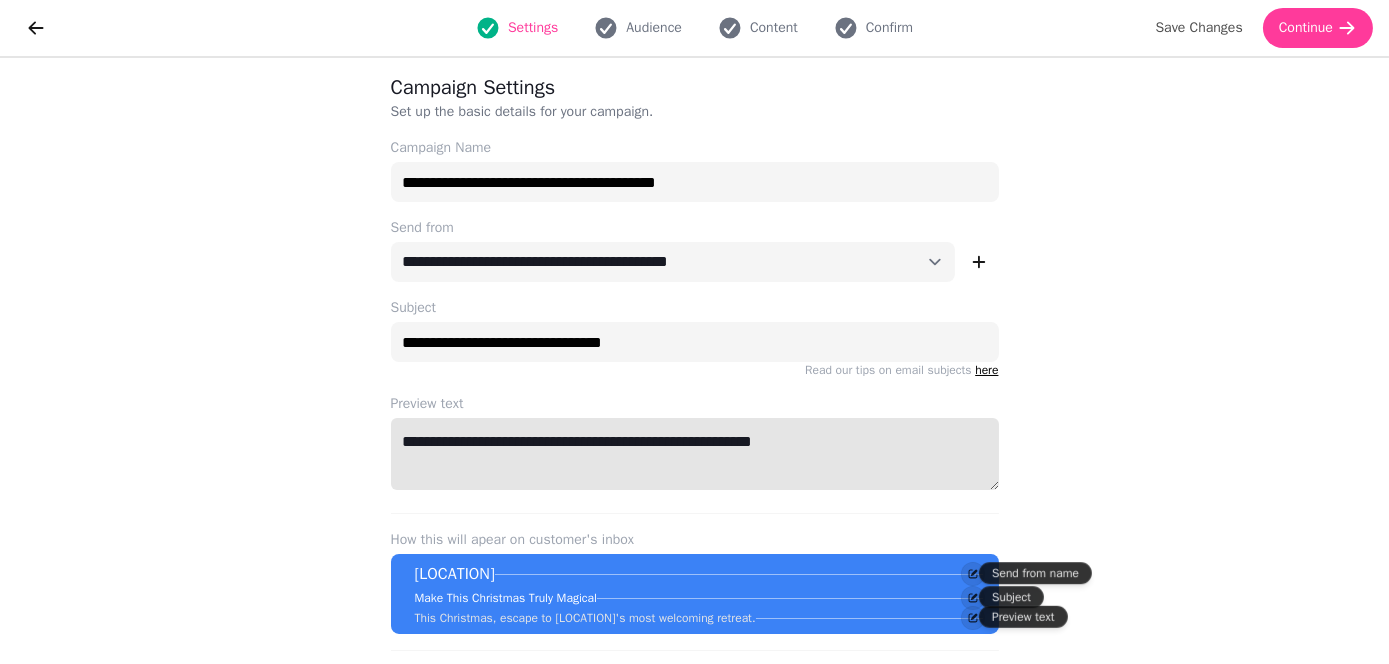 drag, startPoint x: 504, startPoint y: 440, endPoint x: 832, endPoint y: 431, distance: 328.12344 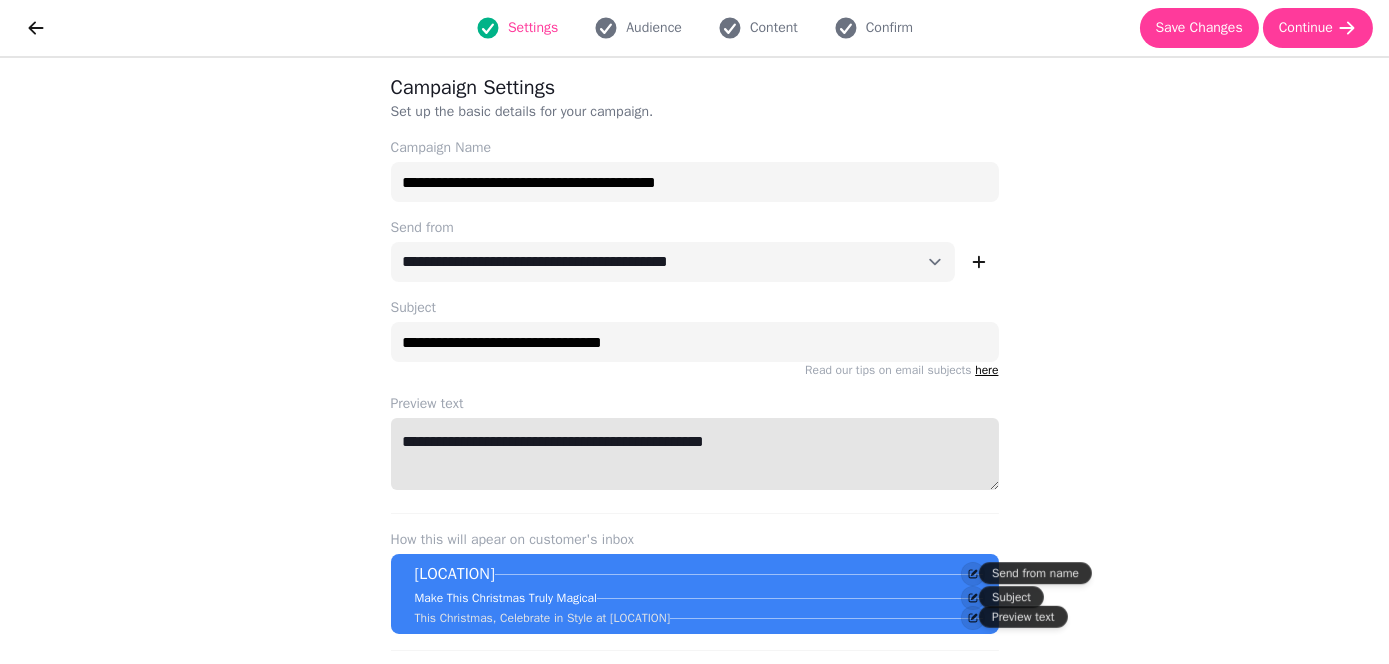 click on "**********" at bounding box center (695, 454) 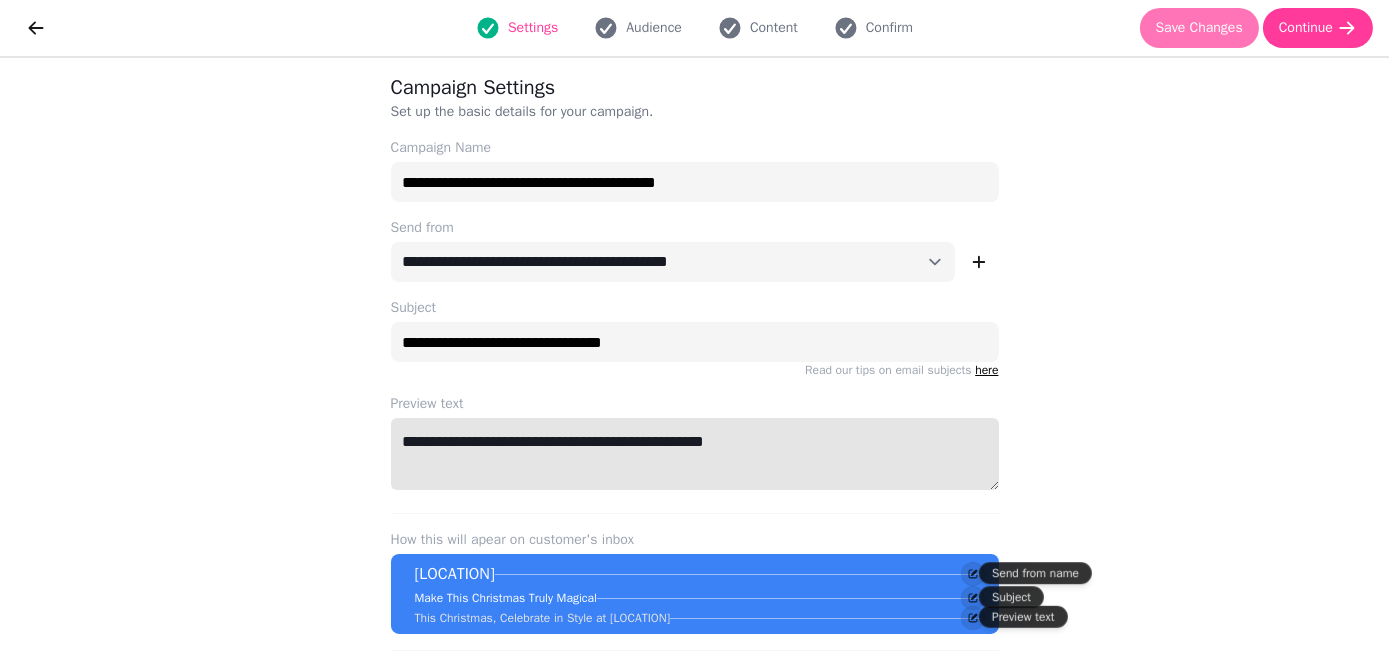 type on "**********" 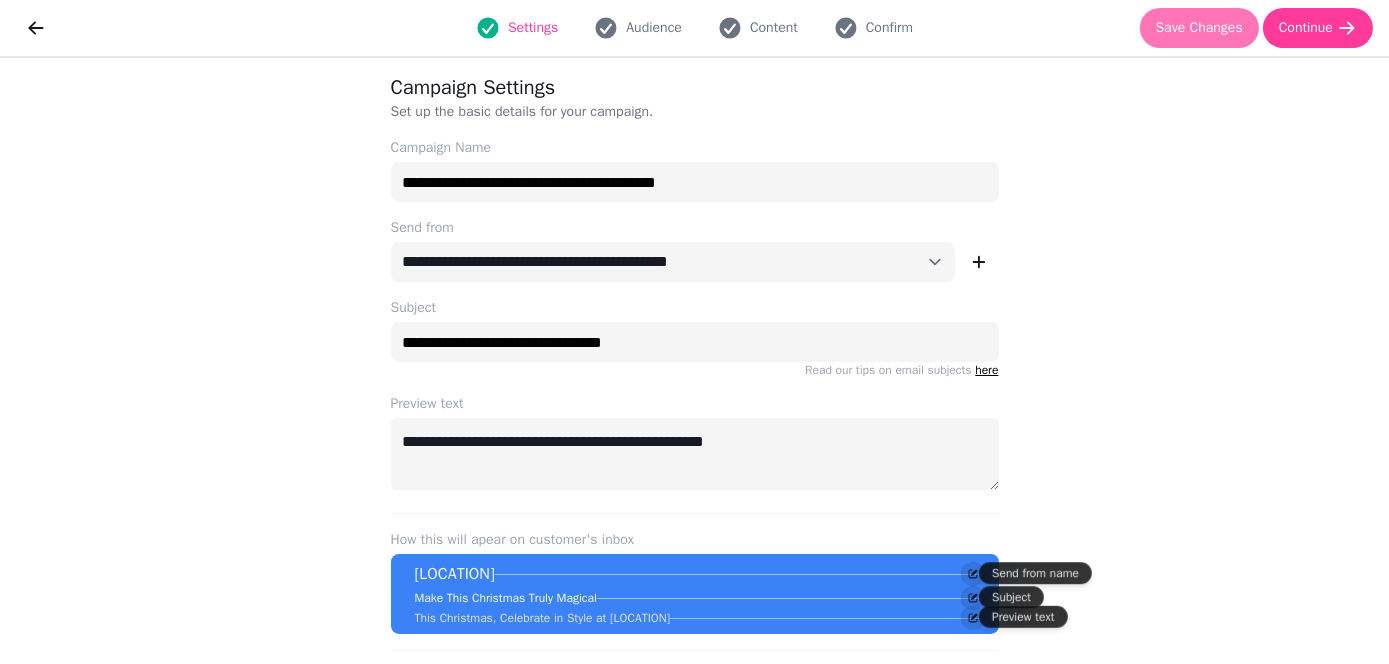 click on "Save Changes" at bounding box center (1199, 28) 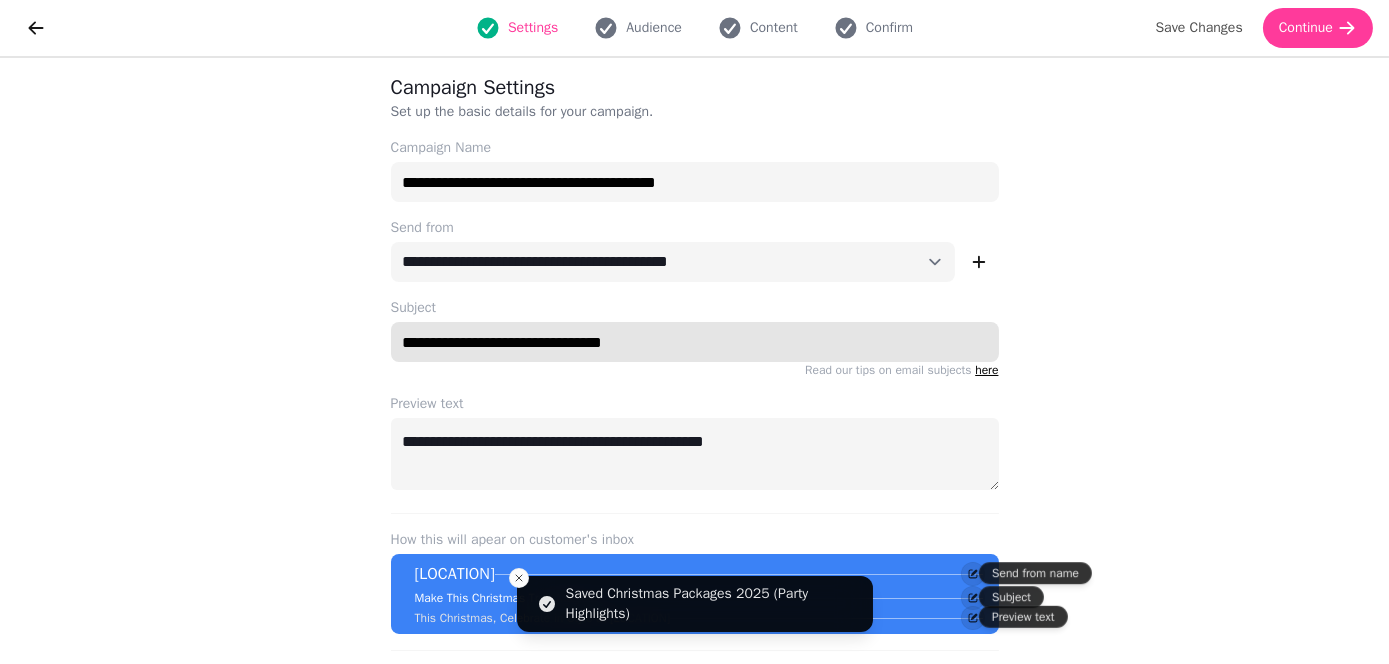 click on "**********" at bounding box center (695, 342) 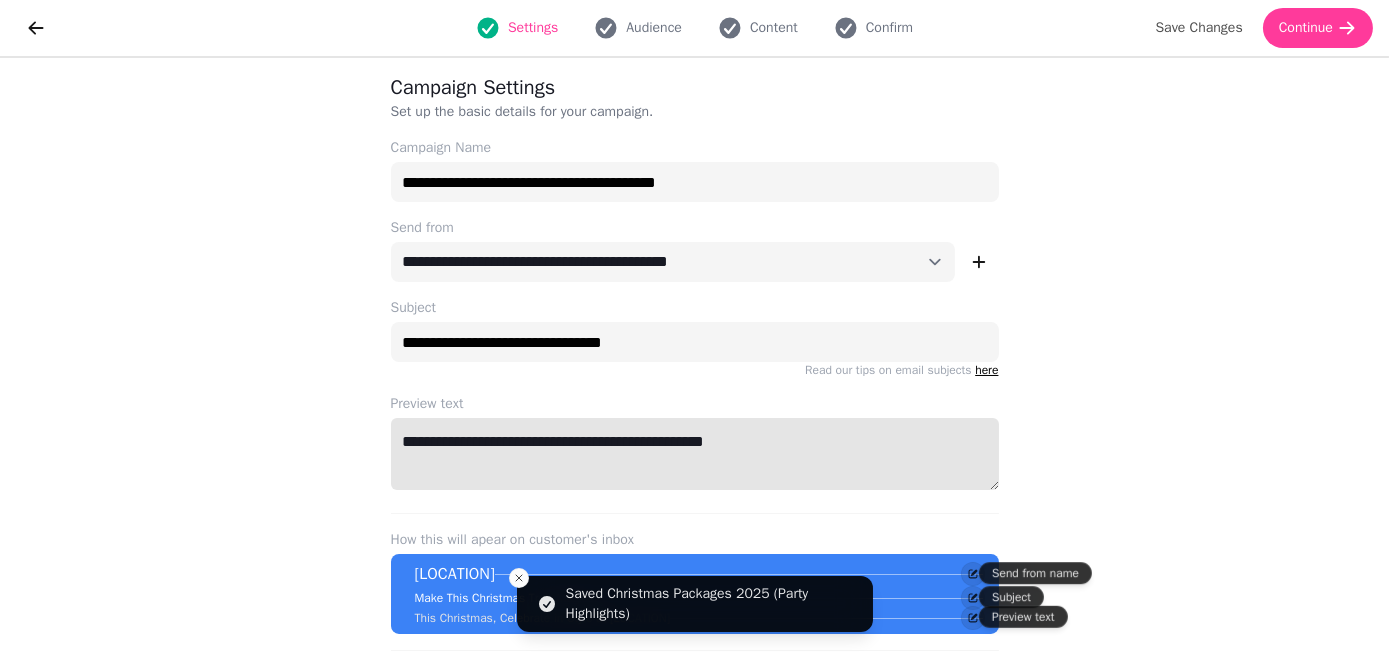 drag, startPoint x: 744, startPoint y: 448, endPoint x: 508, endPoint y: 443, distance: 236.05296 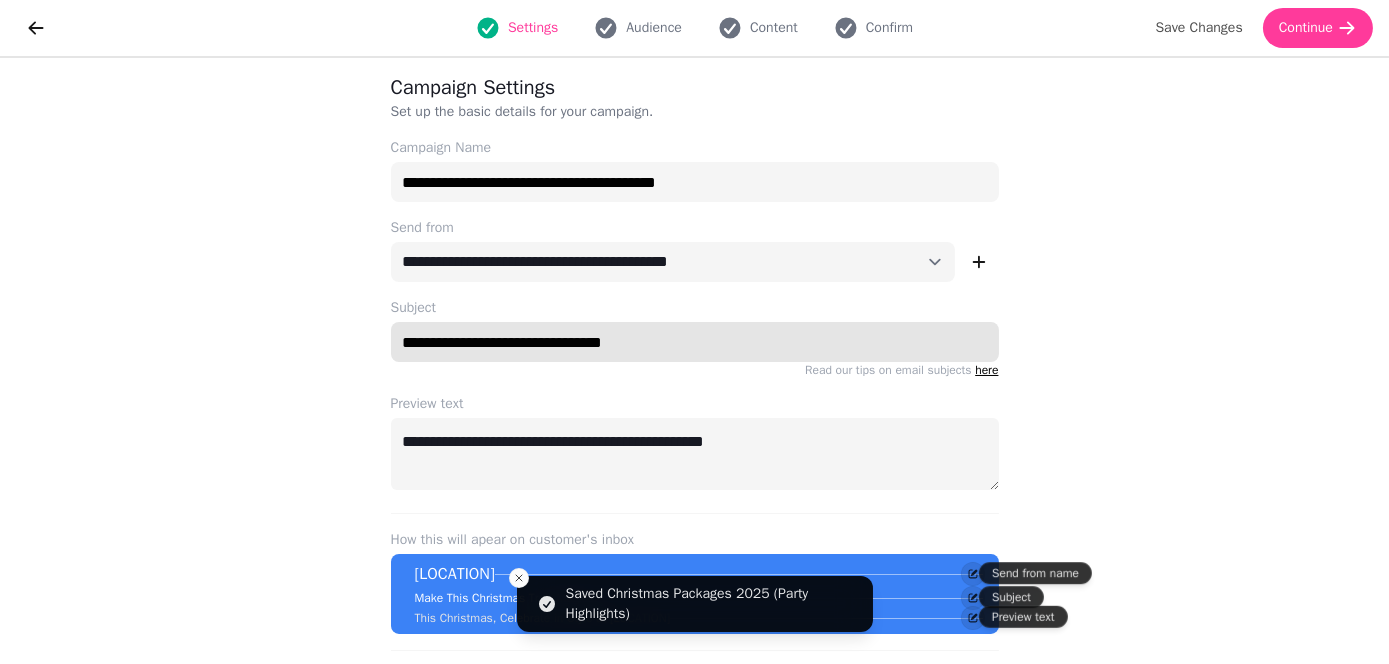 click on "**********" at bounding box center [695, 342] 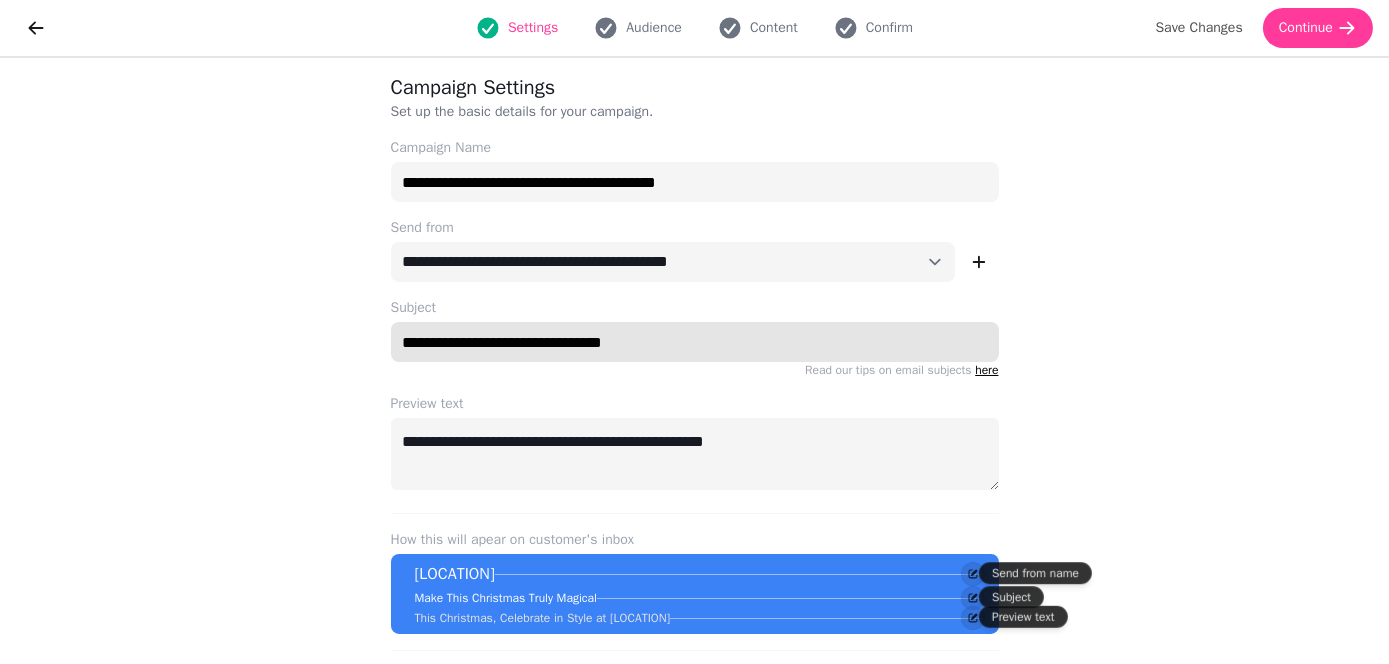 drag, startPoint x: 393, startPoint y: 342, endPoint x: 675, endPoint y: 338, distance: 282.02838 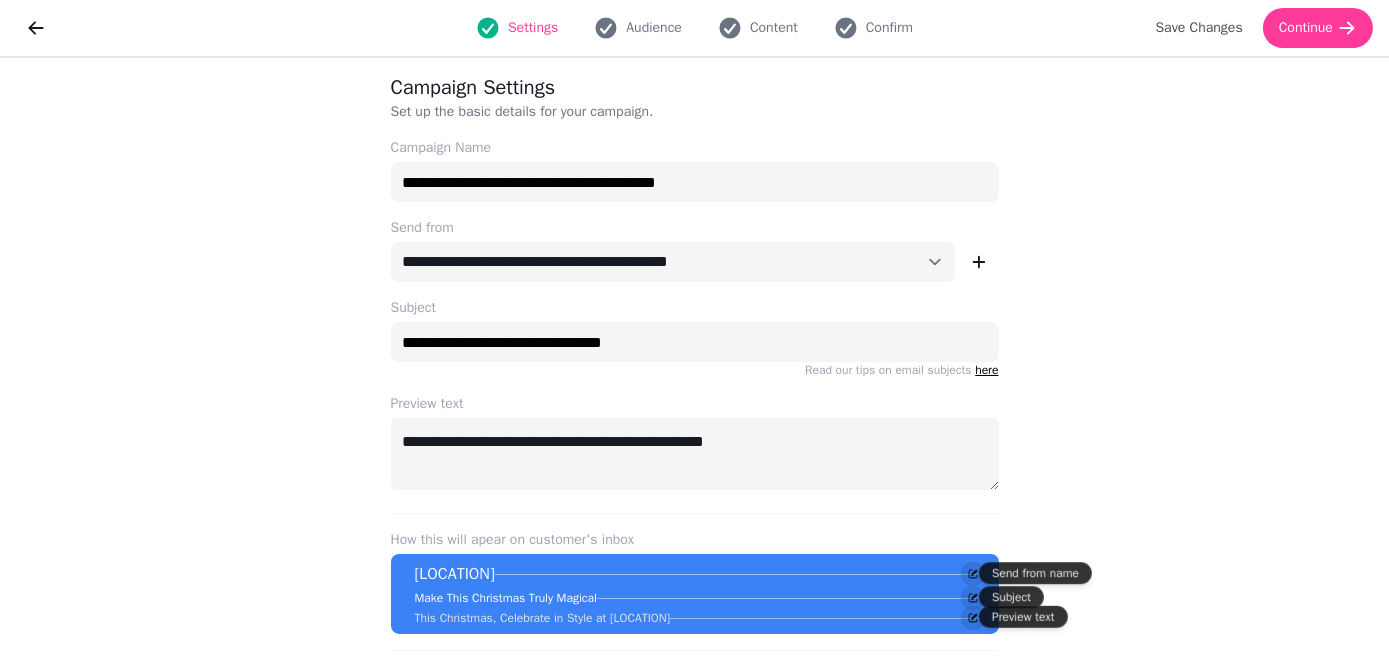 click on "**********" at bounding box center [695, 338] 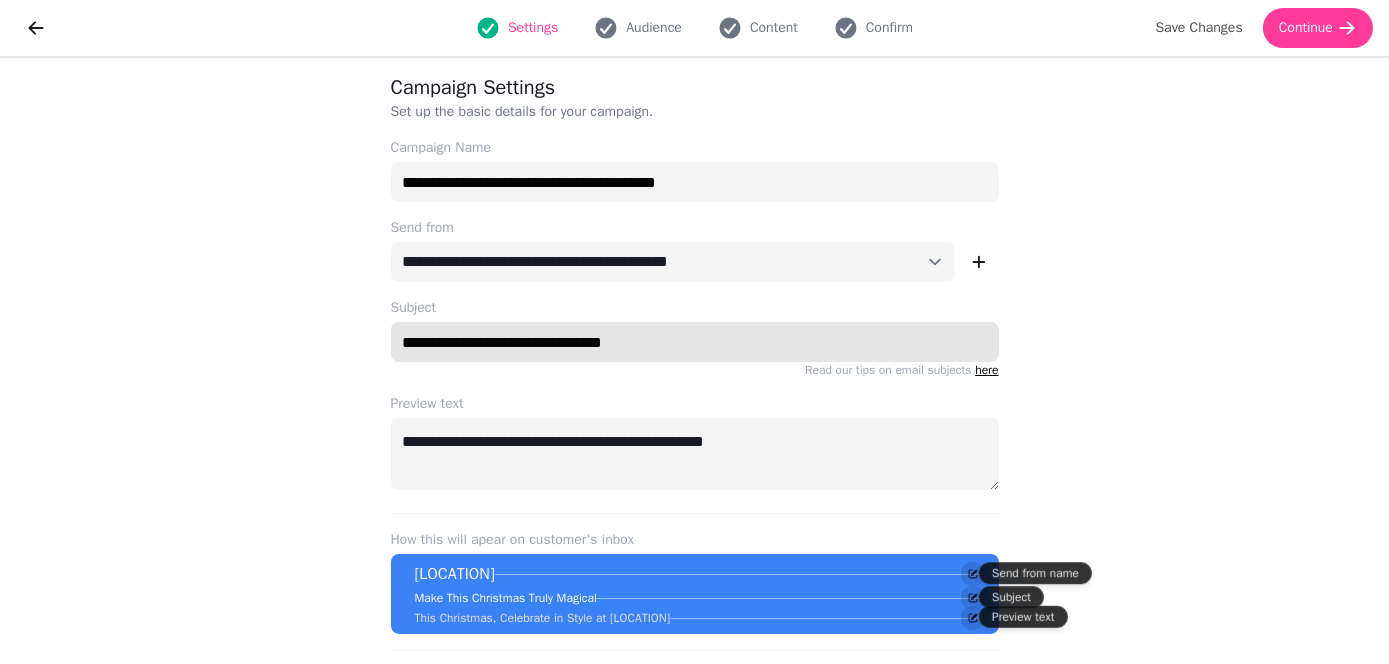 click on "**********" at bounding box center (695, 342) 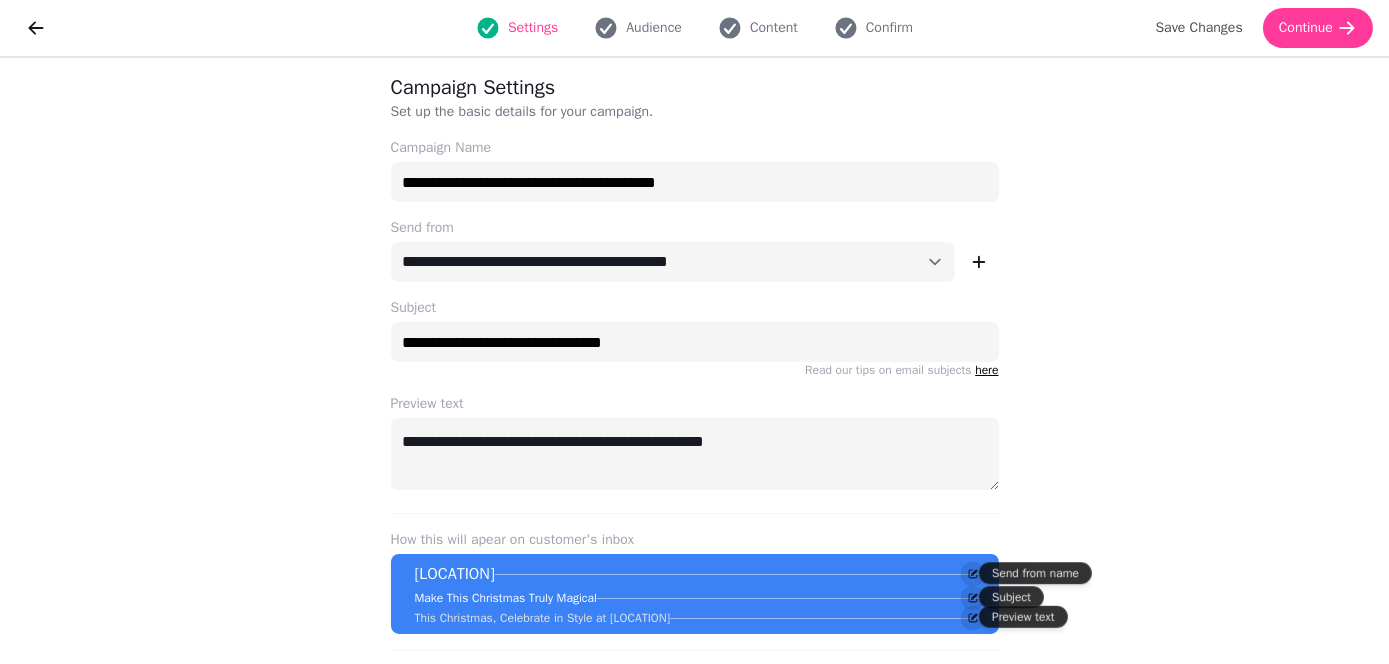 click on "**********" at bounding box center (694, 361) 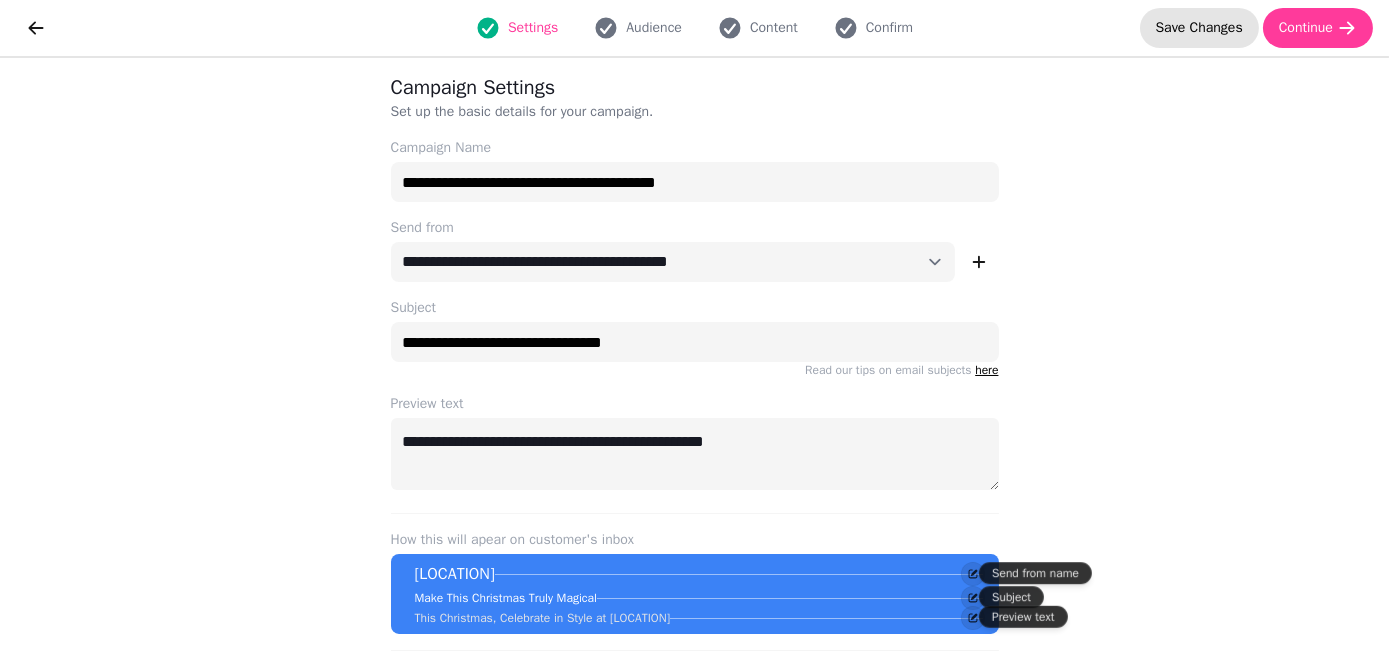 click on "Save Changes" at bounding box center [1199, 28] 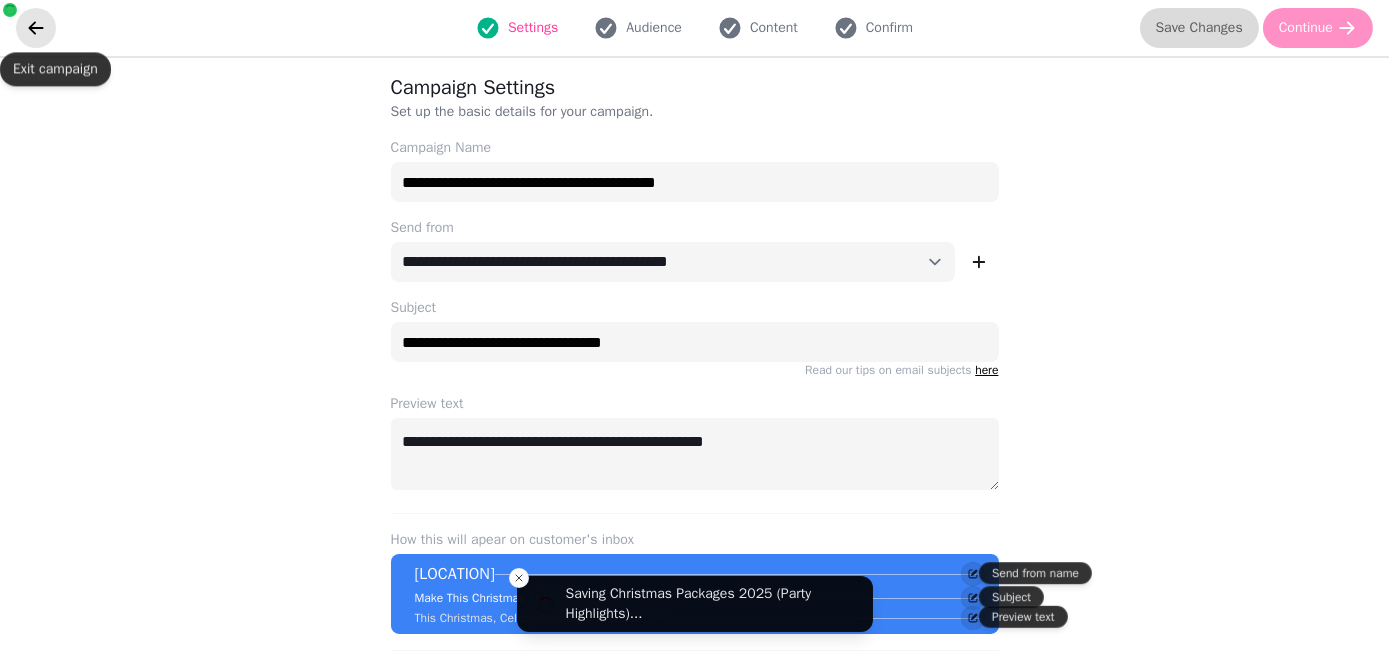 click at bounding box center [36, 28] 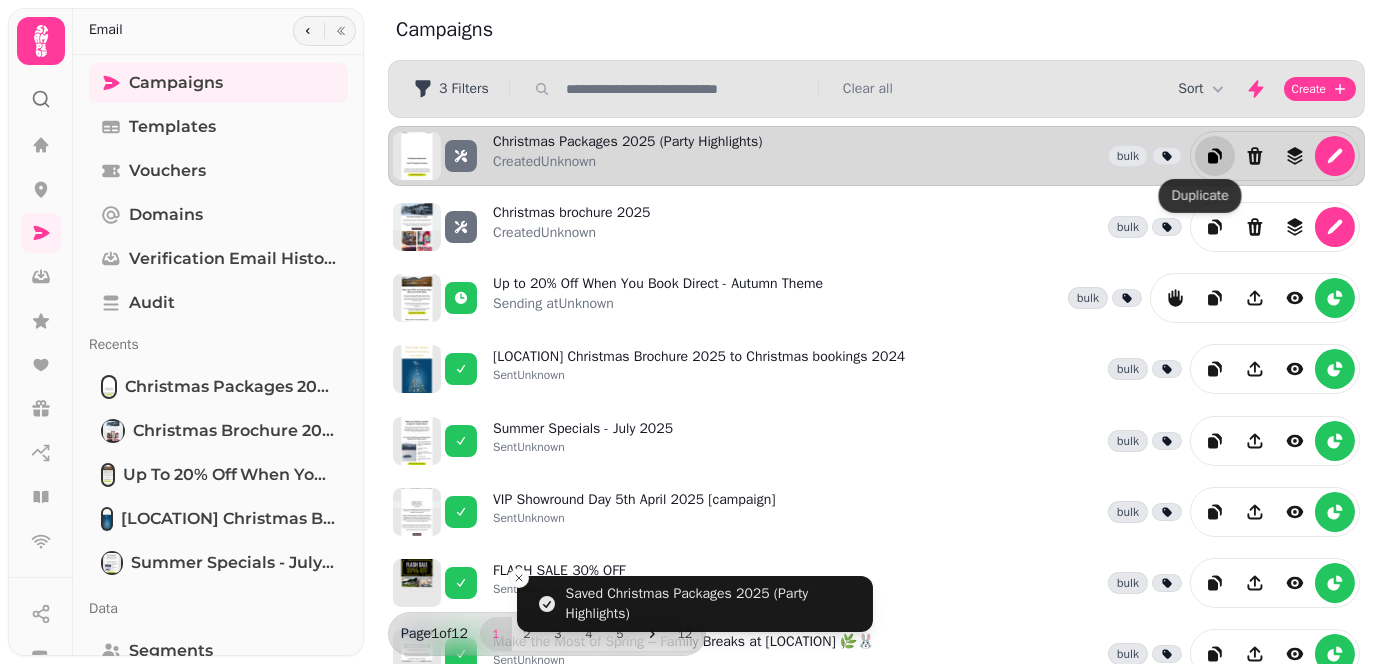 click 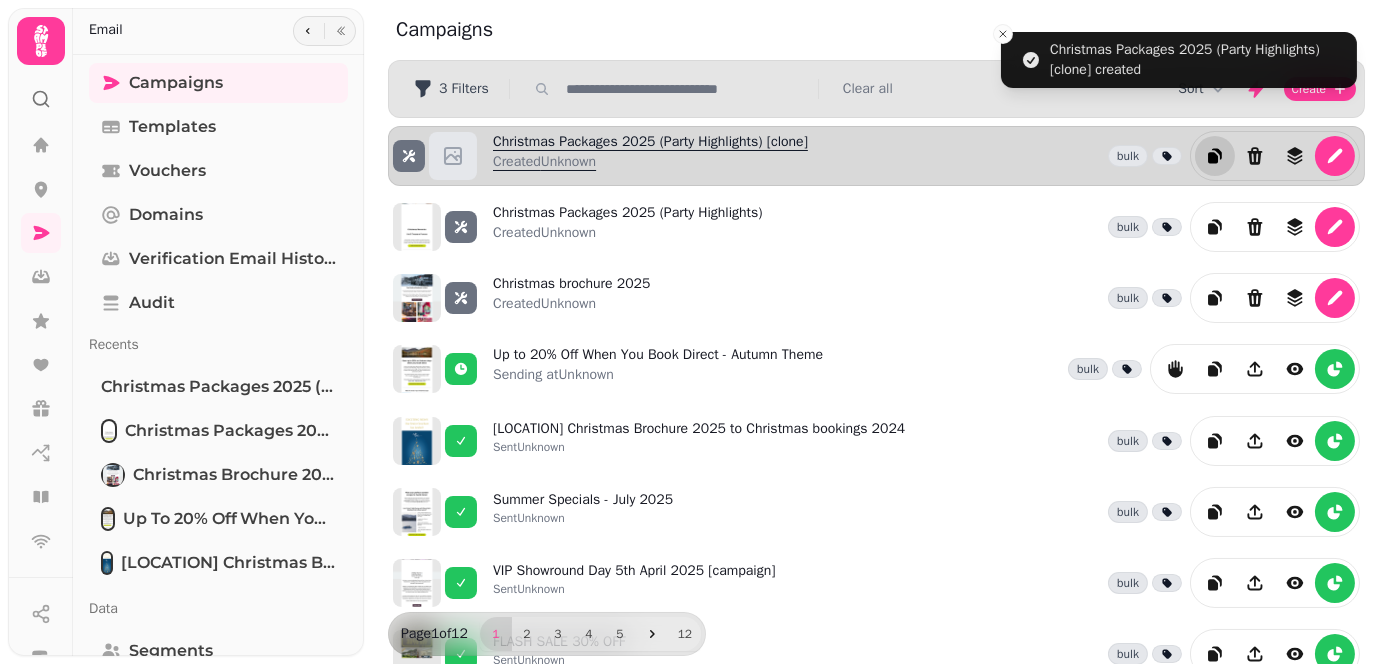 click on "Christmas Packages 2025 (Party Highlights) [clone] Created  Unknown" at bounding box center (650, 156) 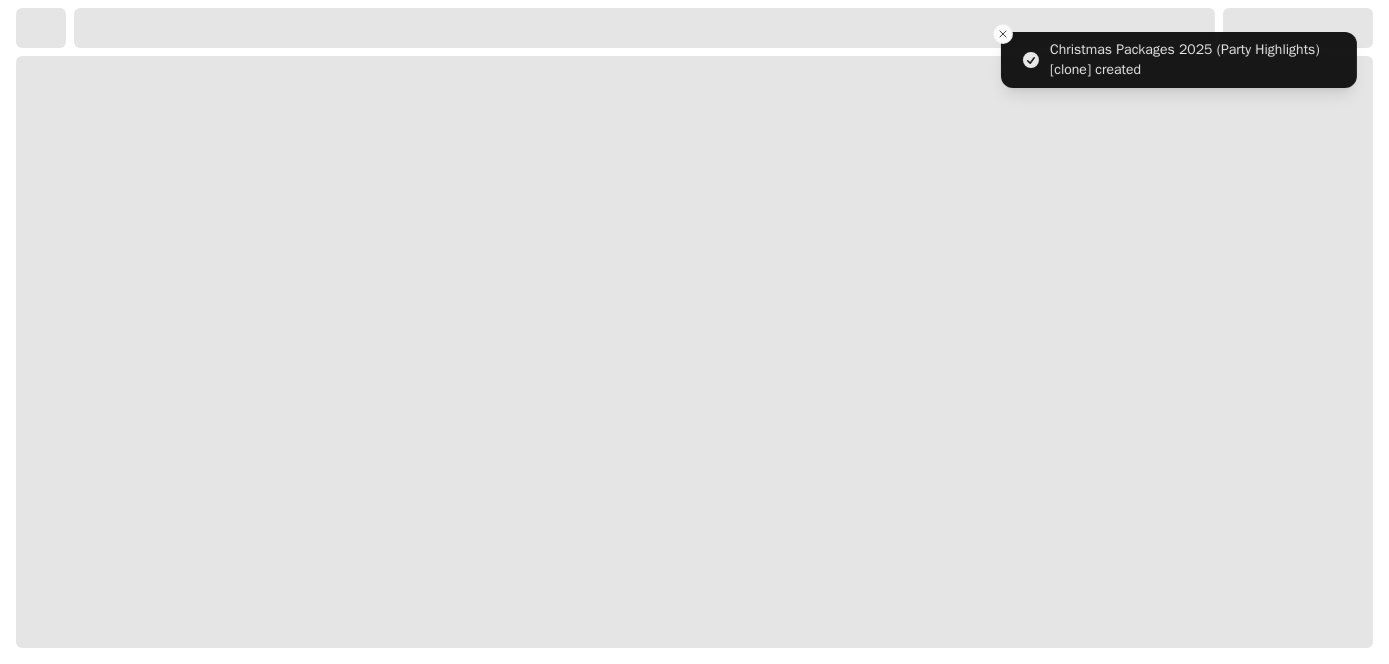 select on "**********" 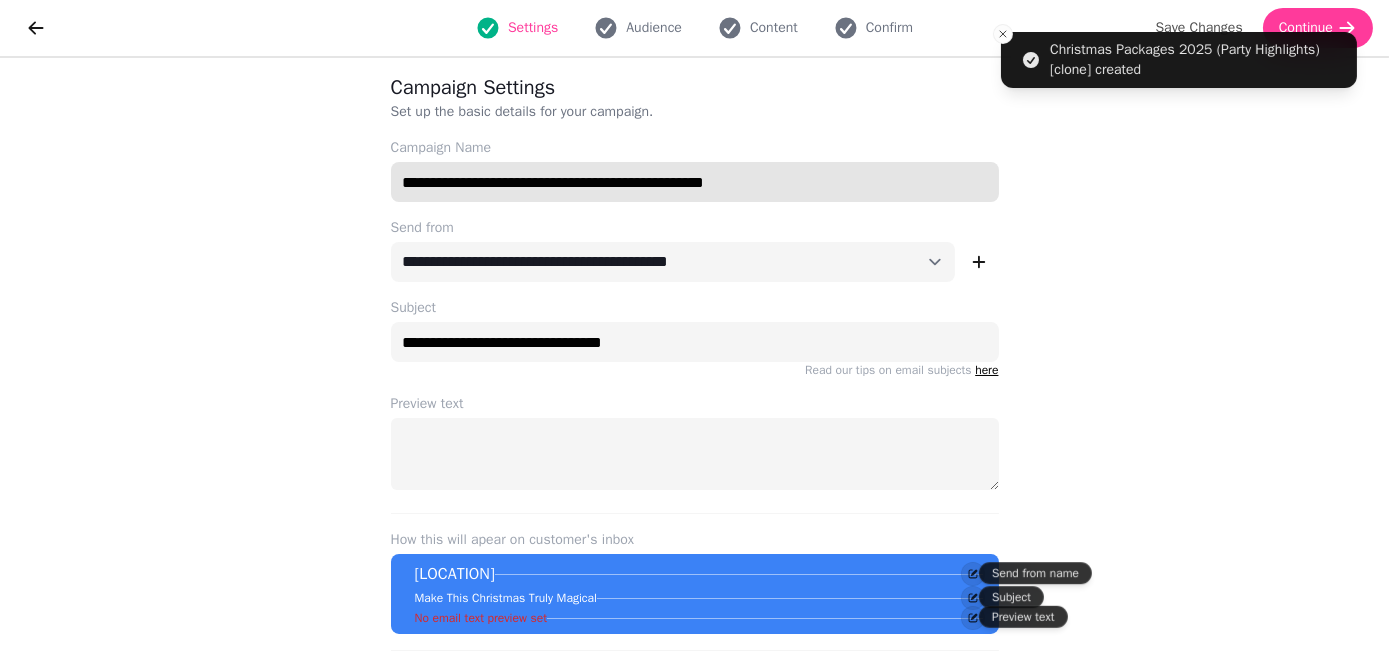 click on "**********" at bounding box center [695, 182] 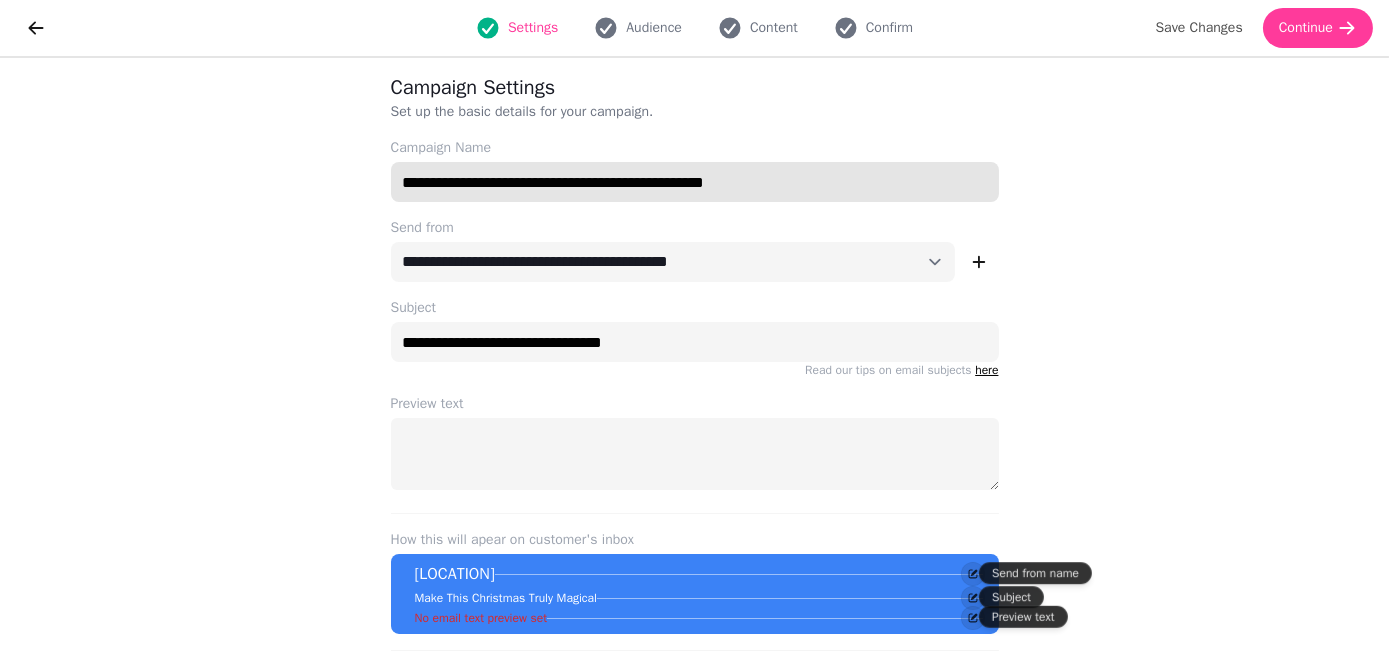 drag, startPoint x: 693, startPoint y: 184, endPoint x: 586, endPoint y: 186, distance: 107.01869 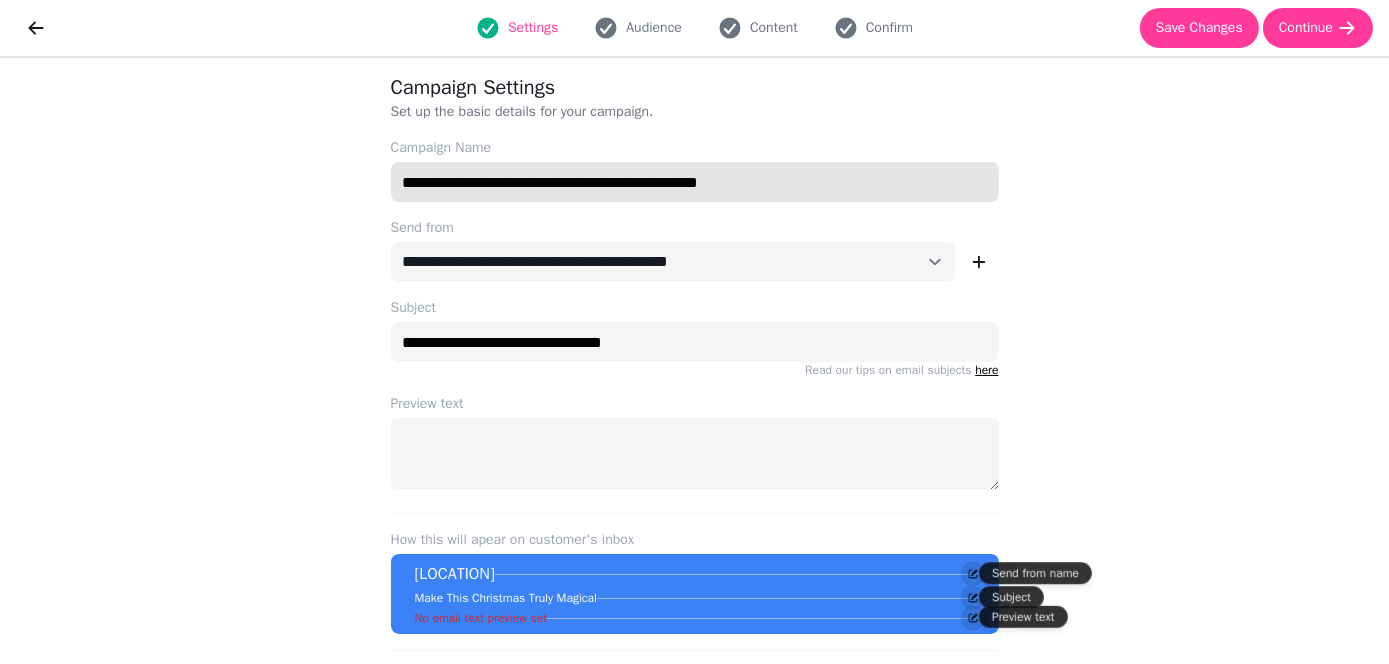drag, startPoint x: 797, startPoint y: 174, endPoint x: 700, endPoint y: 187, distance: 97.867256 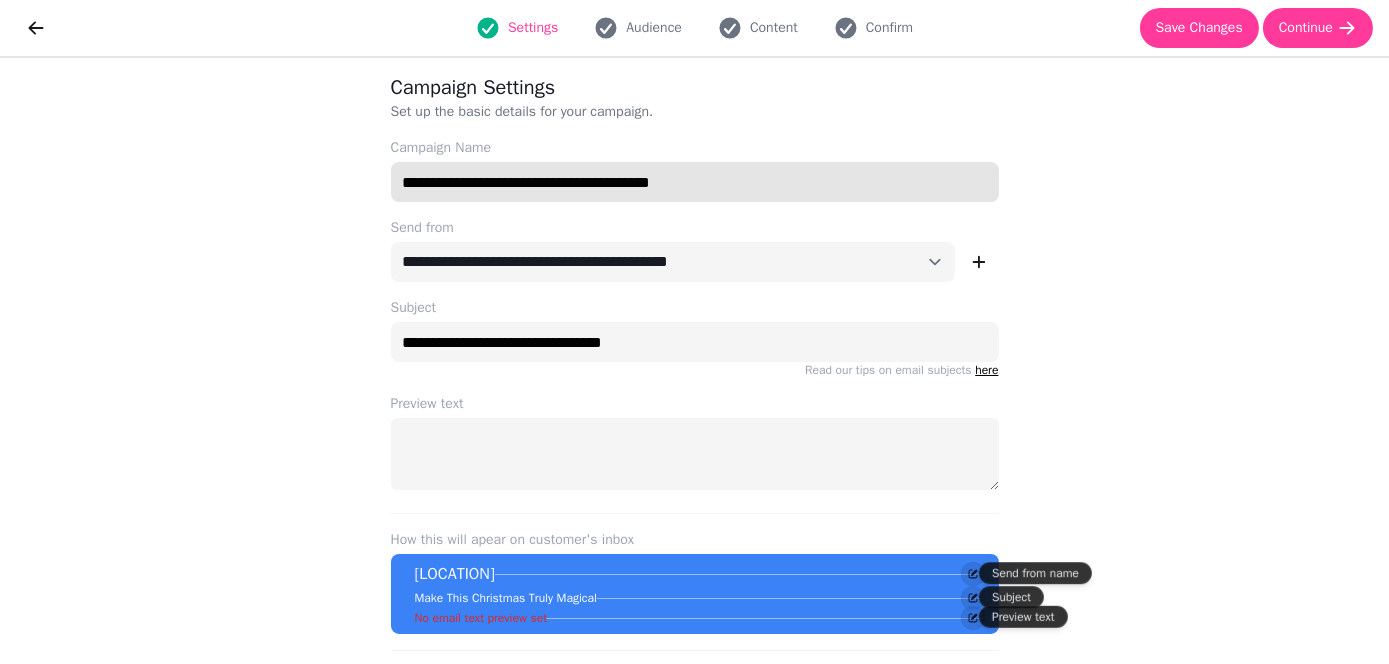 type on "**********" 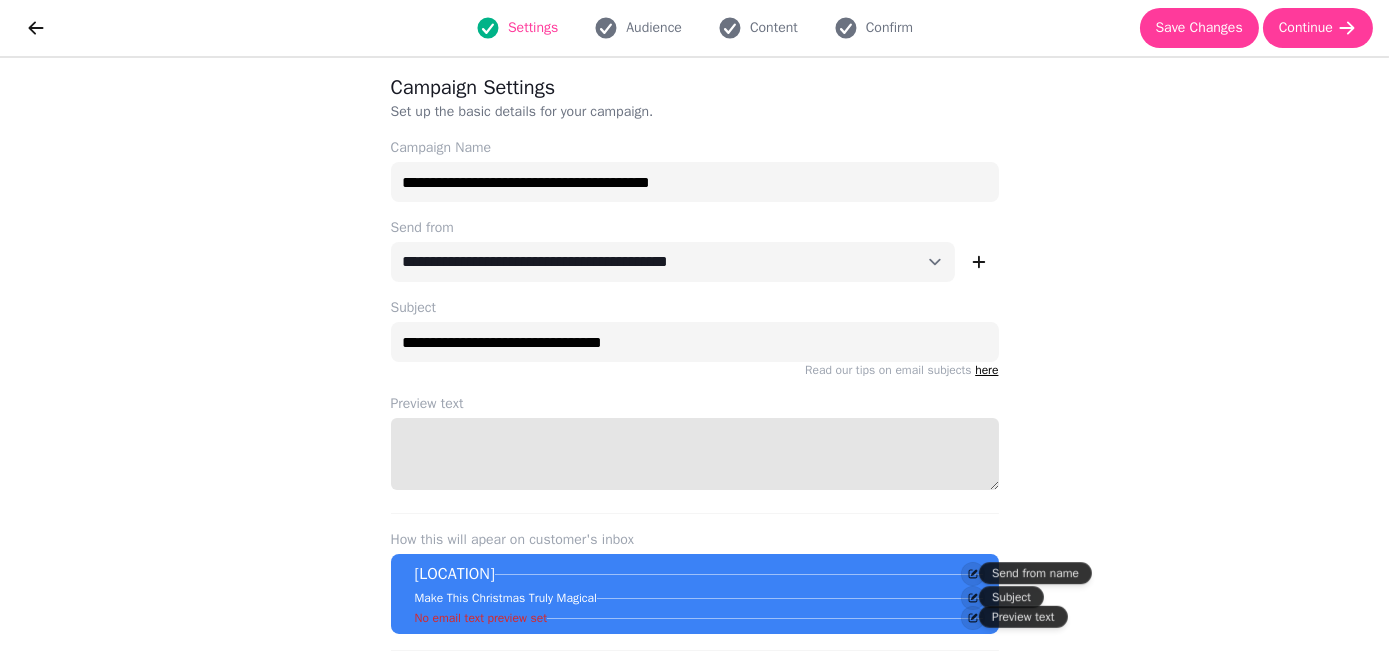 click on "Preview text" at bounding box center (695, 454) 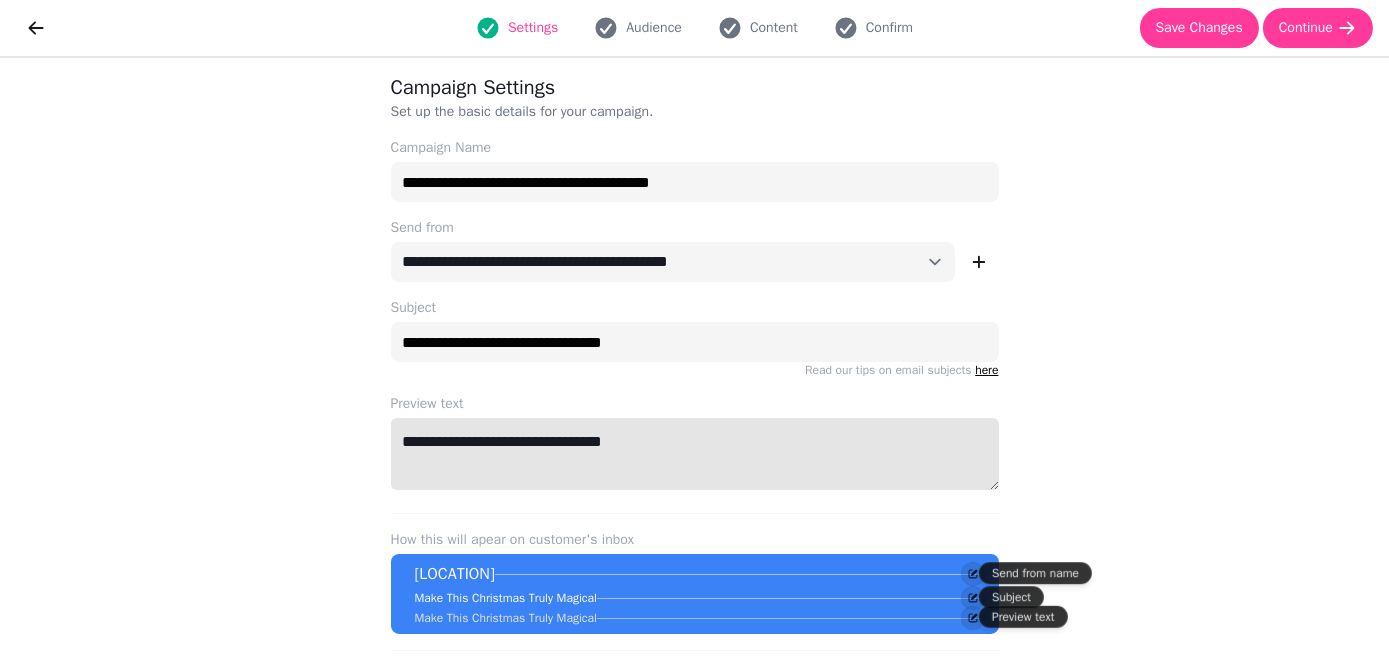 drag, startPoint x: 678, startPoint y: 445, endPoint x: 420, endPoint y: 452, distance: 258.09494 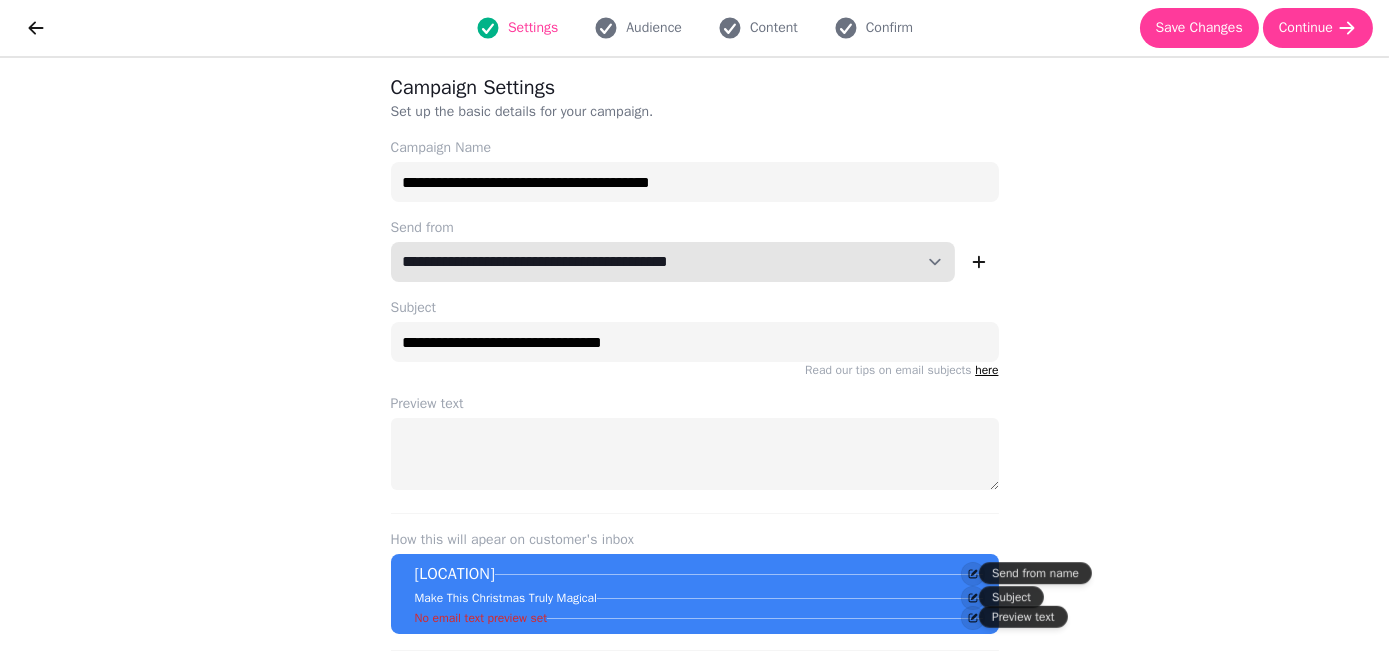 click on "**********" at bounding box center (673, 262) 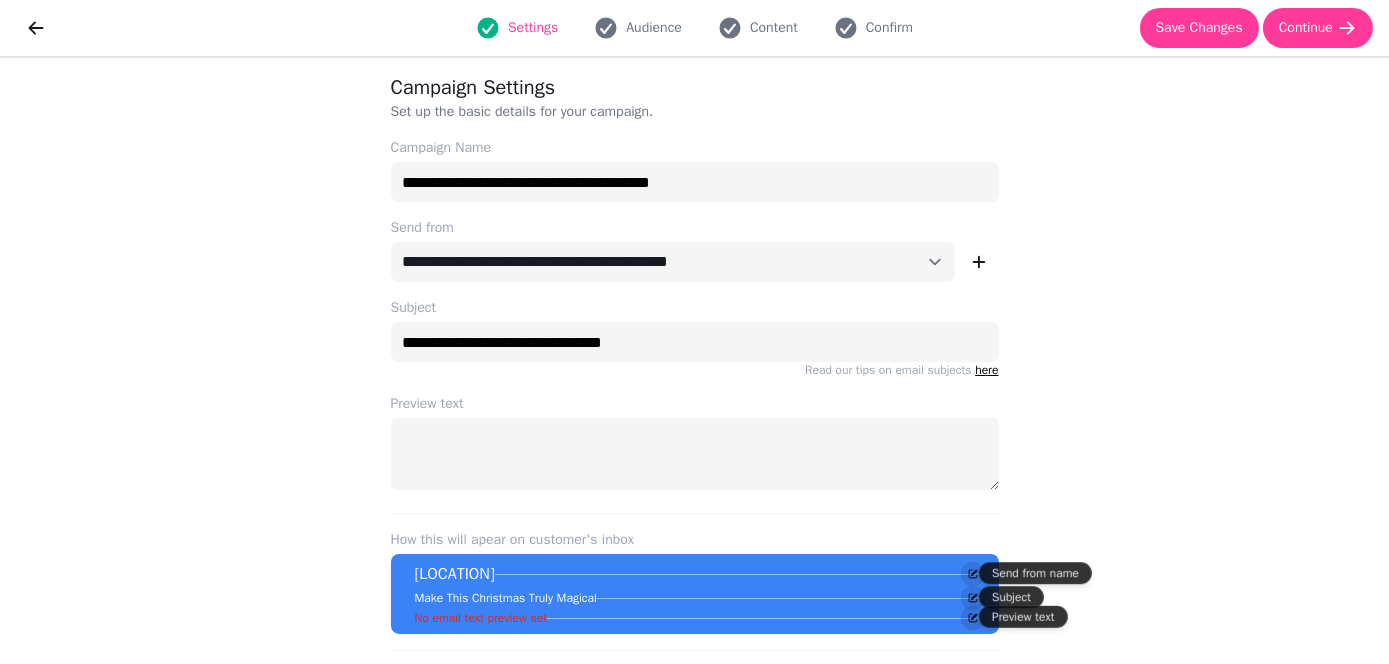 drag, startPoint x: 1211, startPoint y: 192, endPoint x: 1209, endPoint y: 181, distance: 11.18034 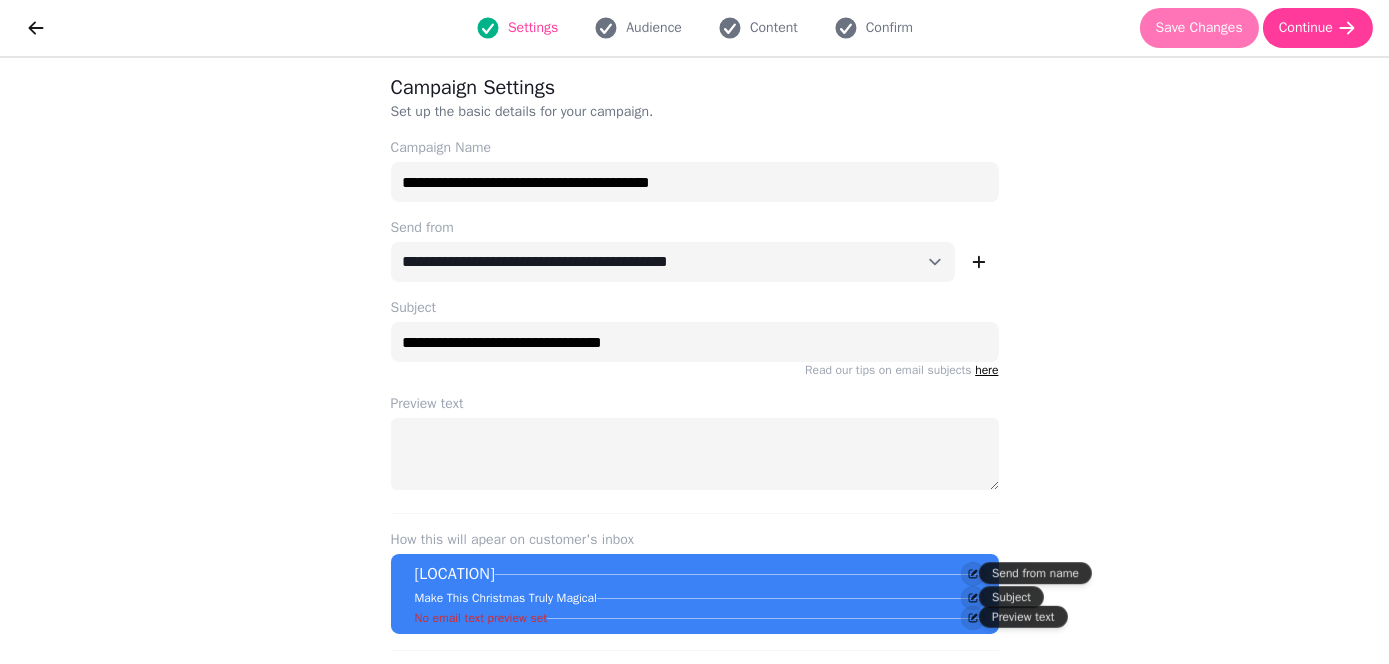 click on "Save Changes" at bounding box center [1199, 28] 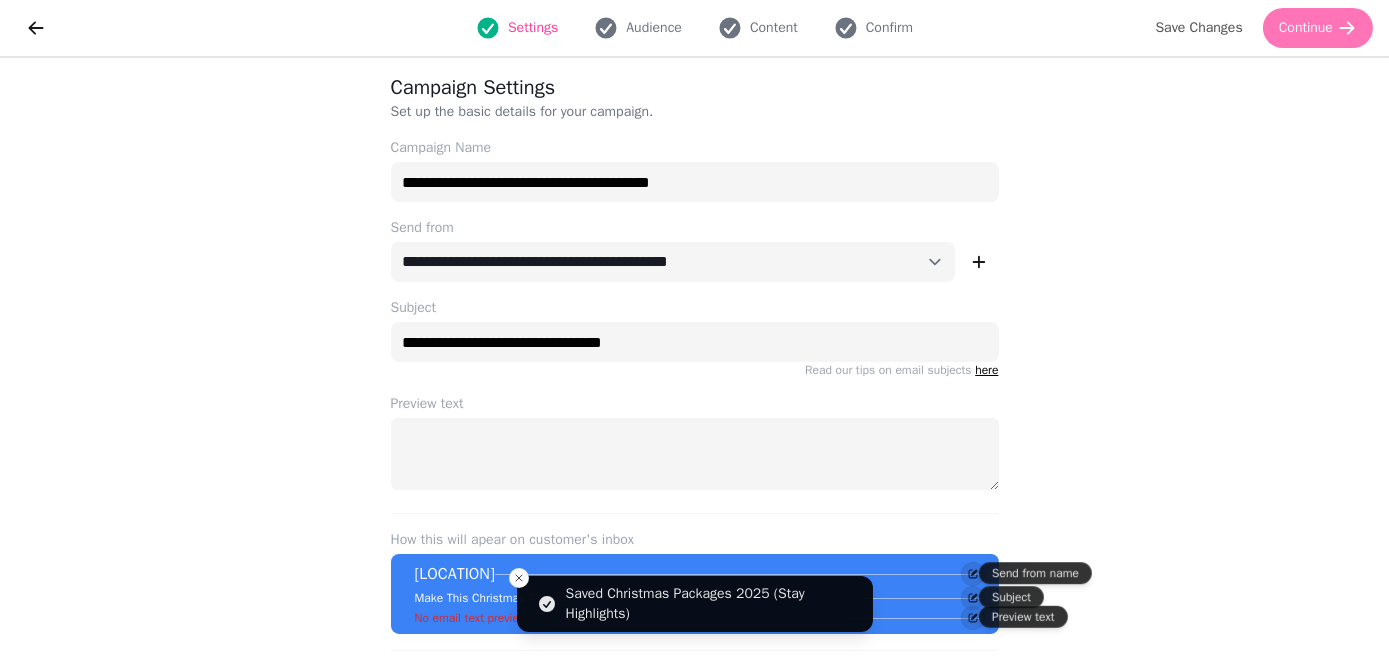 click on "Continue" at bounding box center [1318, 28] 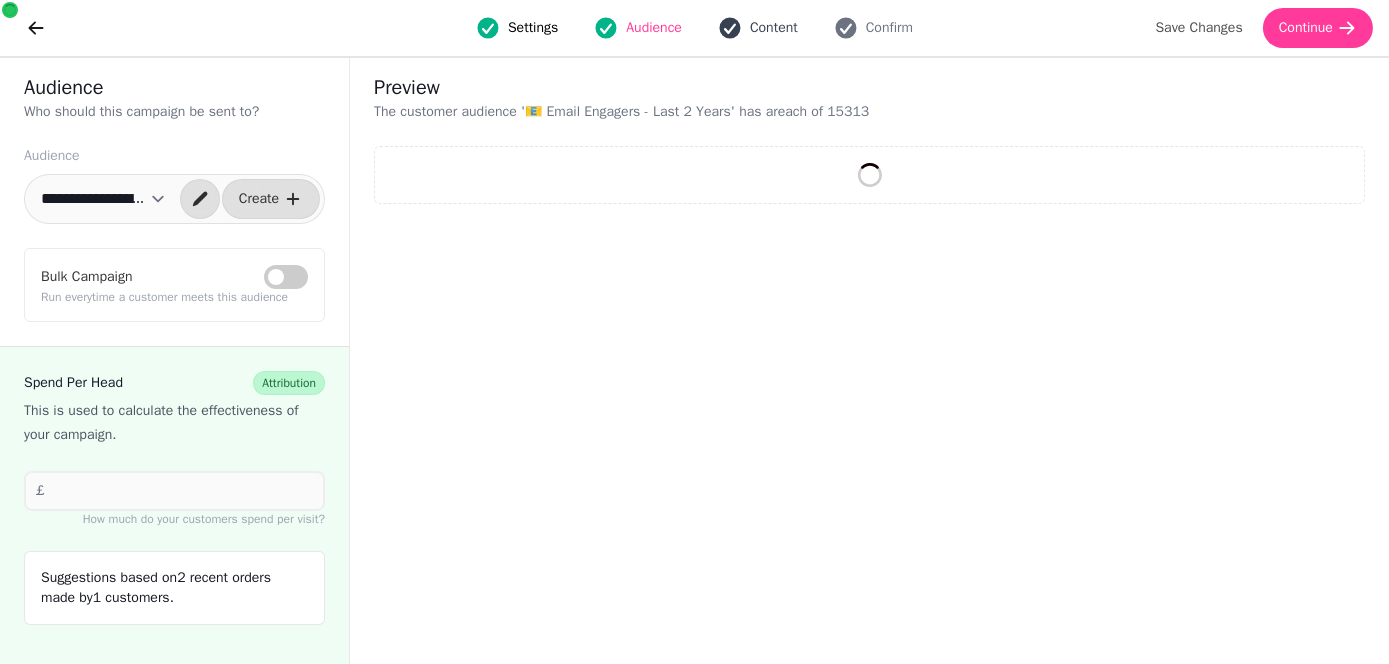 click on "Content" at bounding box center (774, 28) 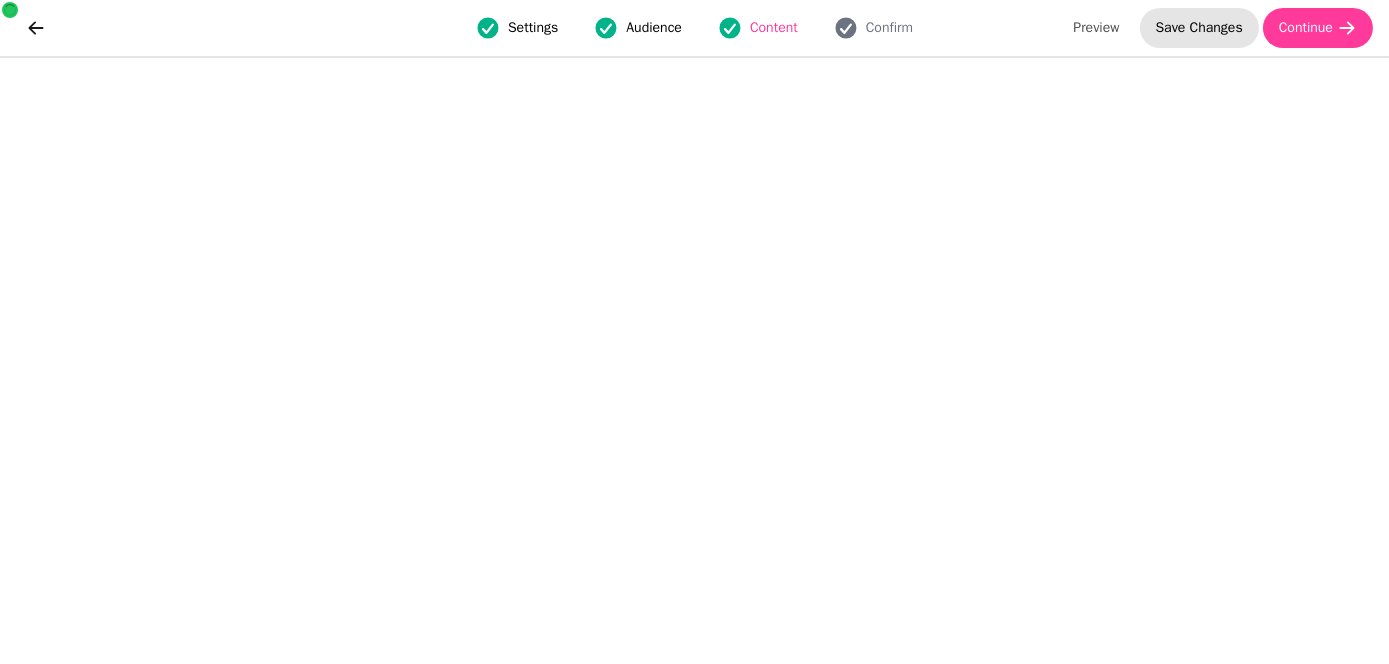 click on "Save Changes" at bounding box center (1199, 28) 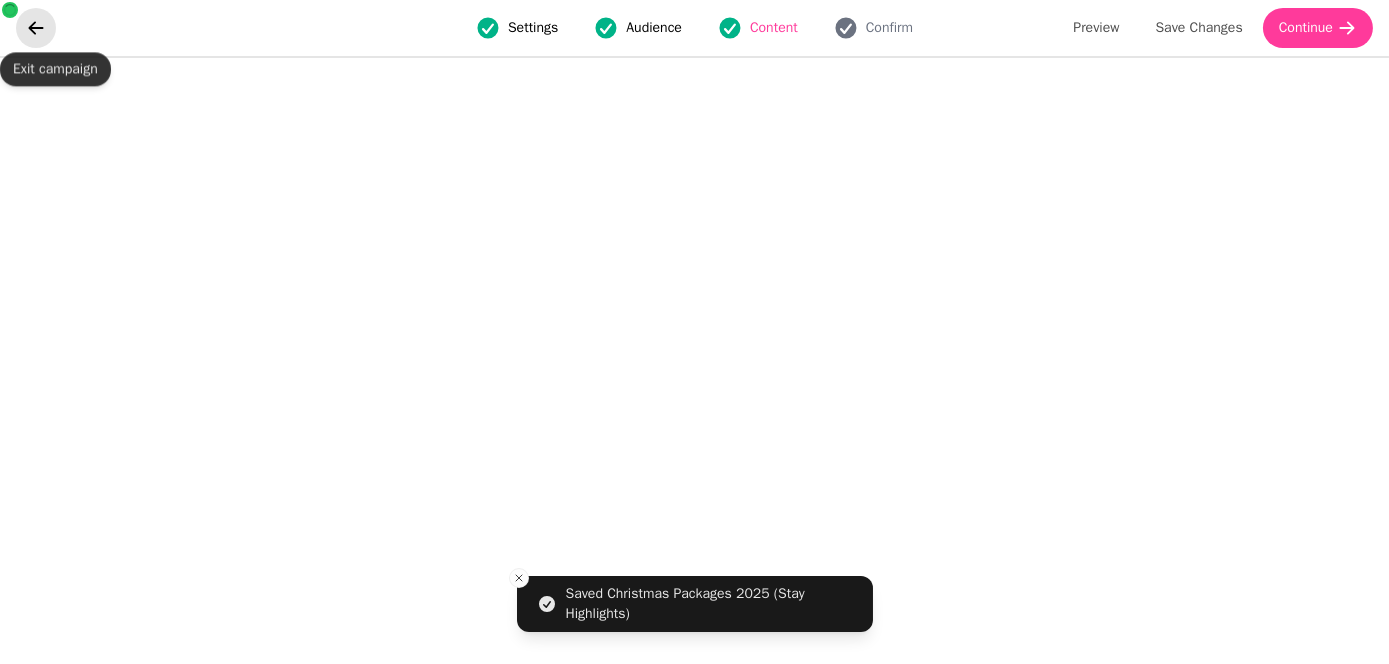 click 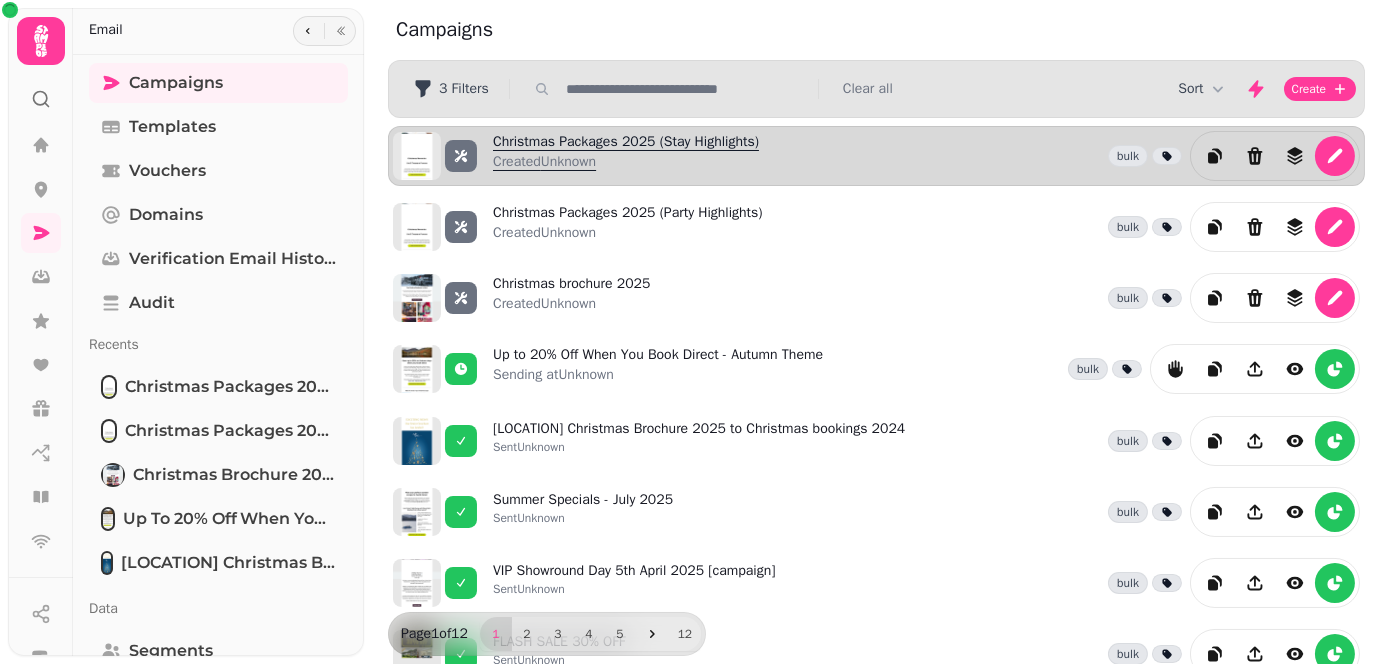 click on "Christmas Packages 2025 (Stay Highlights) Created  Unknown" at bounding box center (626, 156) 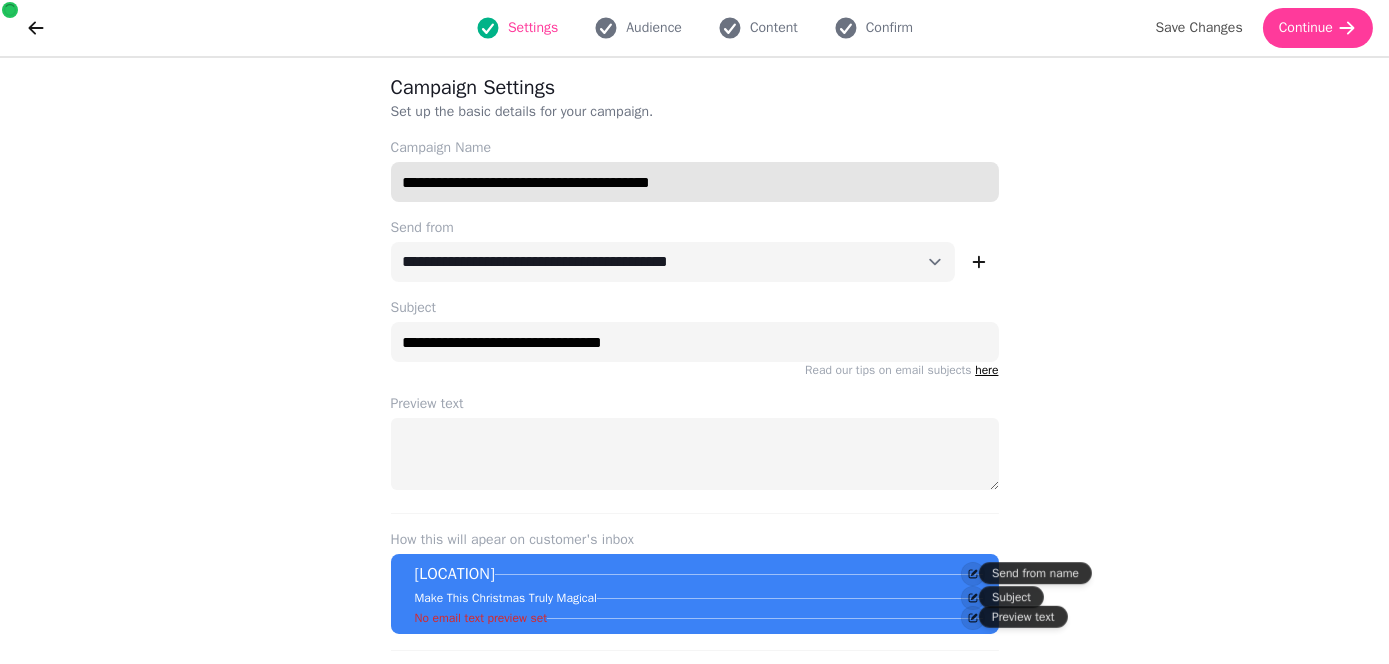 click on "**********" at bounding box center (695, 182) 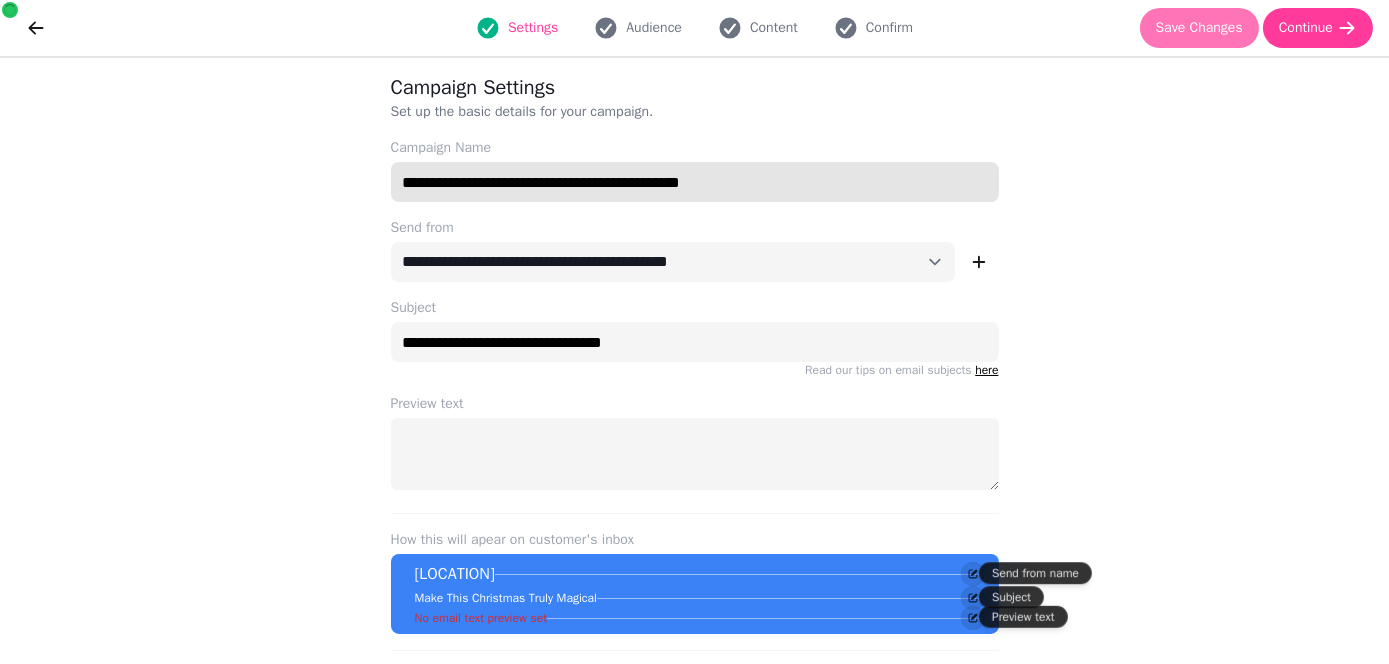 type on "**********" 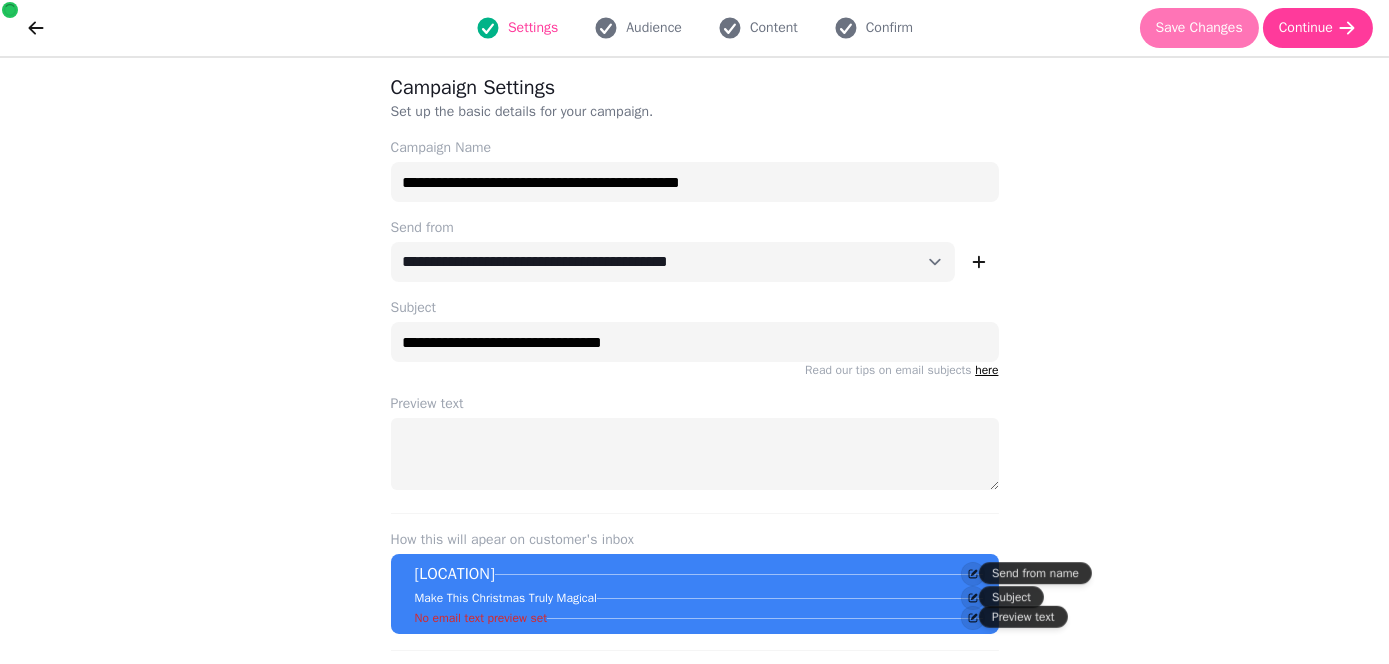 click on "Save Changes" at bounding box center [1199, 28] 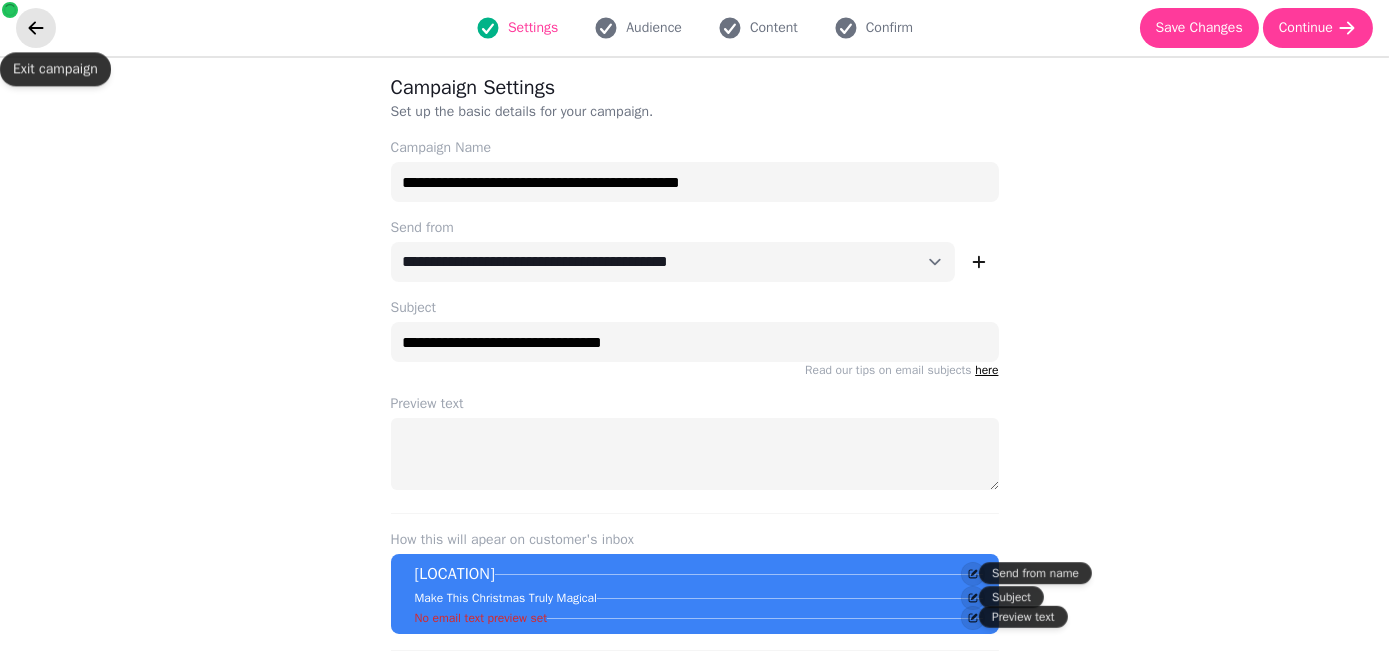 click at bounding box center (36, 28) 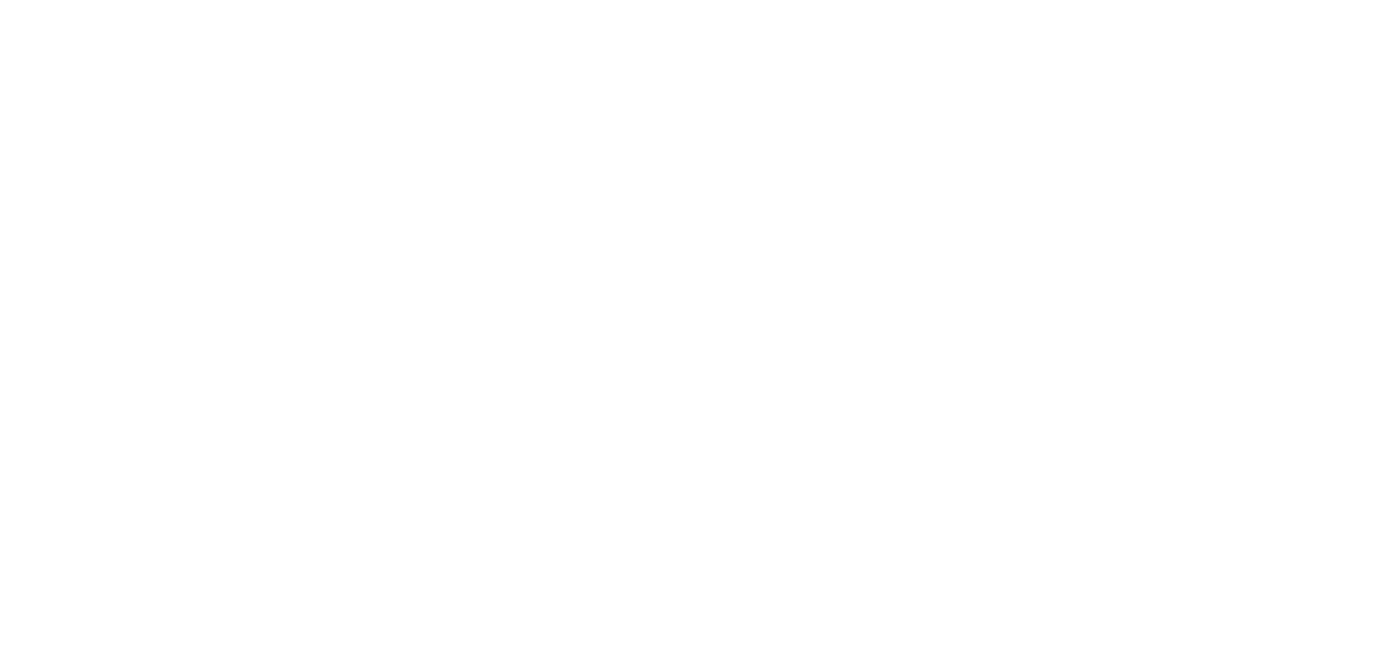 scroll, scrollTop: 0, scrollLeft: 0, axis: both 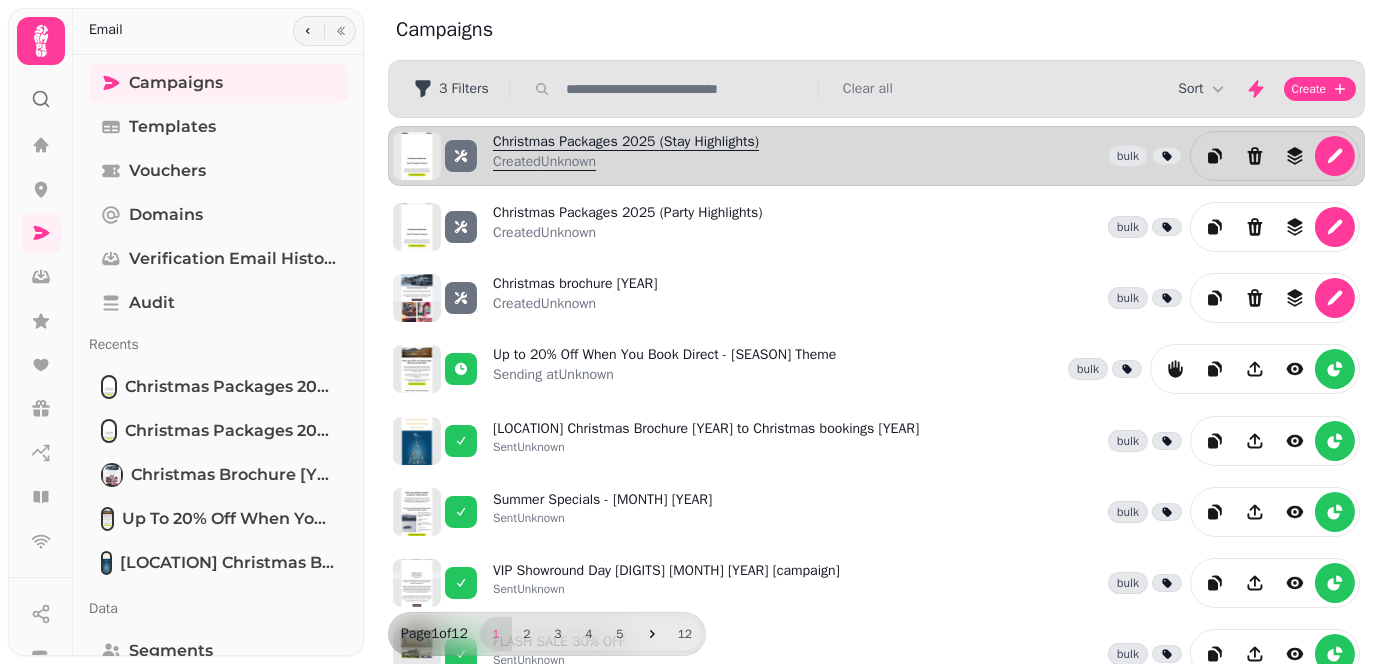 click on "Christmas Packages 2025 (Stay Highlights) Created  Unknown" at bounding box center [626, 156] 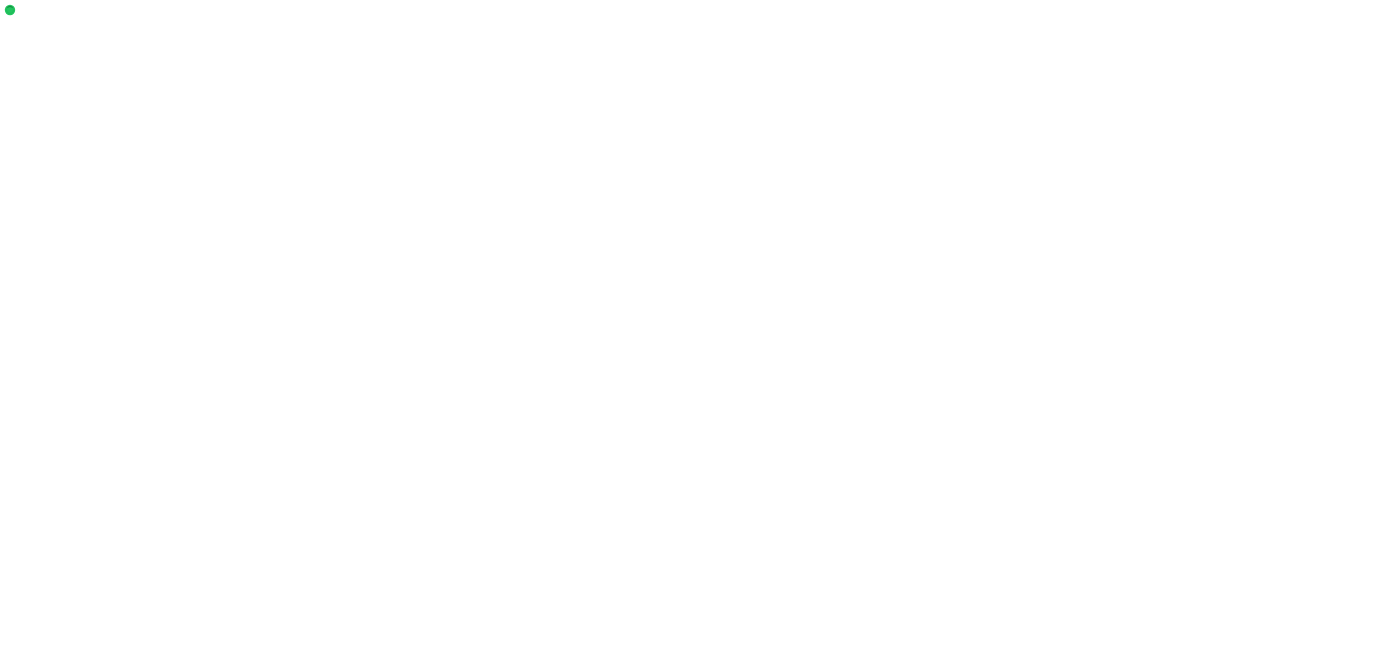 select on "**********" 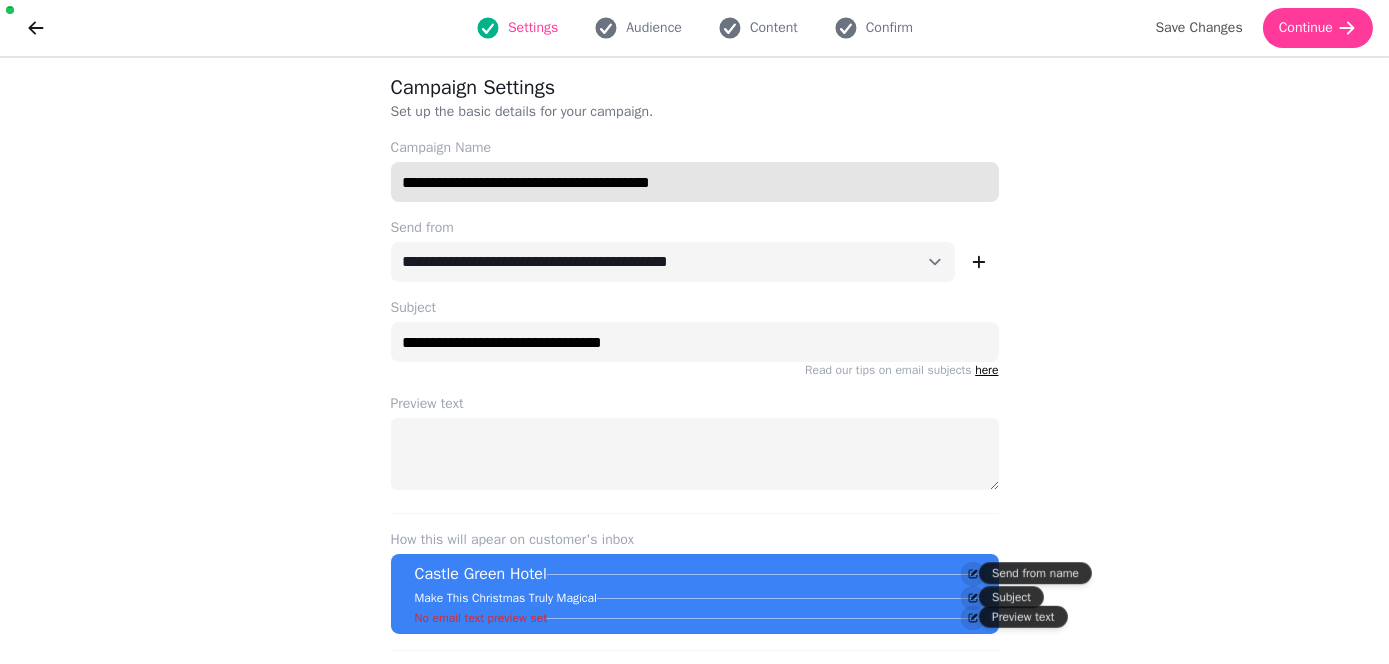 click on "**********" at bounding box center [695, 182] 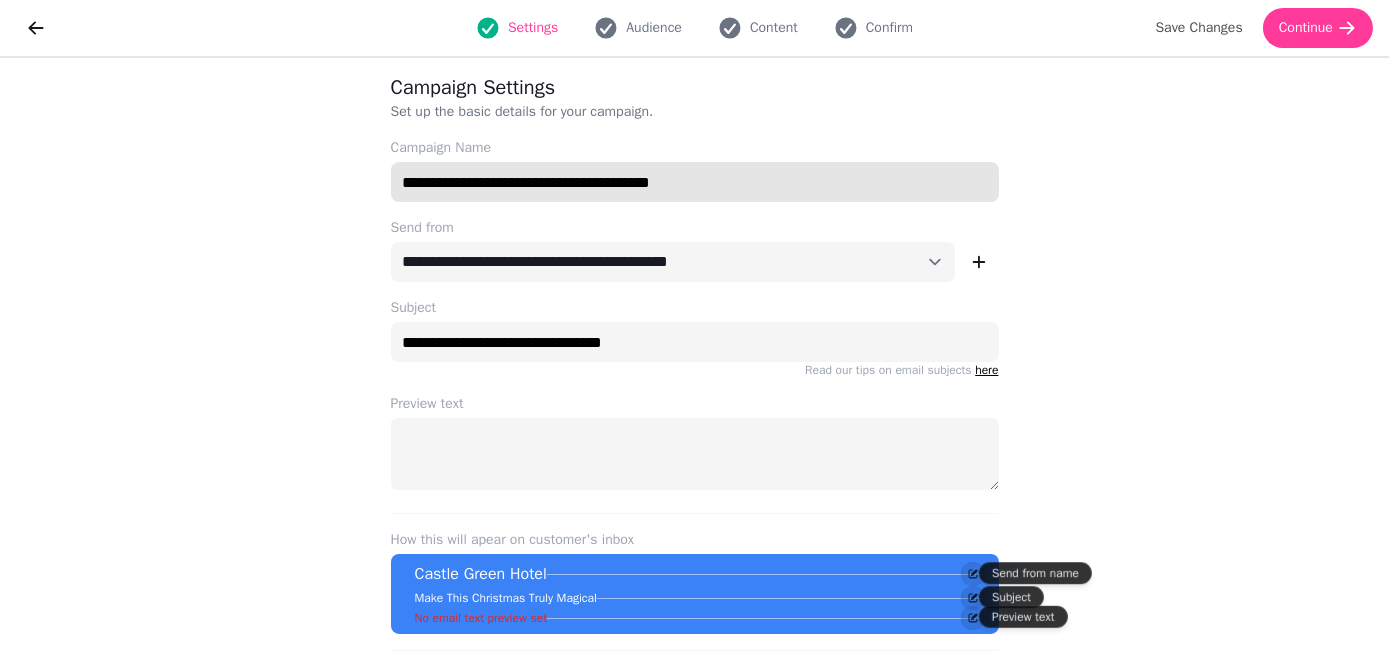 click on "**********" at bounding box center [695, 182] 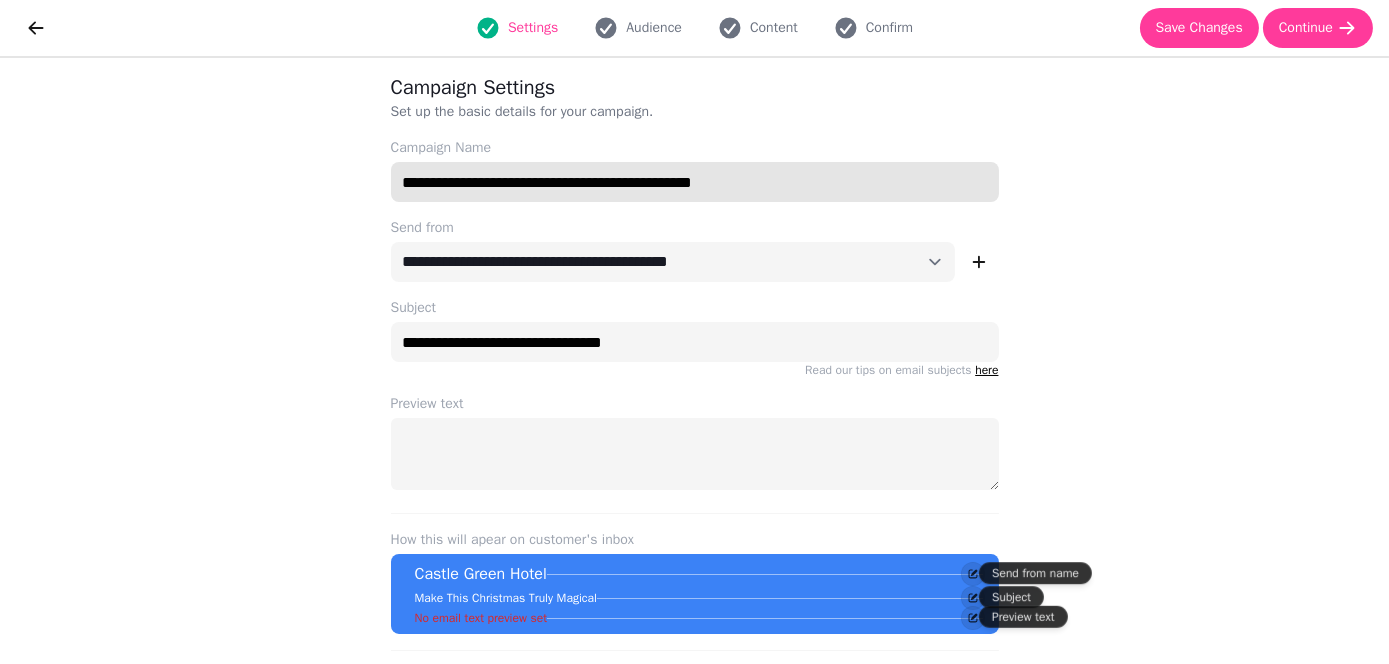 drag, startPoint x: 743, startPoint y: 178, endPoint x: 684, endPoint y: 180, distance: 59.03389 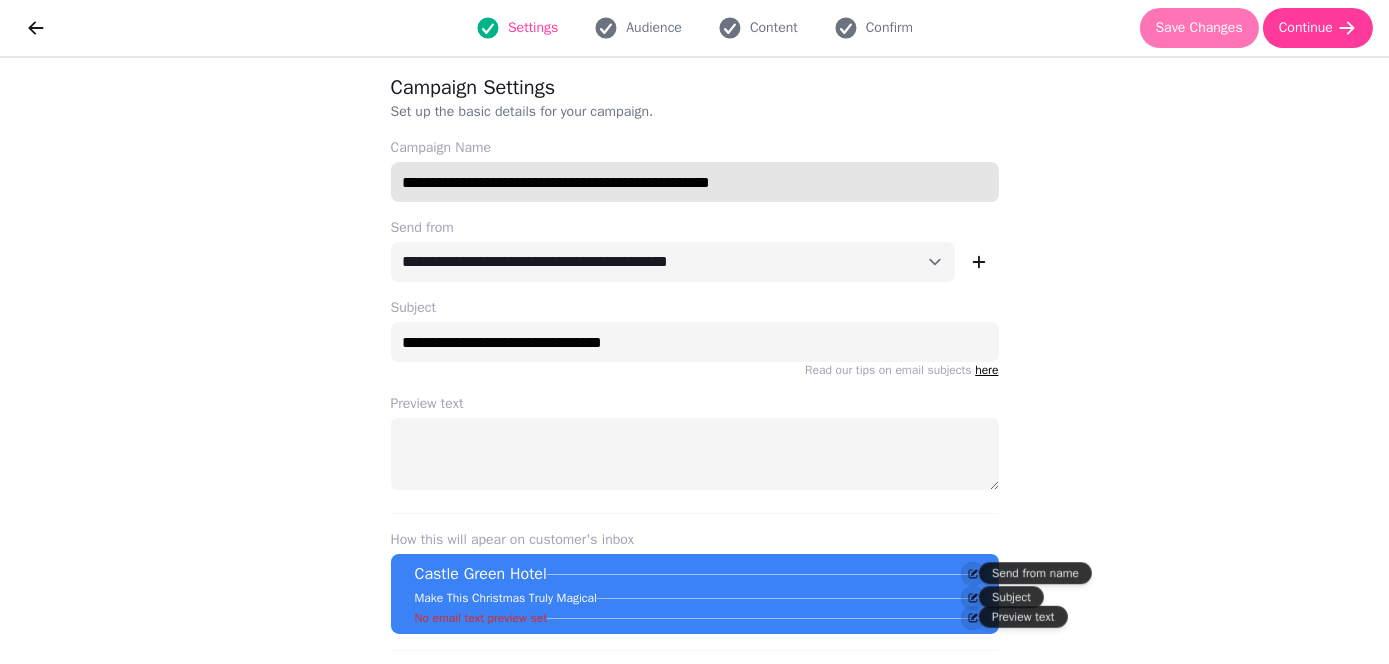 type on "**********" 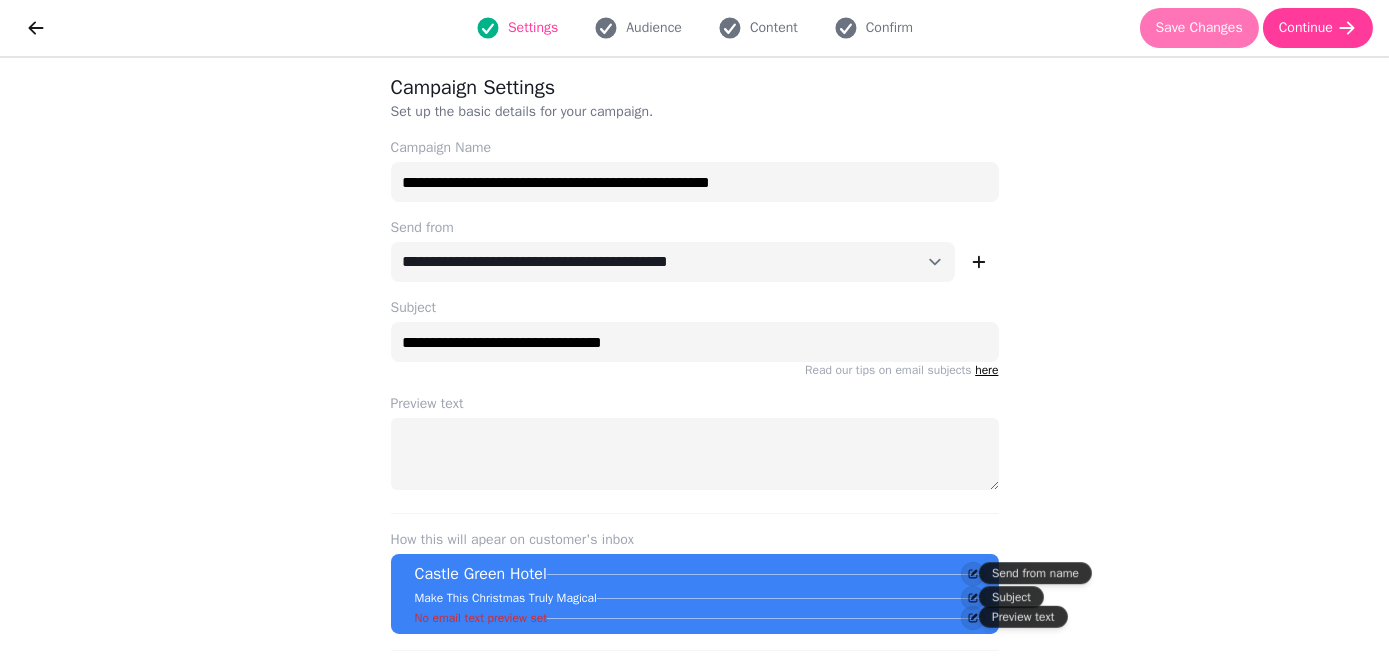 click on "Save Changes" at bounding box center (1199, 28) 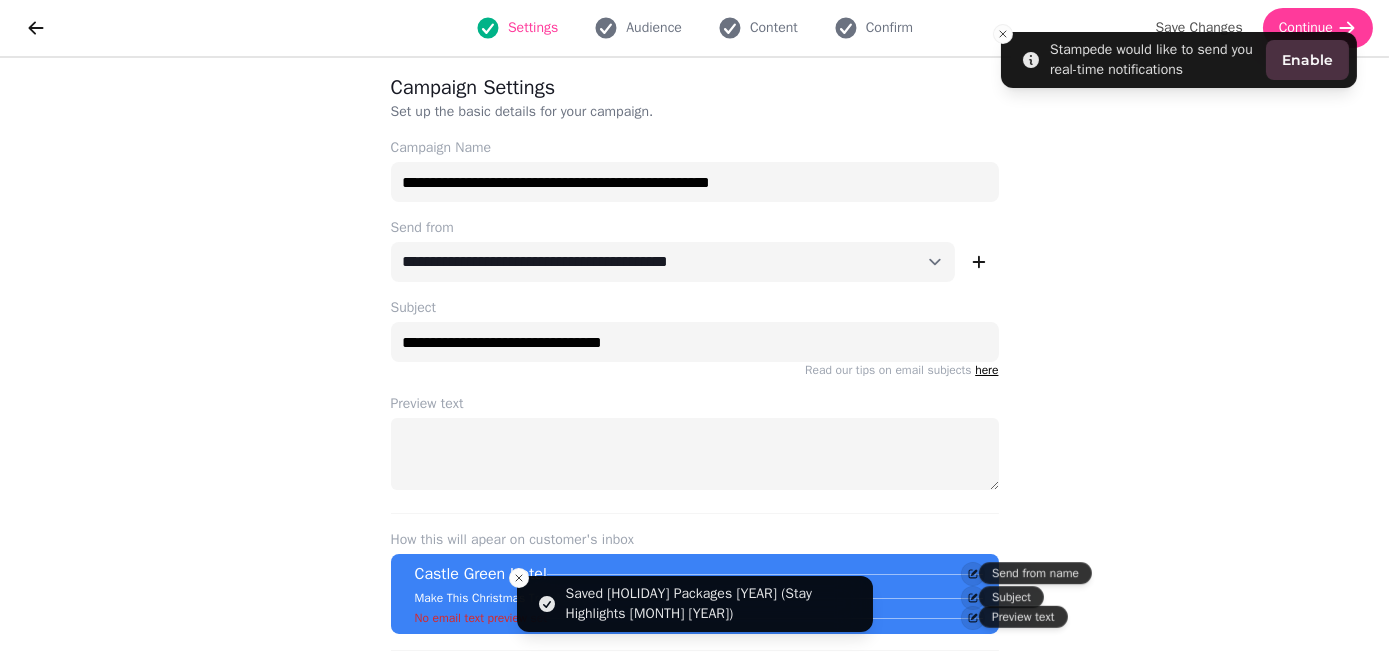 click on "**********" at bounding box center (694, 361) 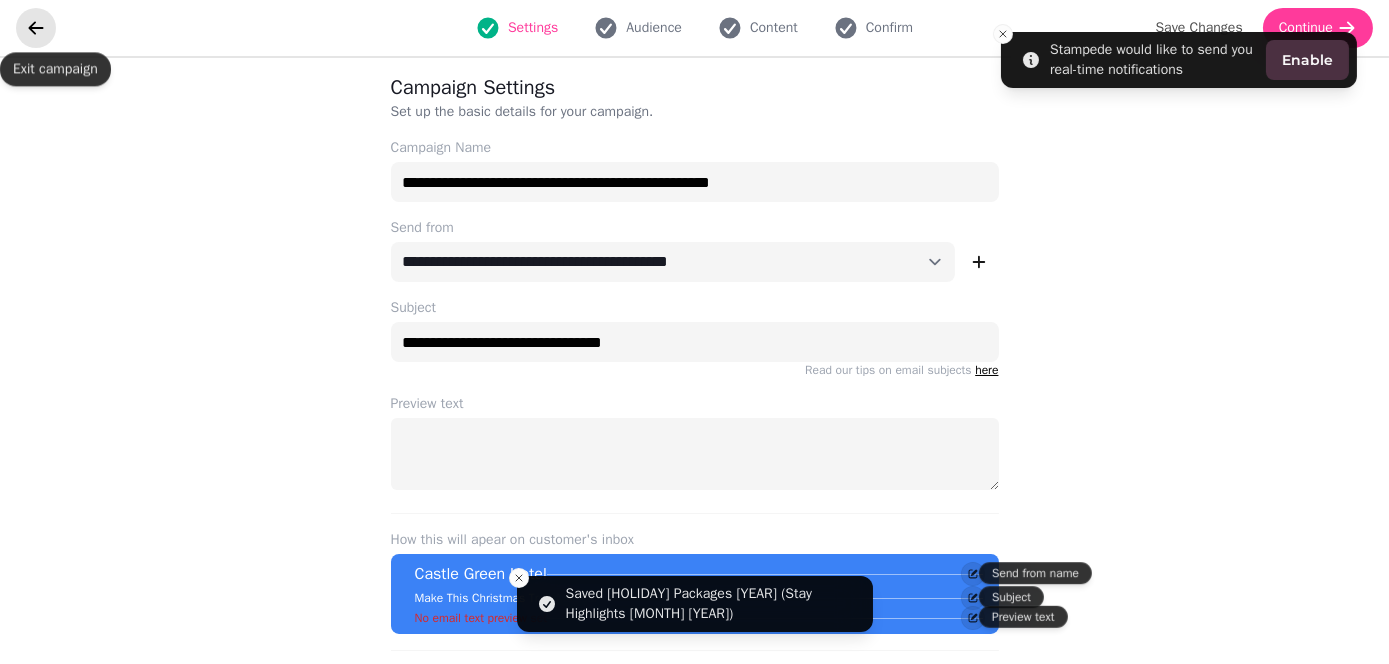 click 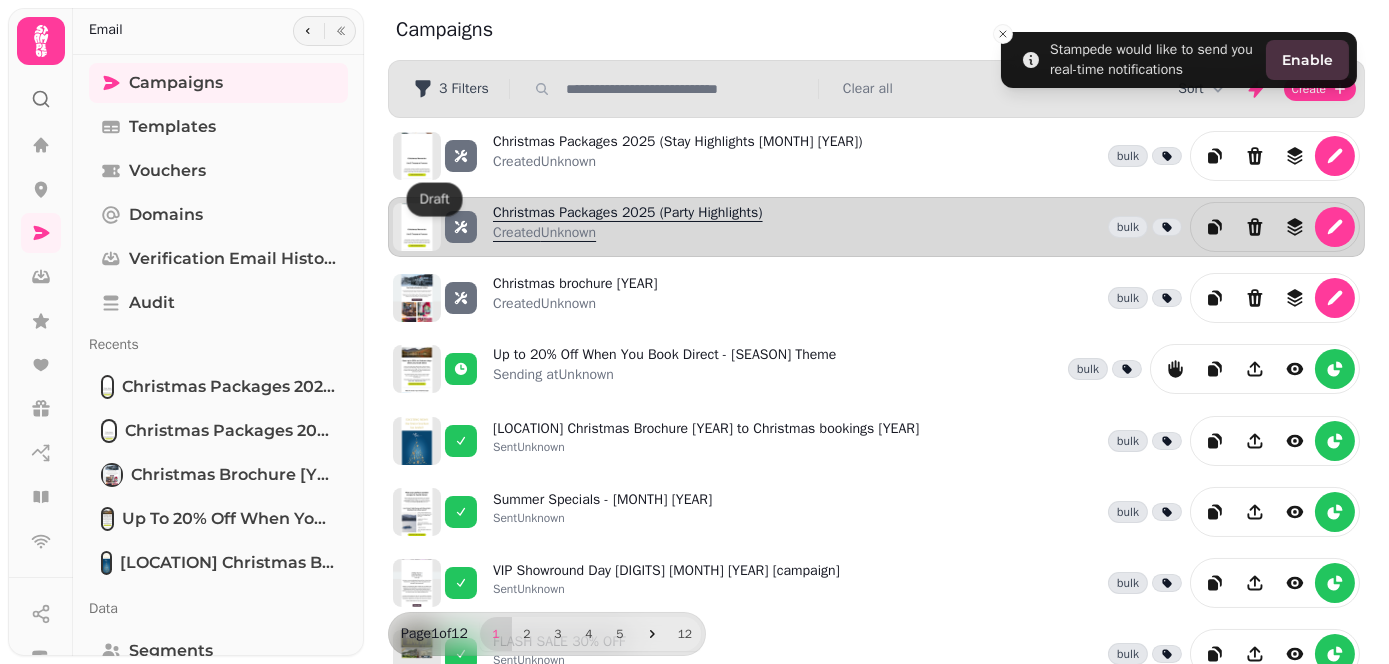 click on "Christmas Packages 2025 (Party Highlights) Created  Unknown" at bounding box center [628, 227] 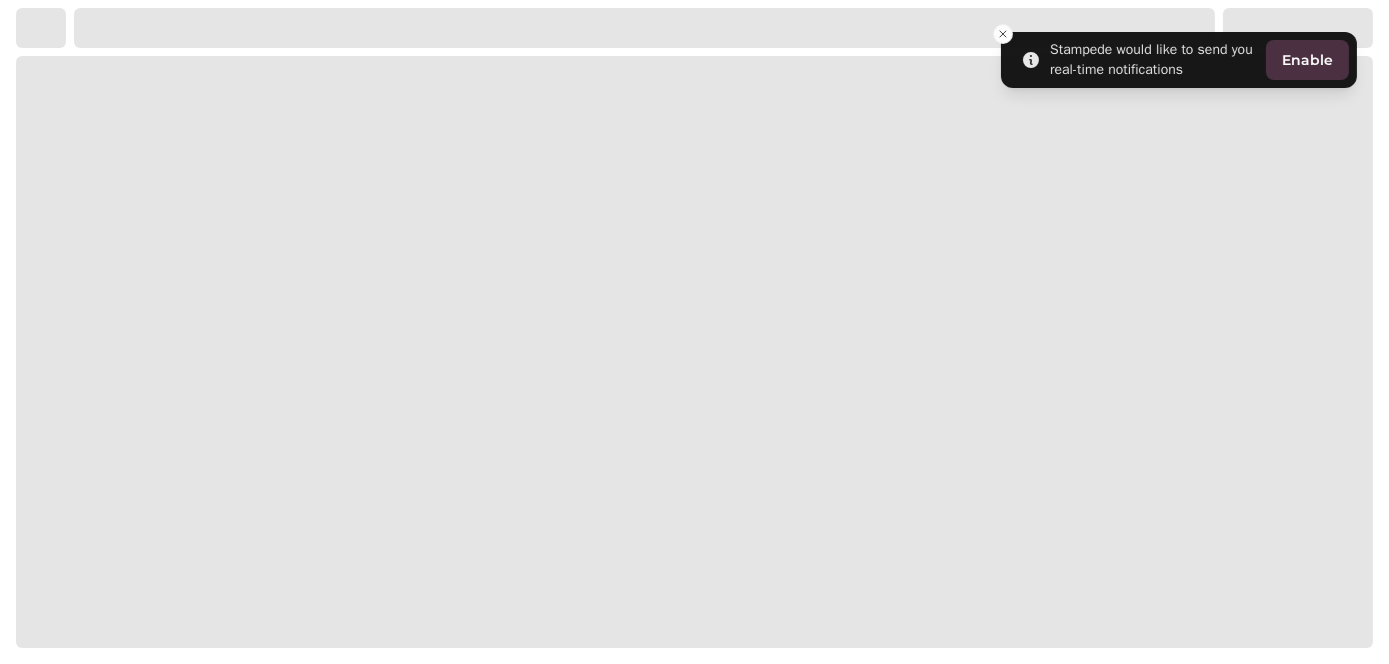 select on "**********" 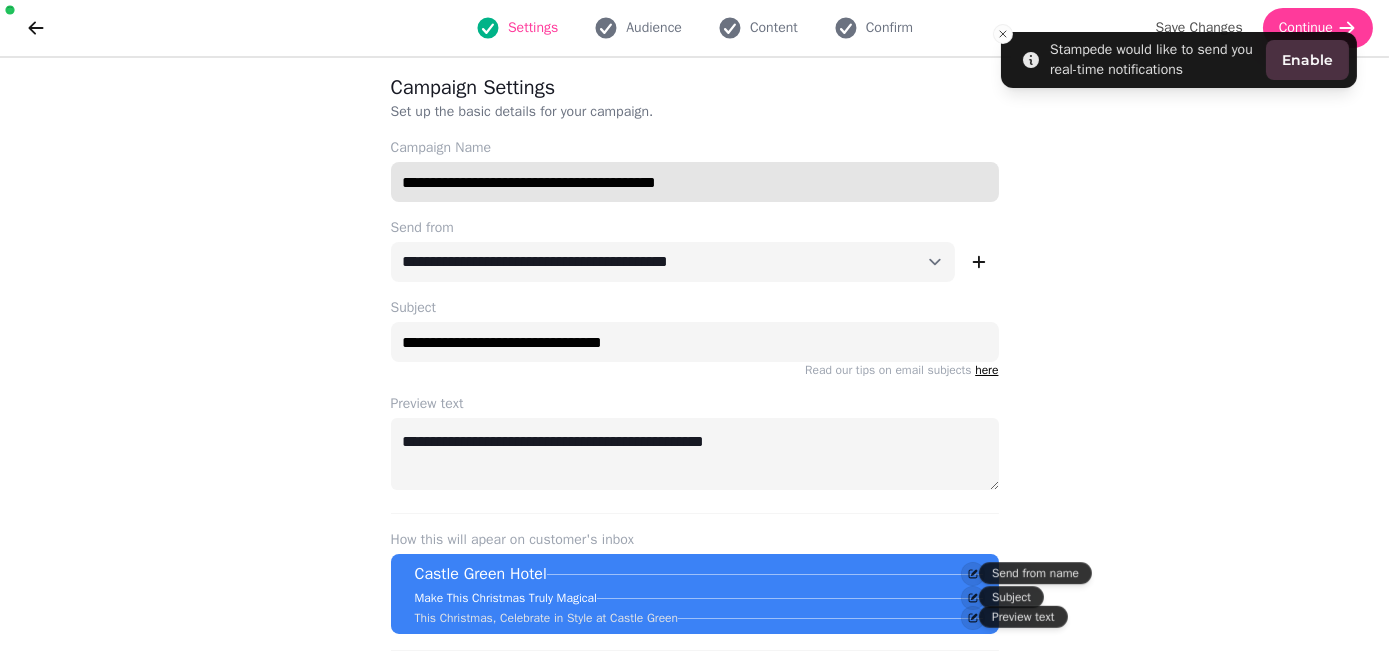 click on "**********" at bounding box center [695, 182] 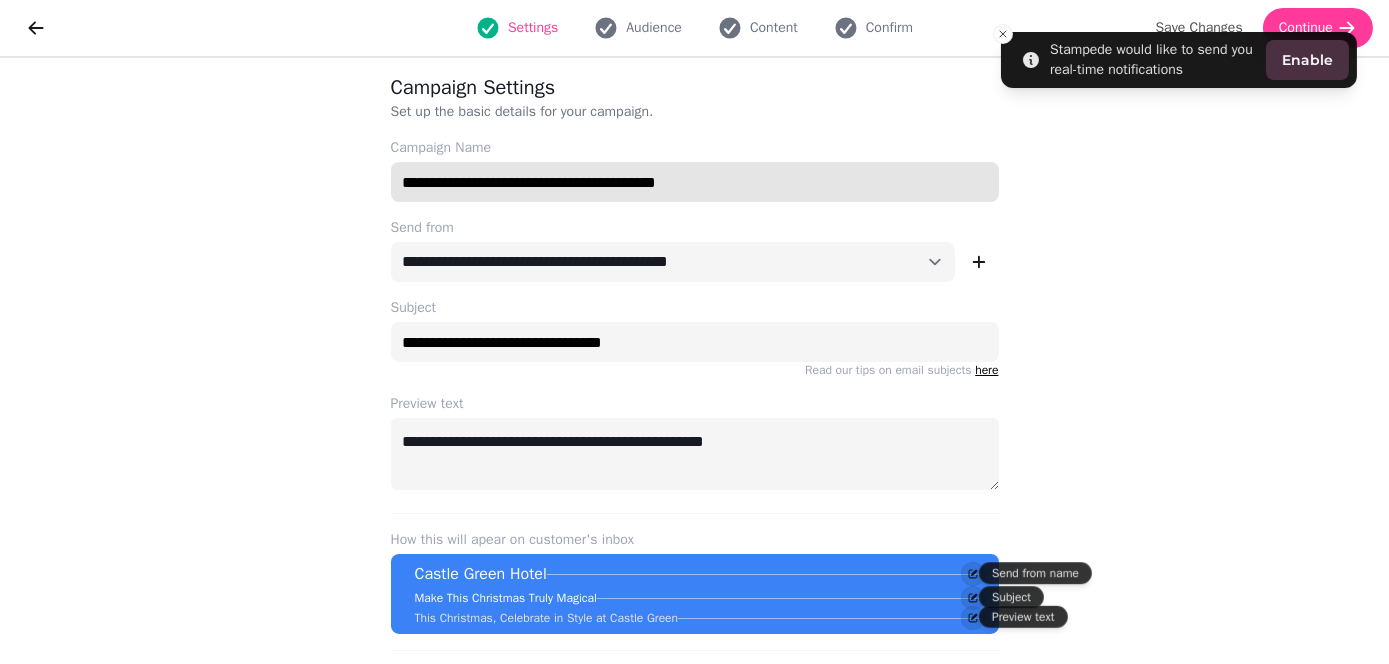 click on "**********" at bounding box center (695, 182) 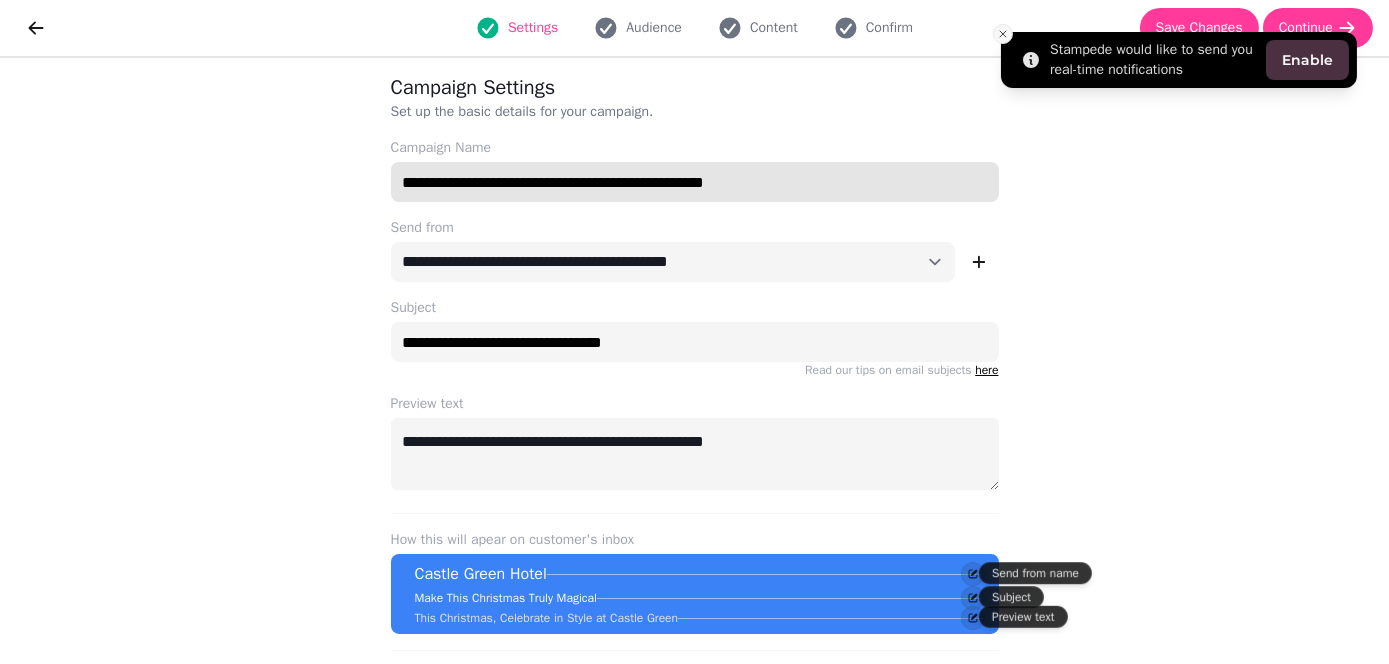 type on "**********" 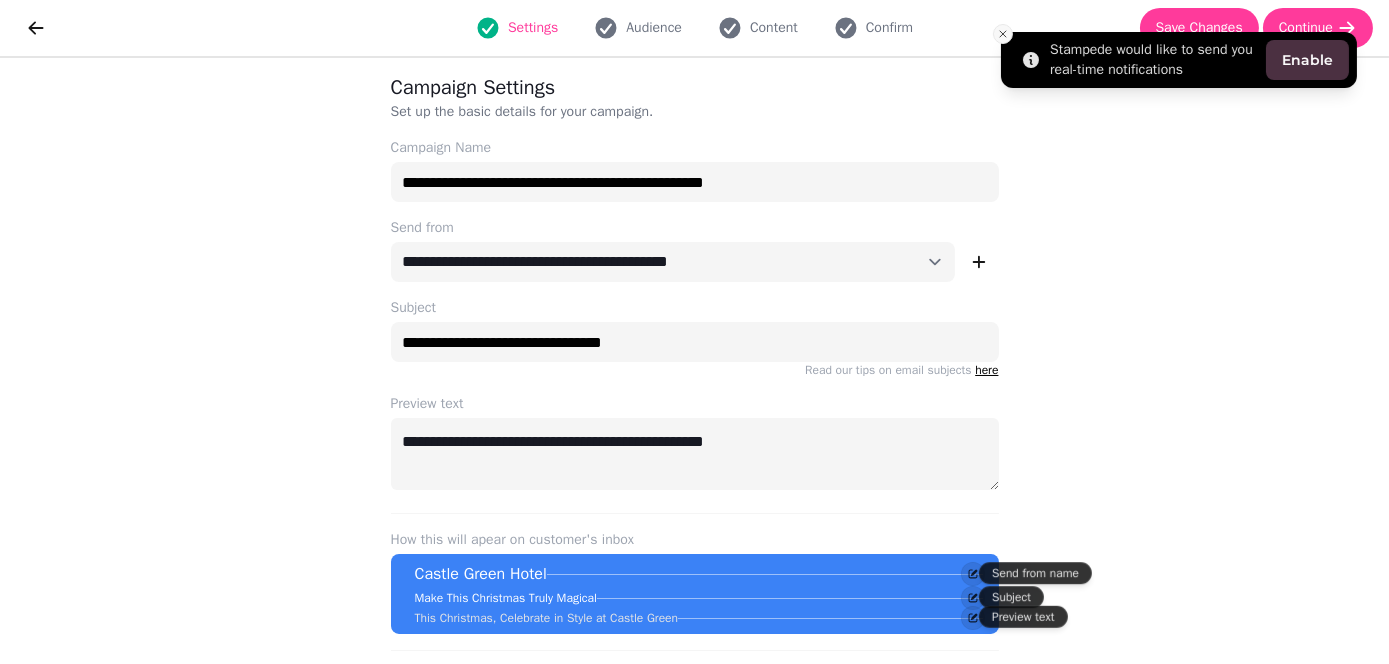 click at bounding box center [1003, 34] 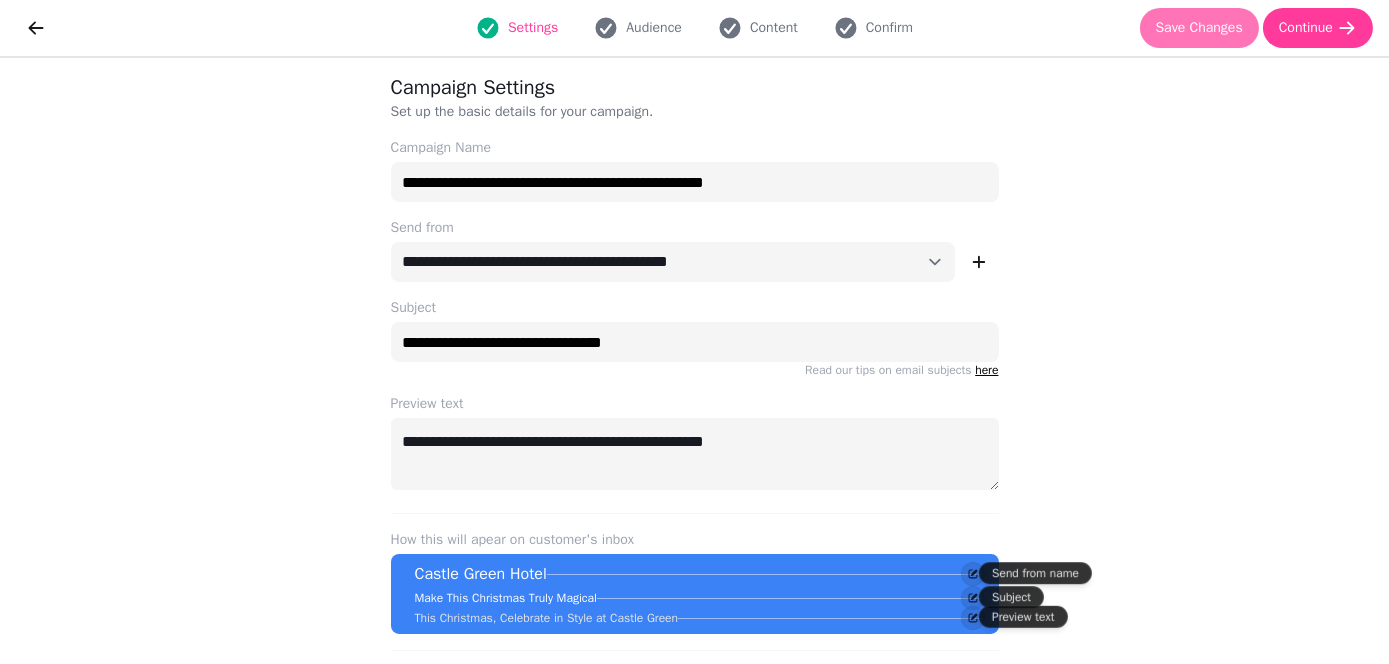 click on "Save Changes" at bounding box center (1199, 28) 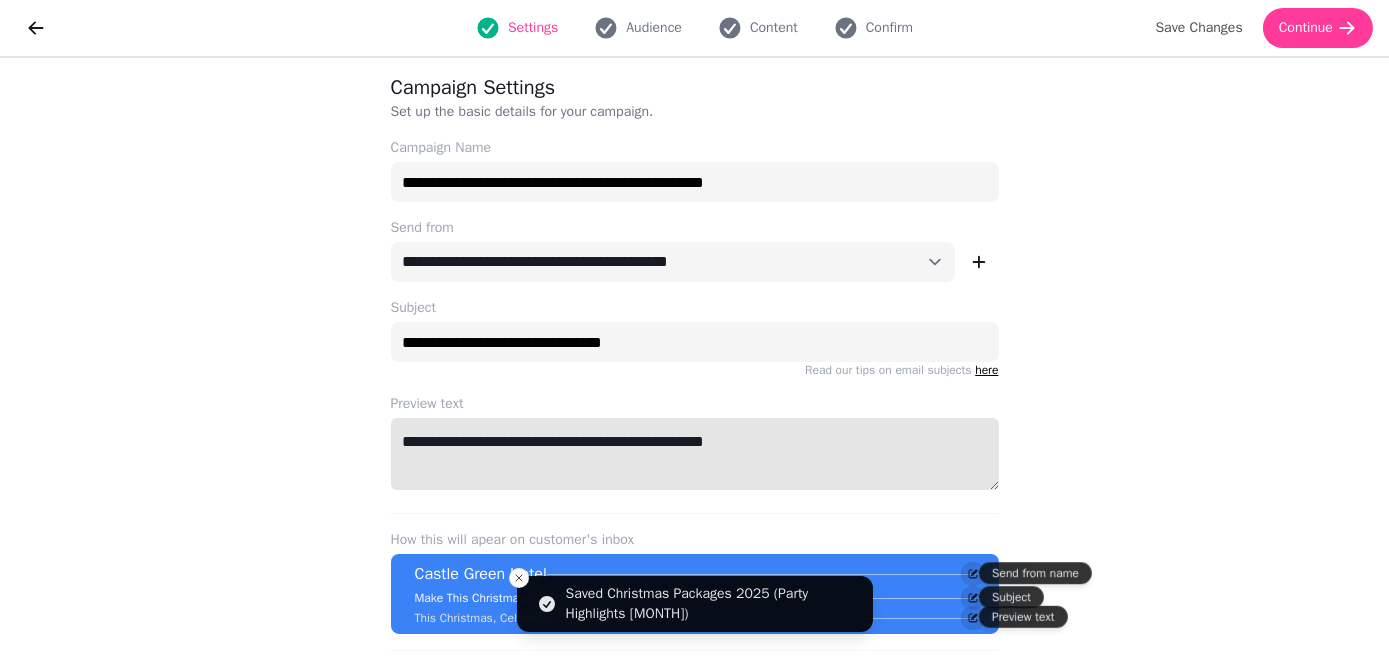 drag, startPoint x: 733, startPoint y: 452, endPoint x: 321, endPoint y: 457, distance: 412.03033 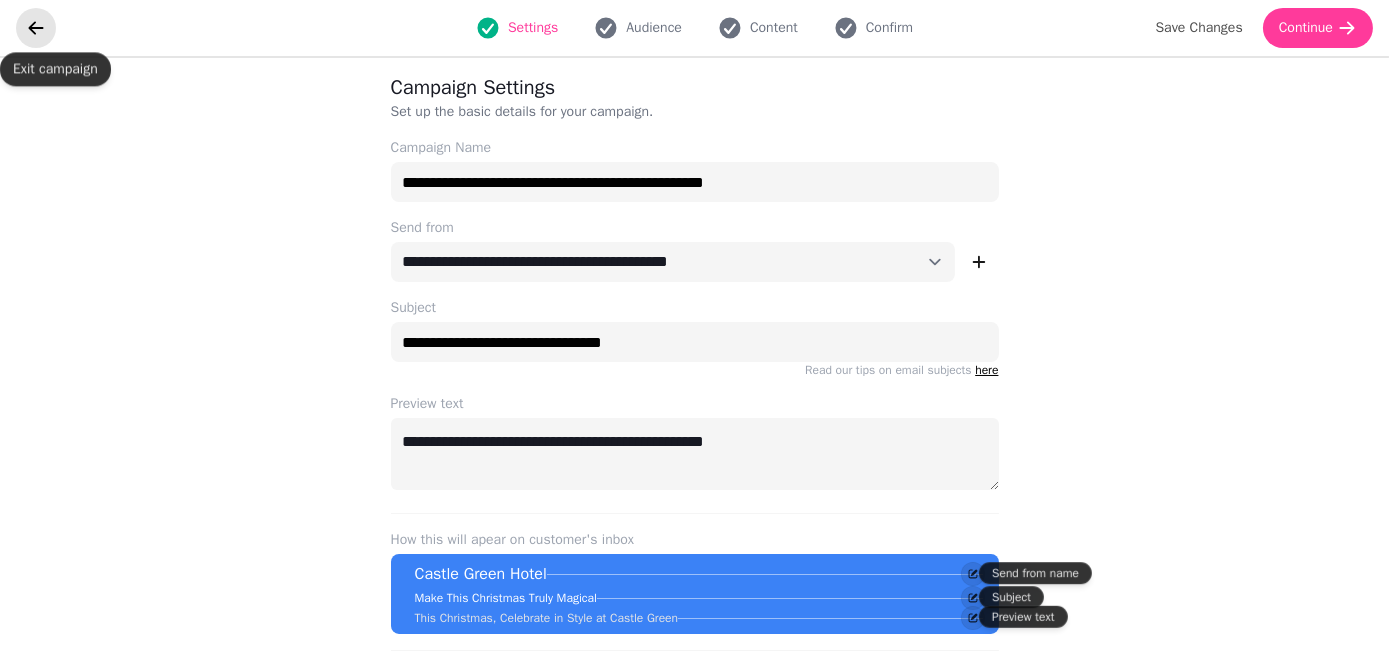 click 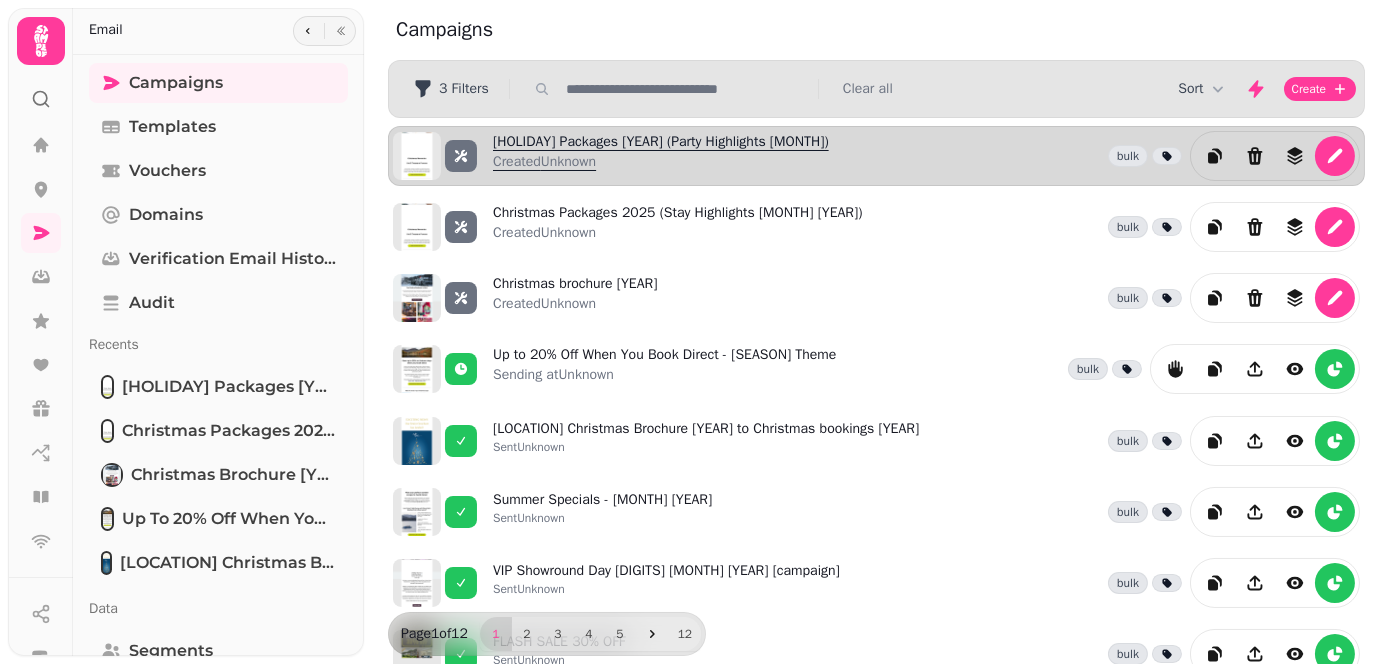 click on "[HOLIDAY] Packages [YEAR] (Party Highlights [MONTH]) Created  Unknown" at bounding box center (661, 156) 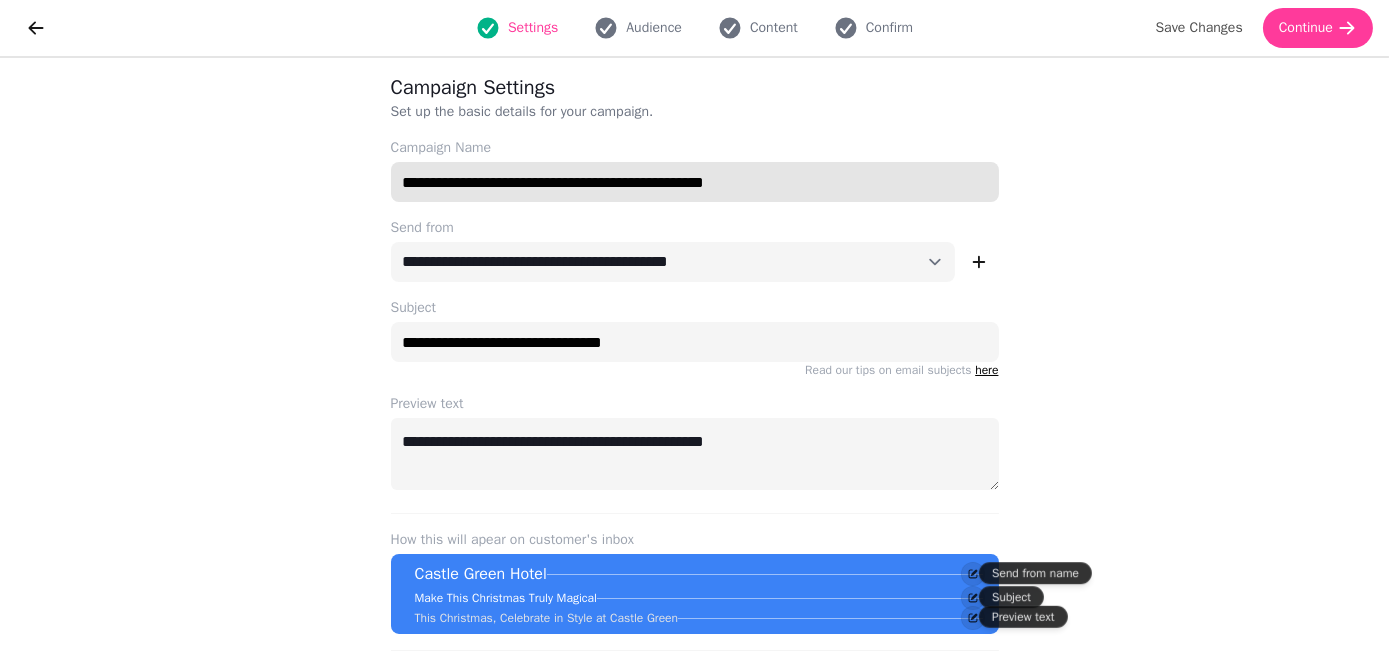 drag, startPoint x: 756, startPoint y: 179, endPoint x: 721, endPoint y: 188, distance: 36.138622 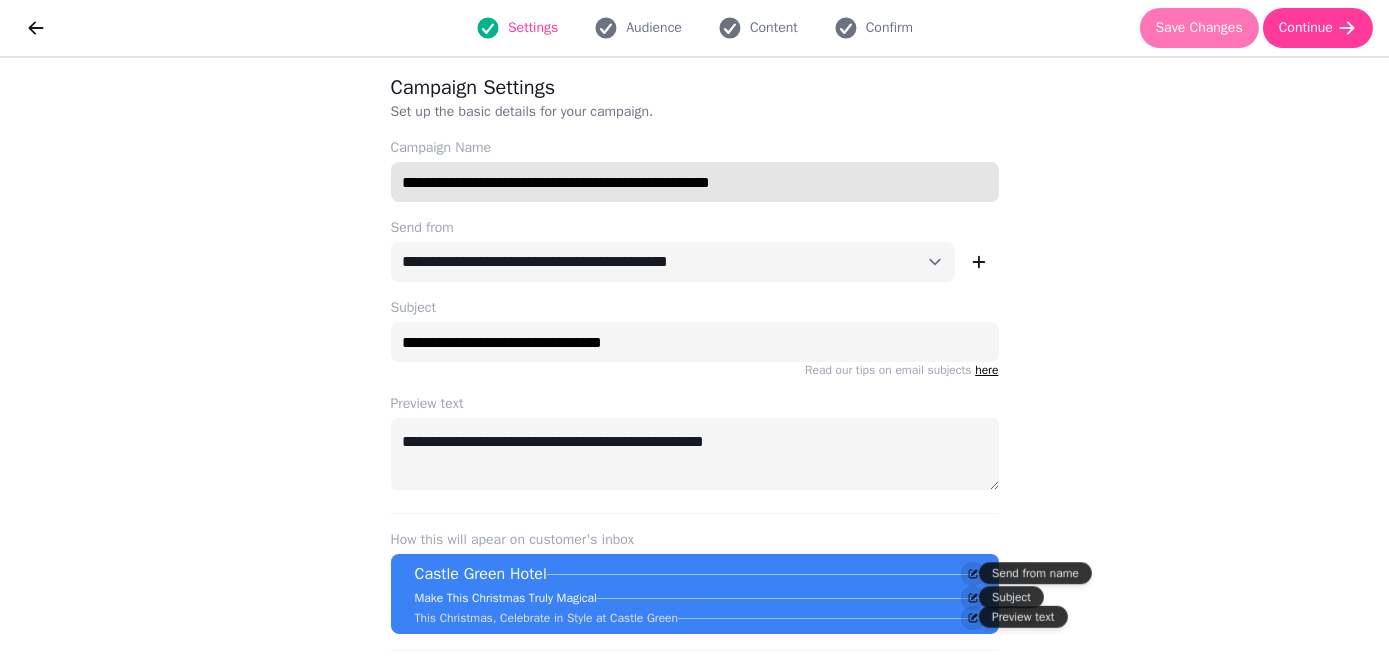 type on "**********" 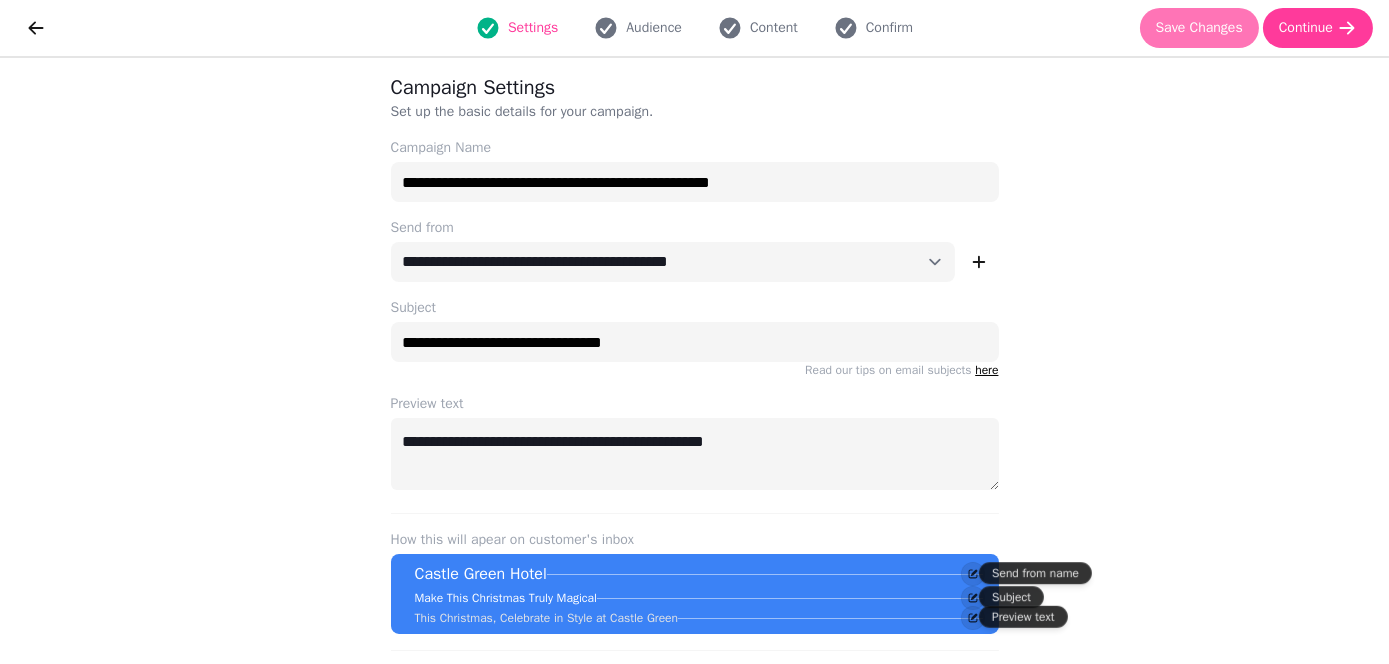 click on "Save Changes" at bounding box center [1199, 28] 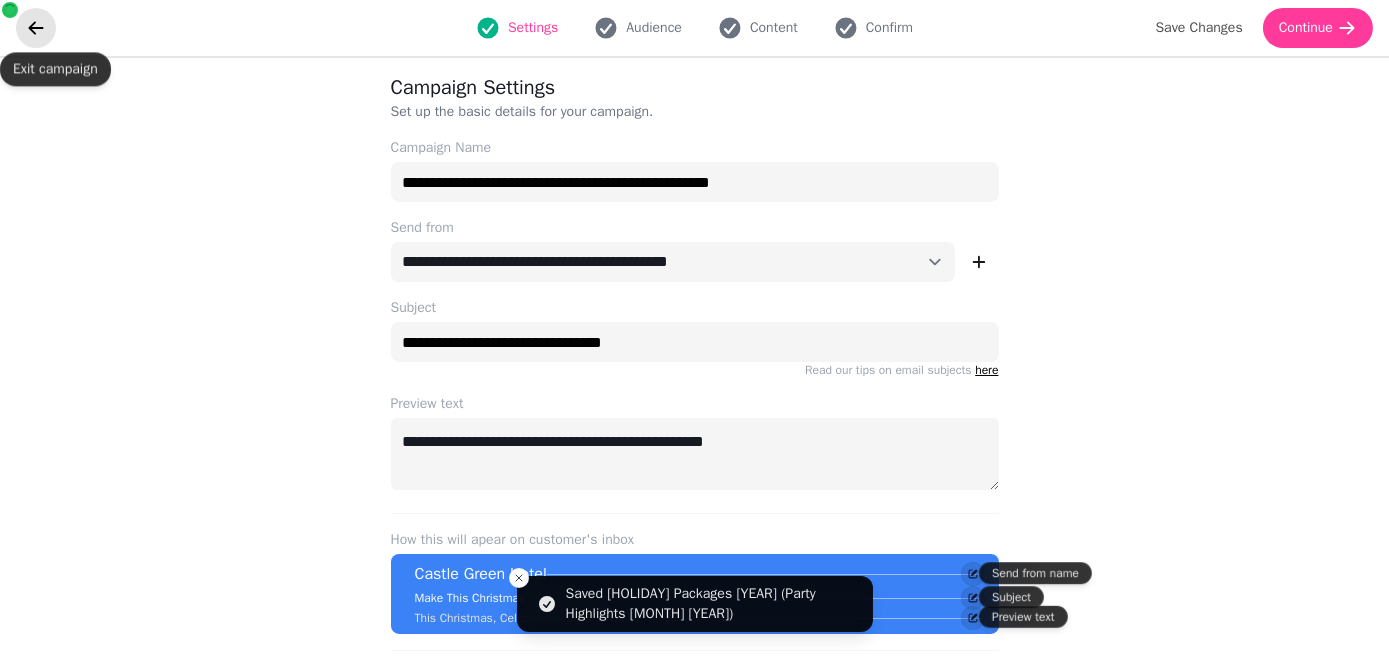 click at bounding box center [36, 28] 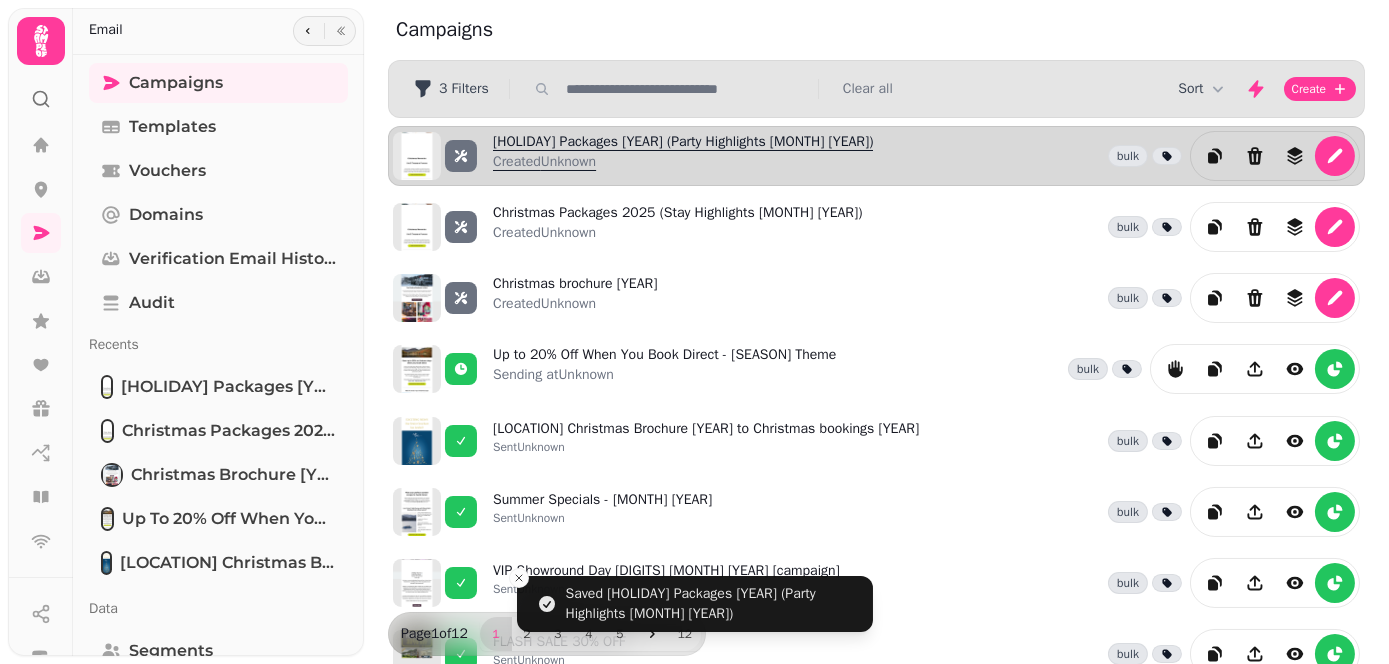 click on "Christmas Packages 2025 (Party Highlights [MONTH] [YEAR]) Created  Unknown" at bounding box center (683, 156) 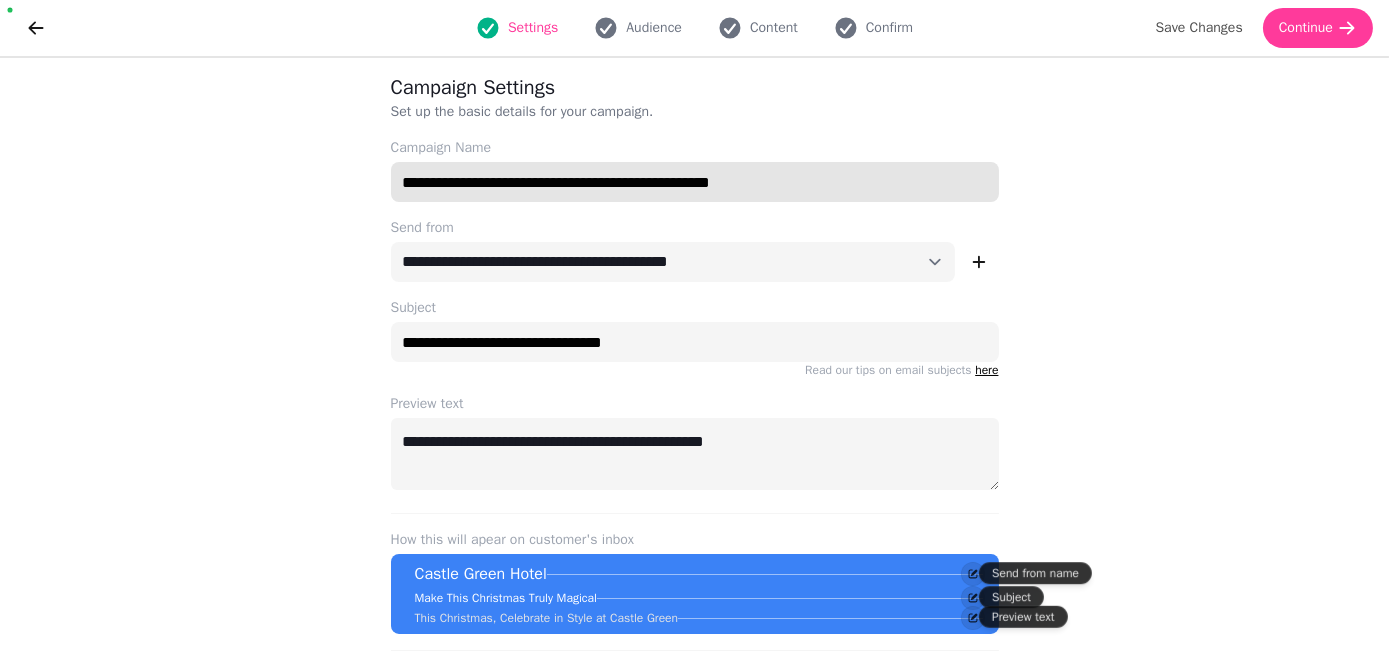 drag, startPoint x: 531, startPoint y: 181, endPoint x: 480, endPoint y: 178, distance: 51.088158 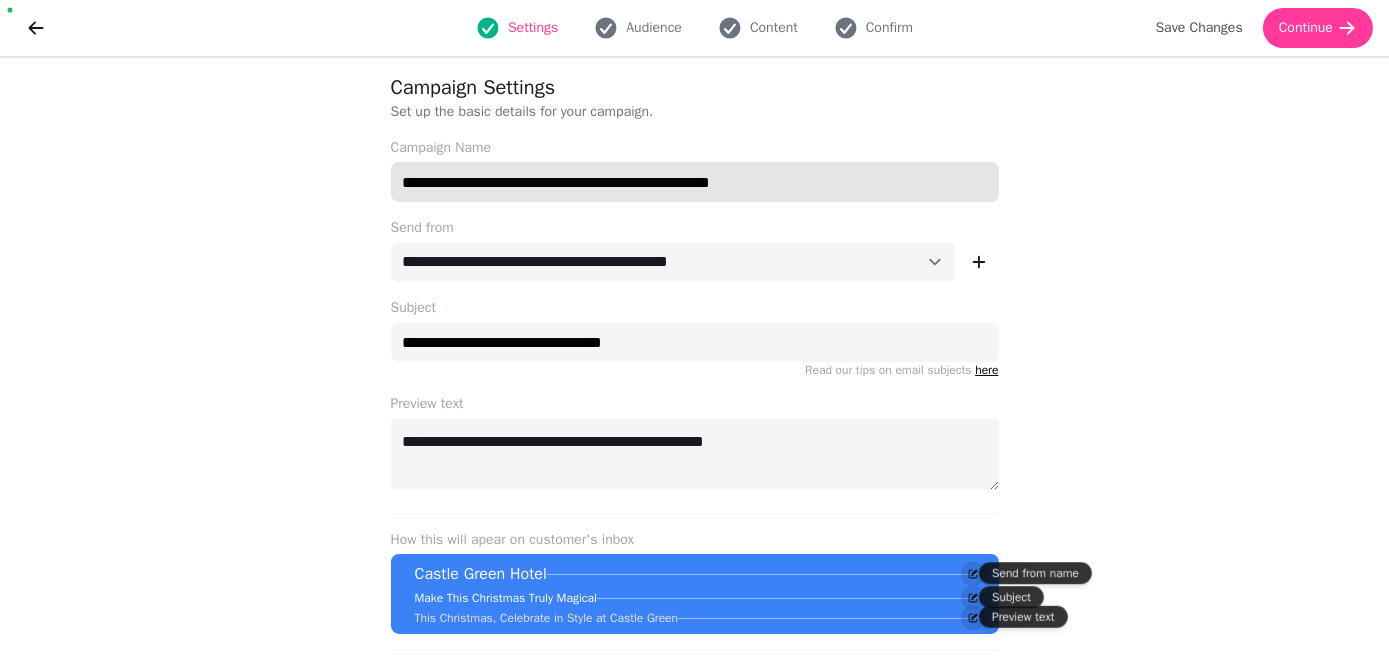 click on "**********" at bounding box center [695, 182] 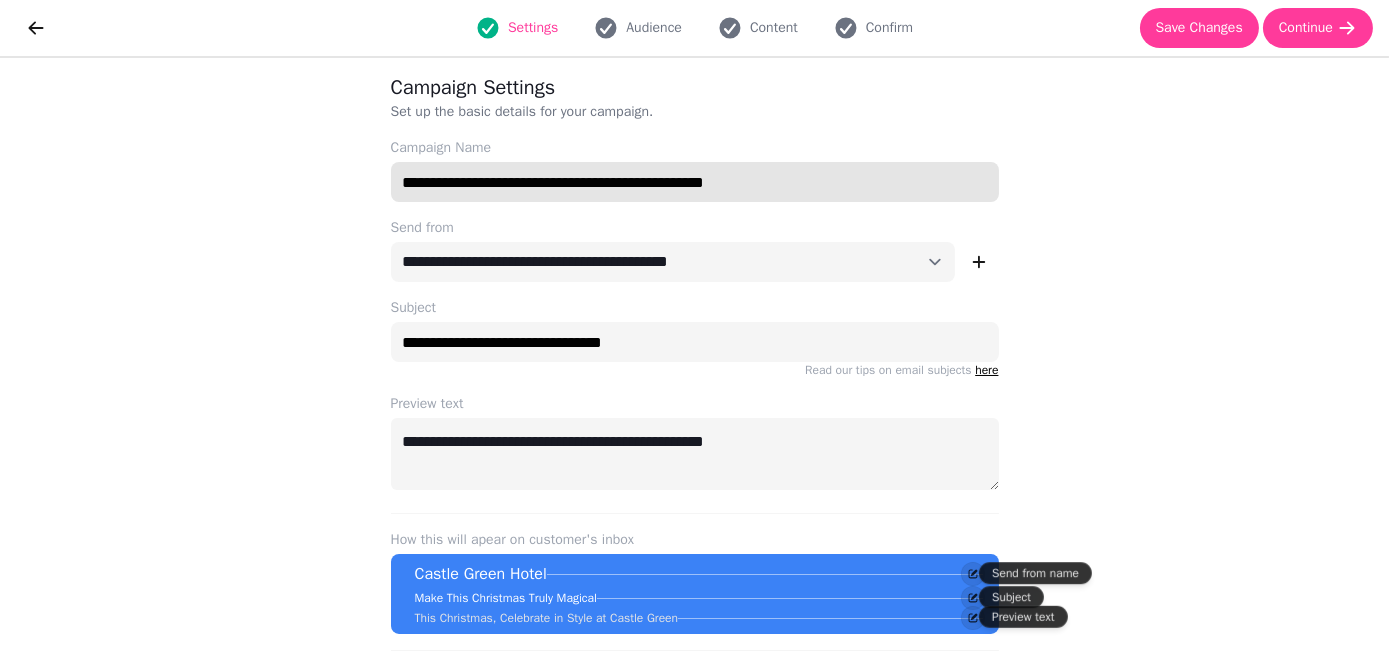 click on "**********" at bounding box center [695, 182] 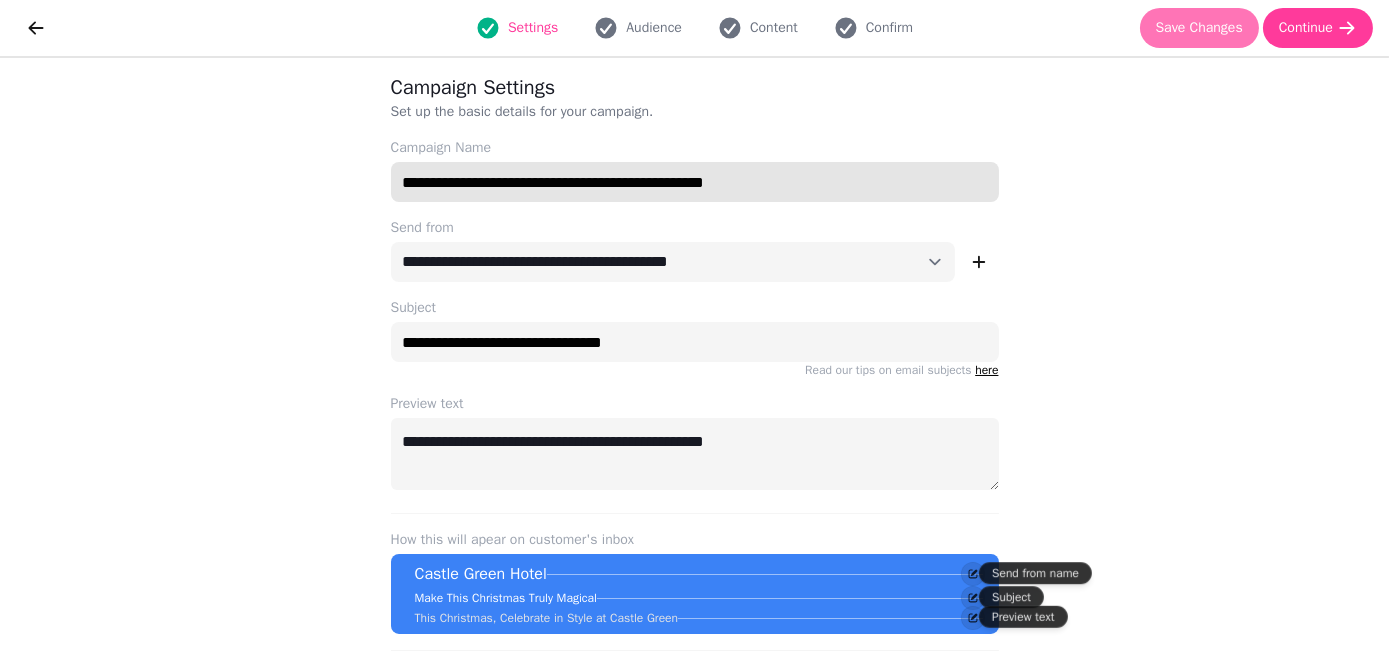 type on "**********" 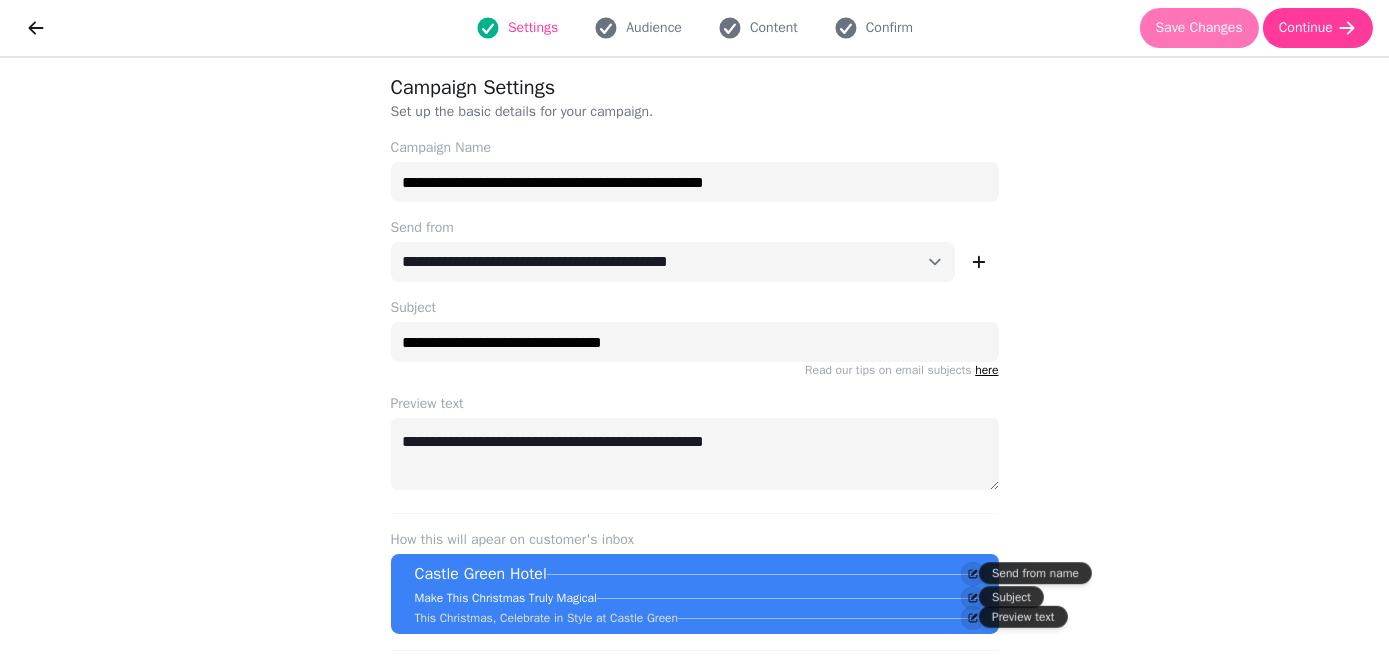 click on "Save Changes" at bounding box center [1199, 28] 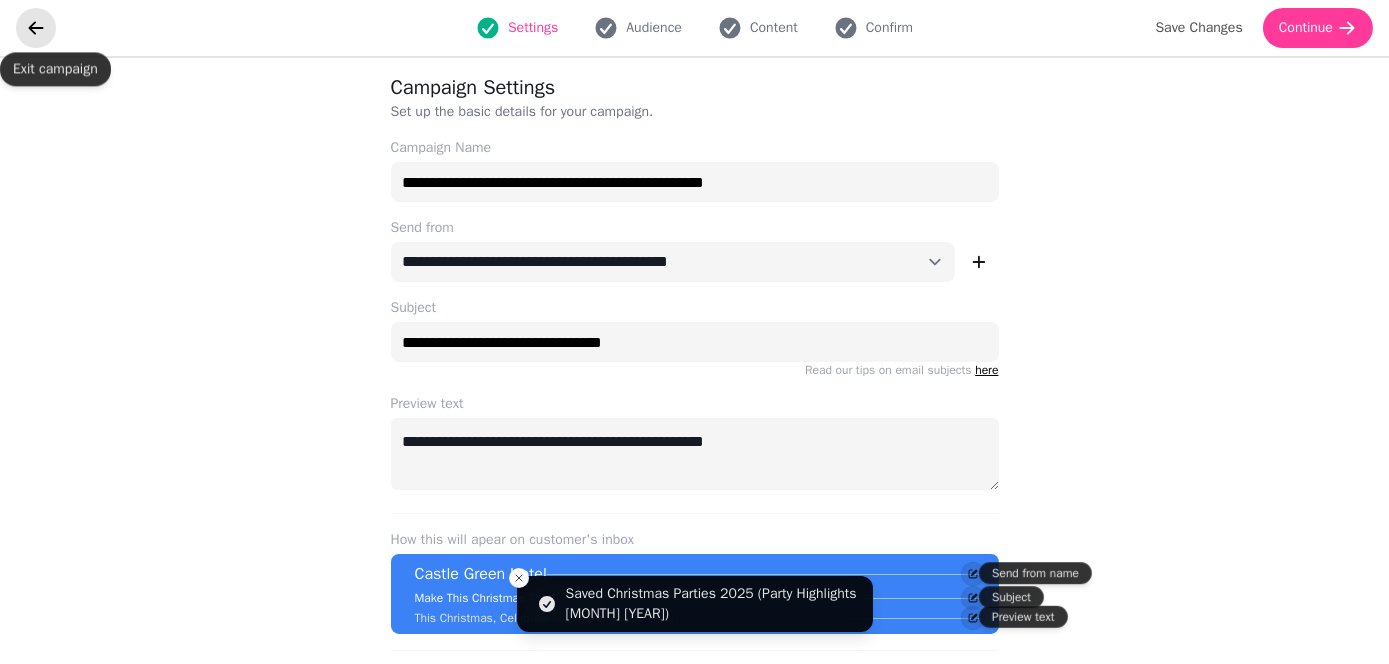 click 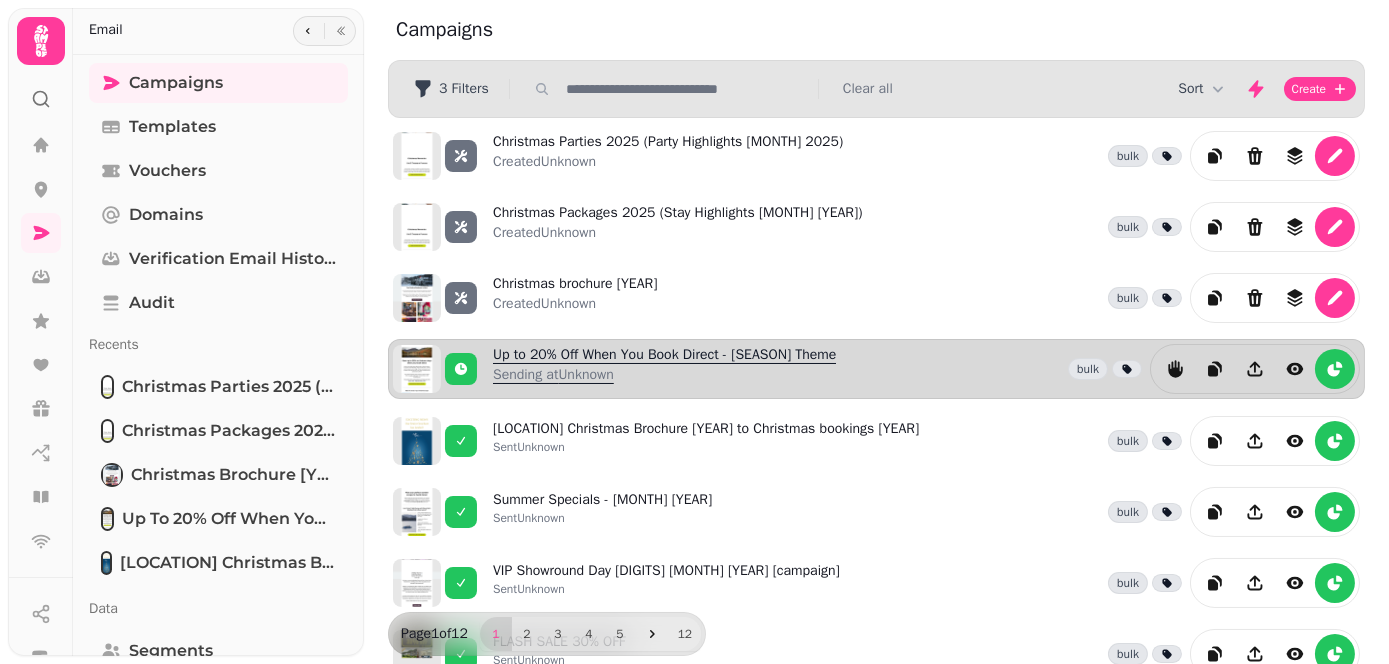 click on "Up to 20% Off When You Book Direct - [SEASON] Theme Sending at  Unknown" at bounding box center [664, 369] 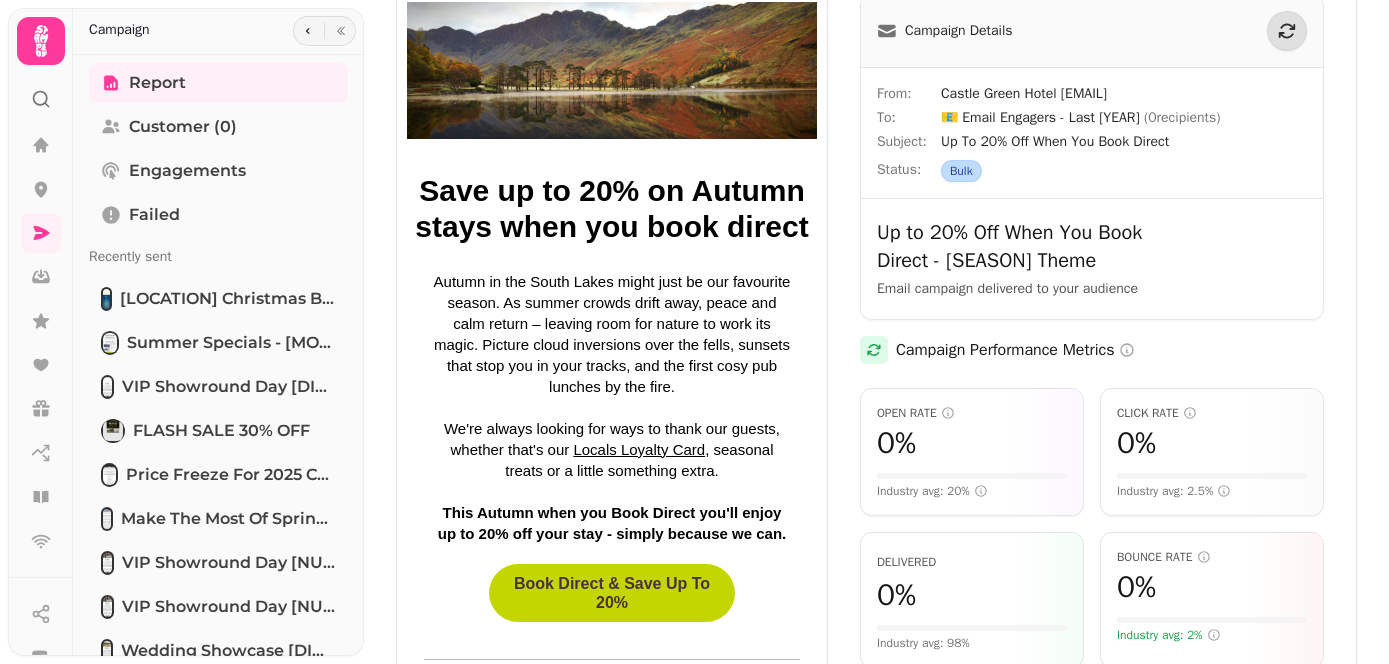 scroll, scrollTop: 0, scrollLeft: 0, axis: both 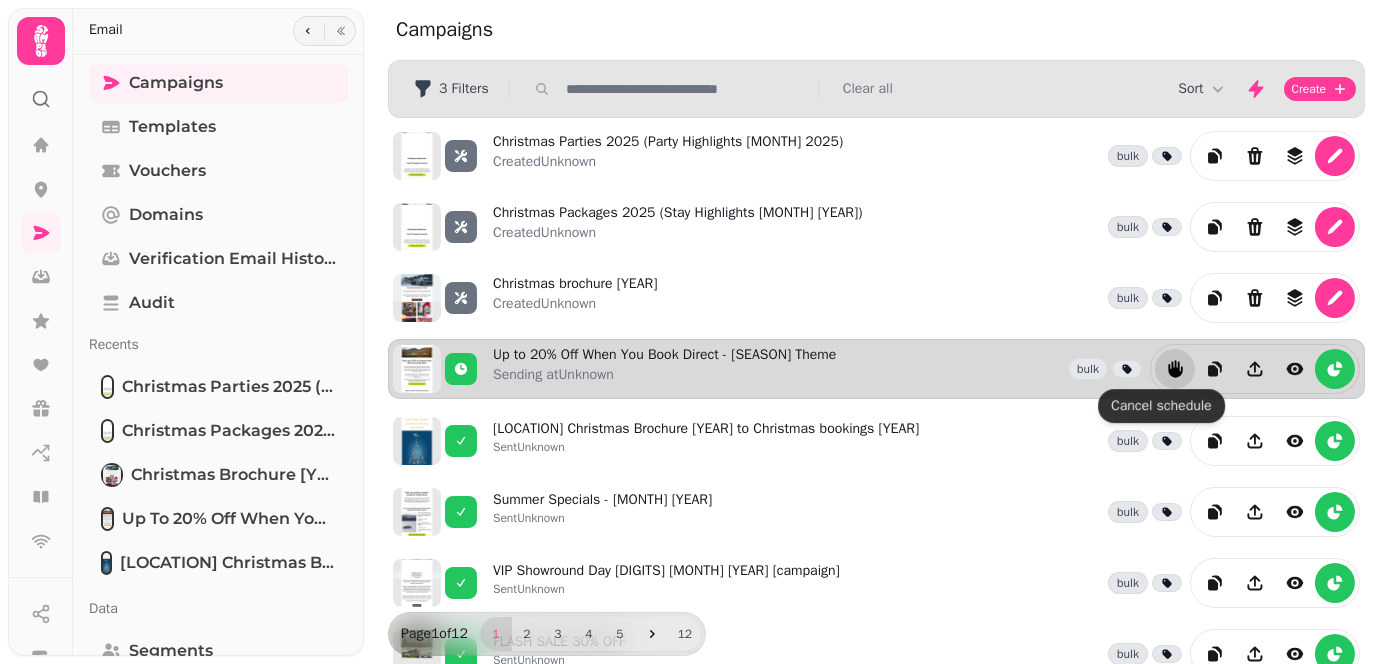 click at bounding box center [1175, 369] 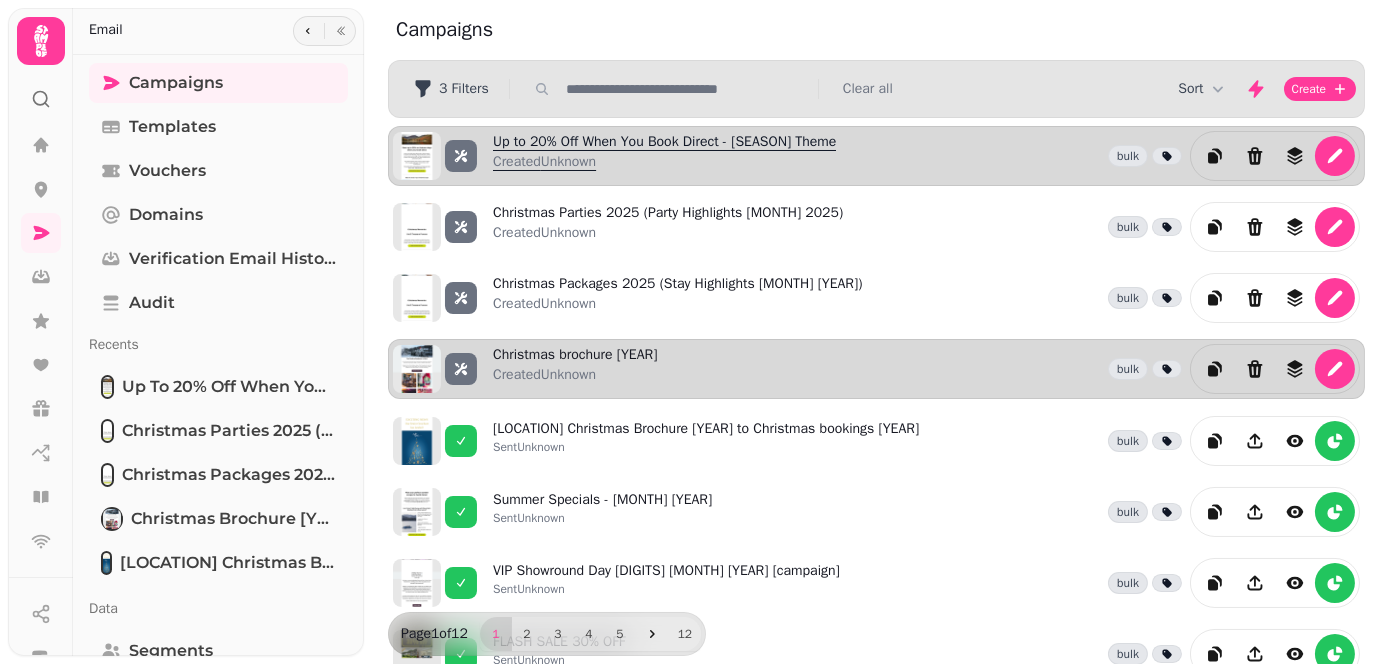 click on "Up to 20% Off When You Book Direct - [SEASON] Theme Created  Unknown" at bounding box center [664, 156] 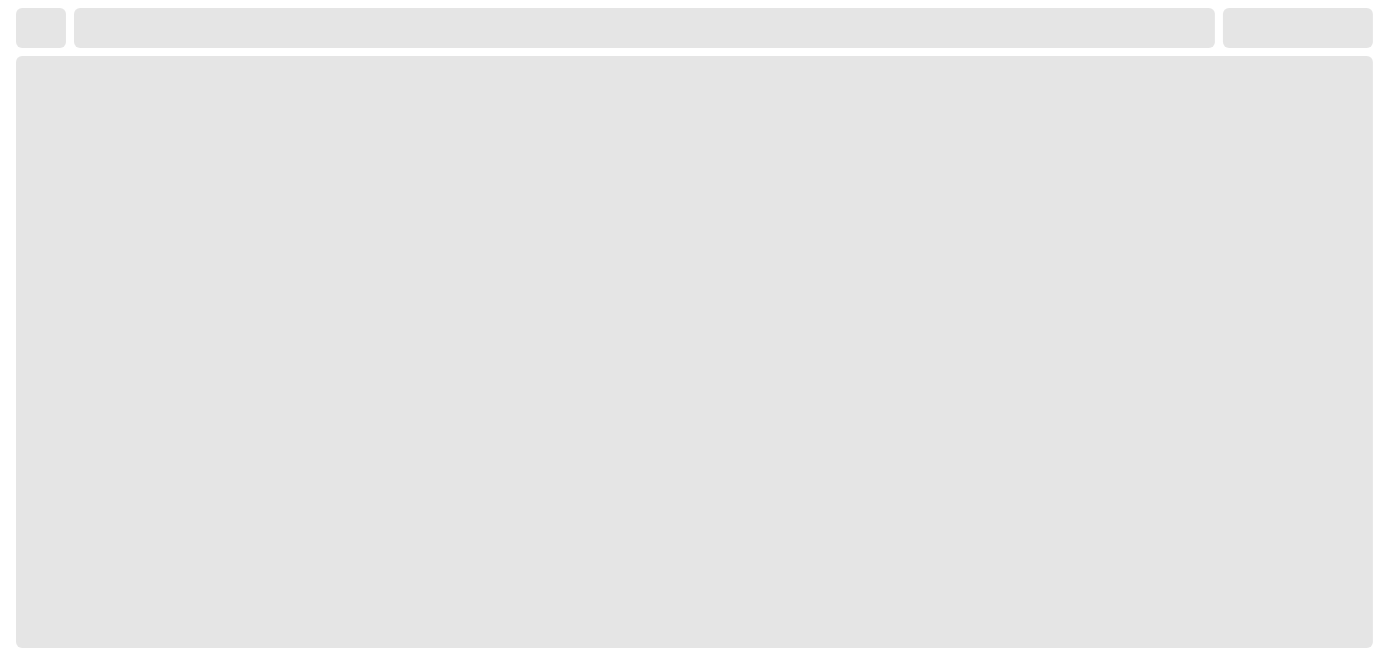 select on "**********" 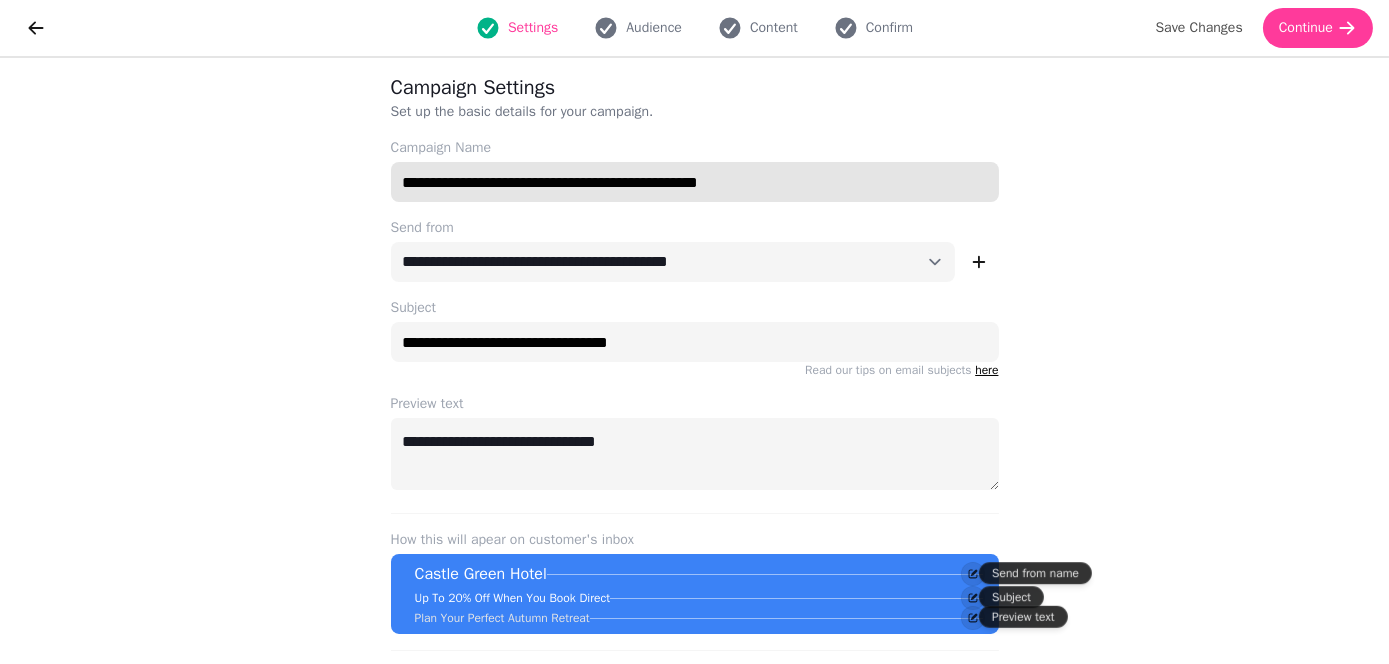 click on "**********" at bounding box center (695, 182) 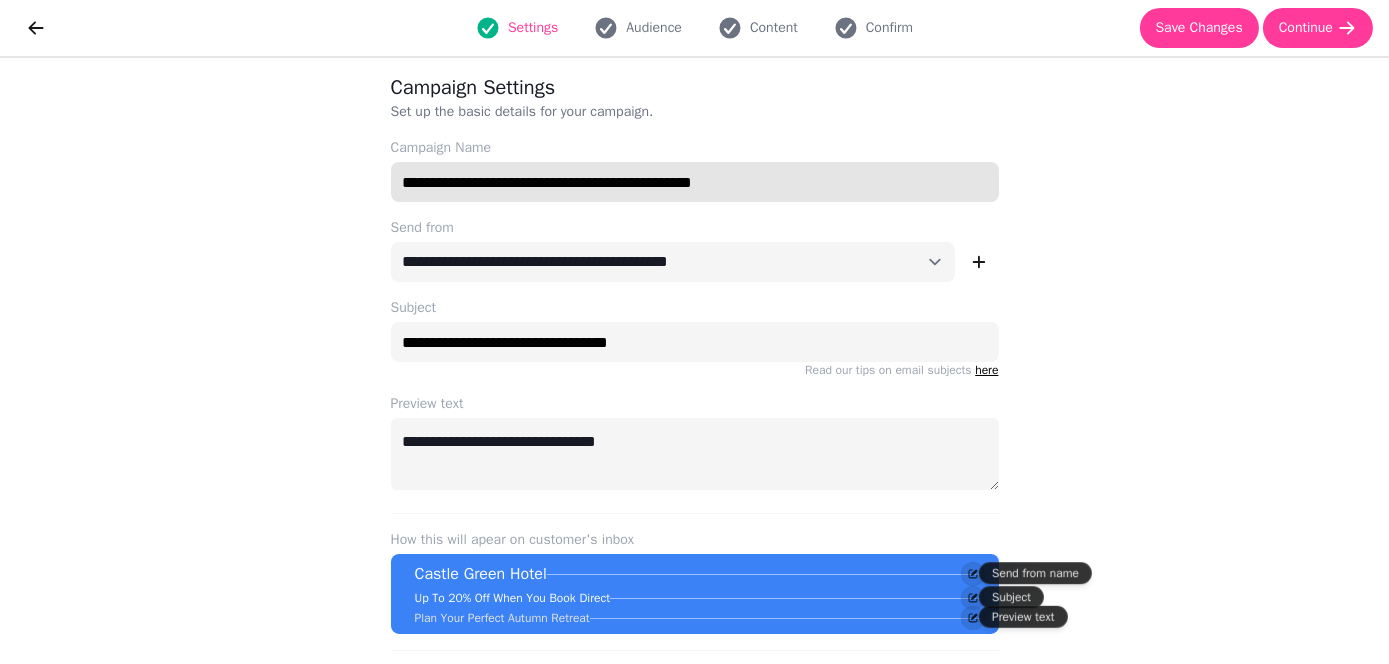 click on "**********" at bounding box center (695, 182) 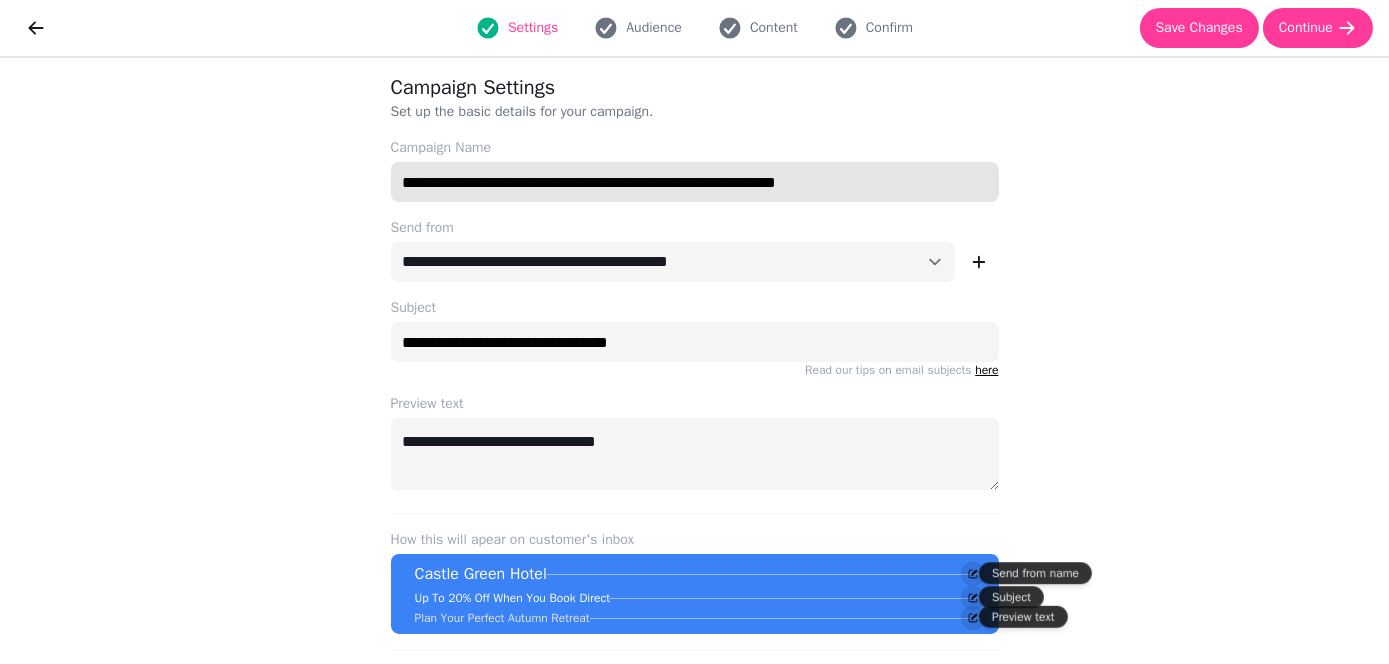 click on "**********" at bounding box center (695, 182) 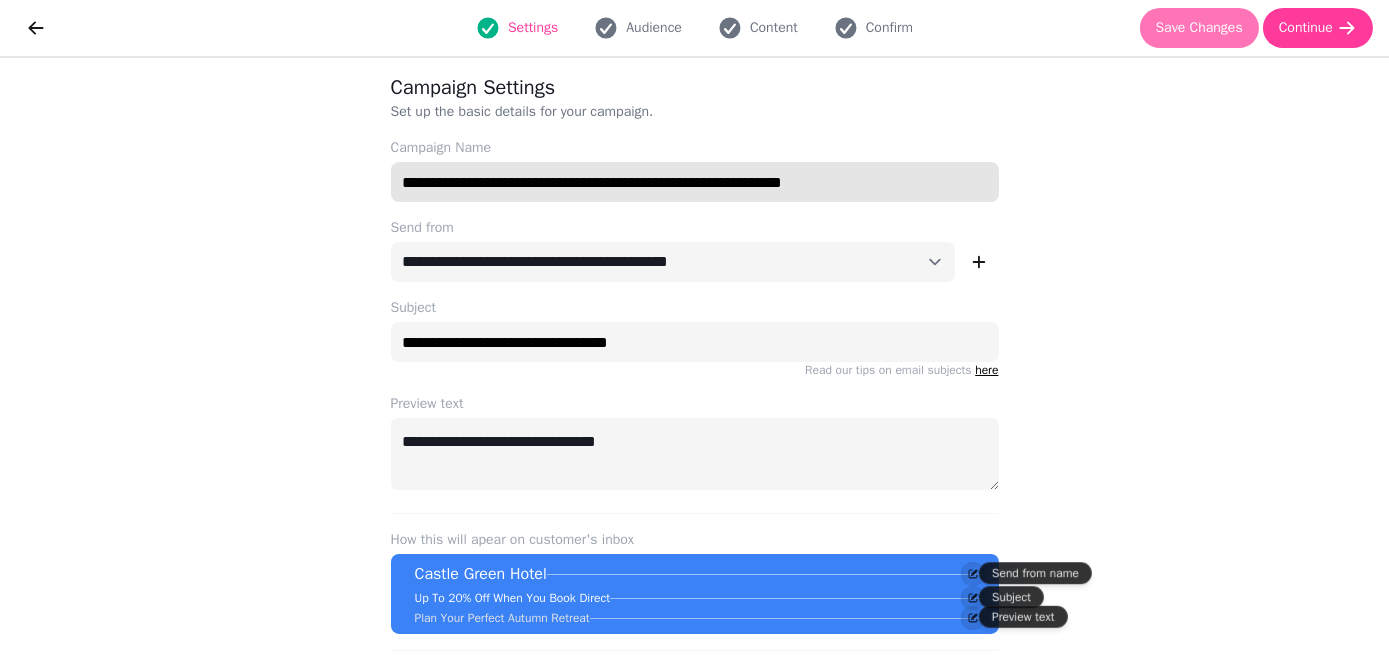 type on "**********" 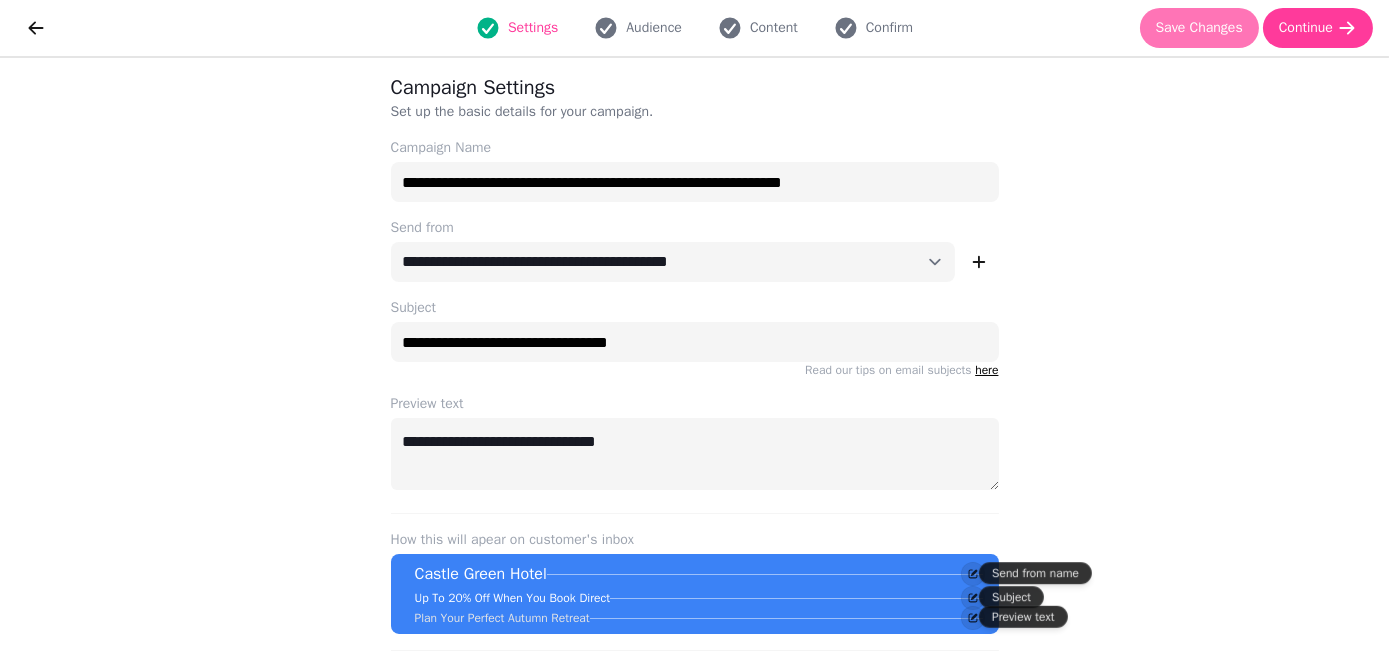 click on "Save Changes" at bounding box center [1199, 28] 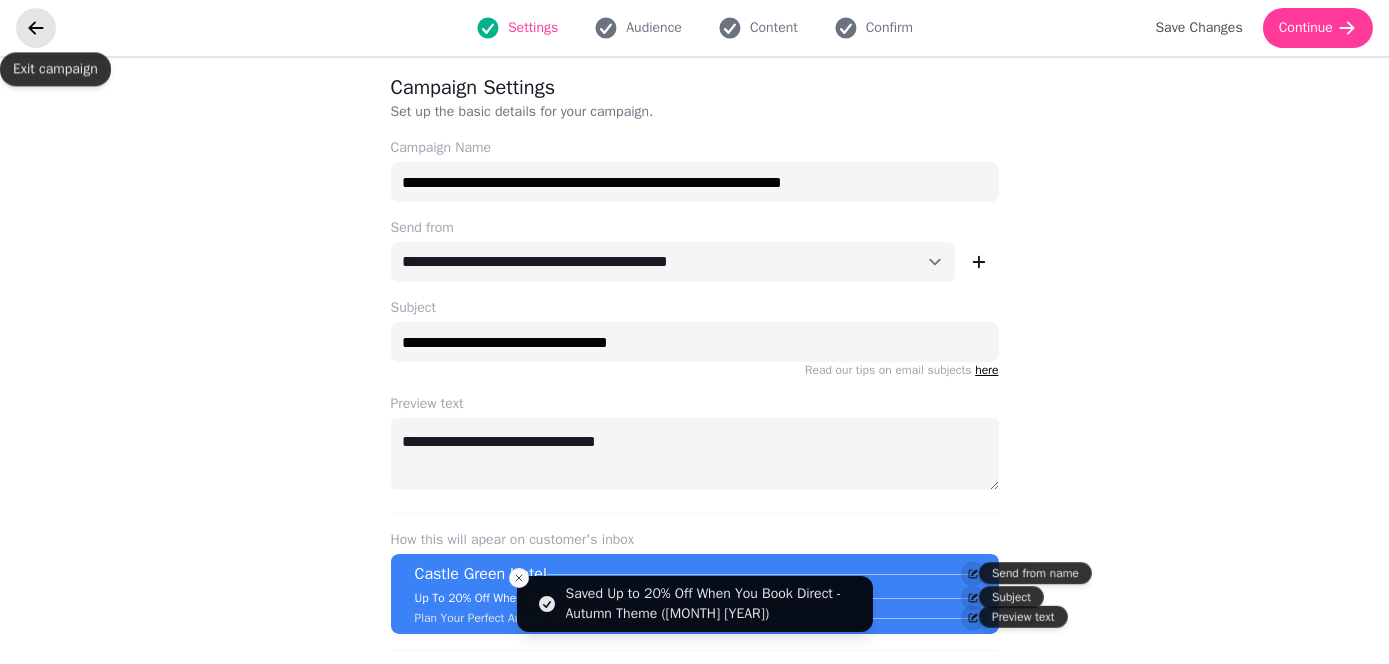 click at bounding box center [36, 28] 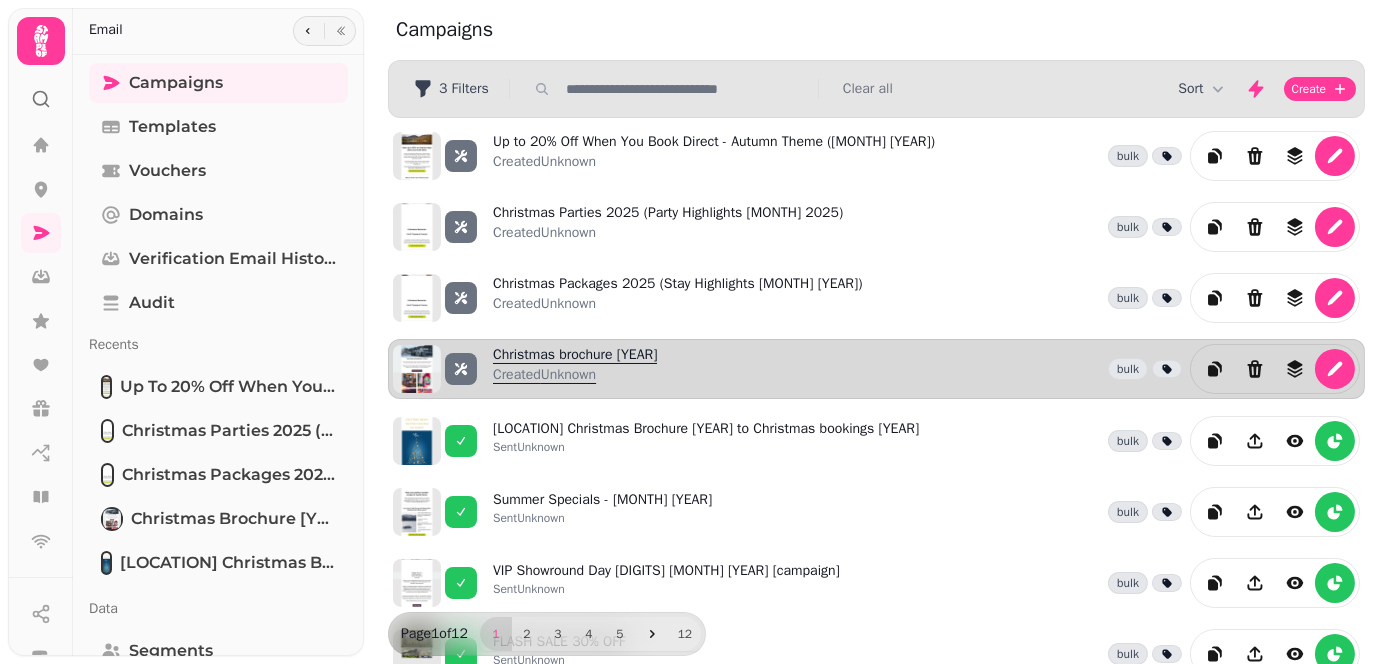 click on "[HOLIDAY] brochure [YEAR] Created  Unknown" at bounding box center (575, 369) 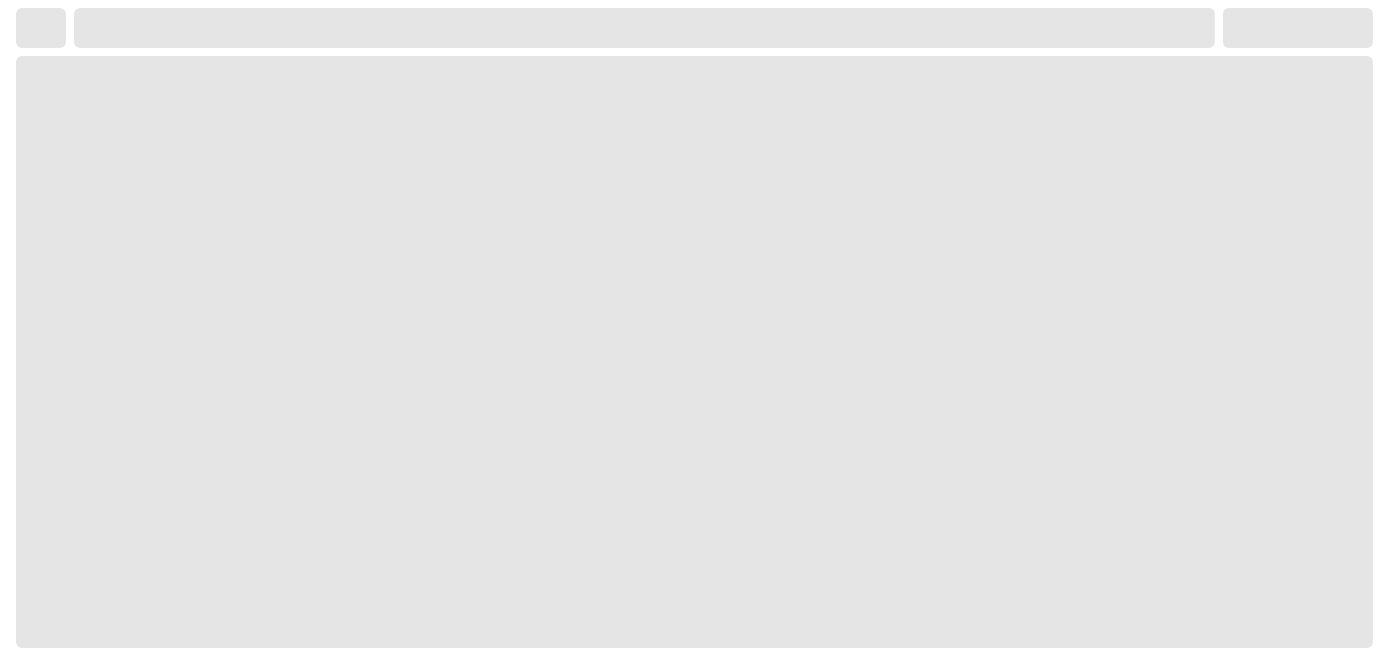 select on "**********" 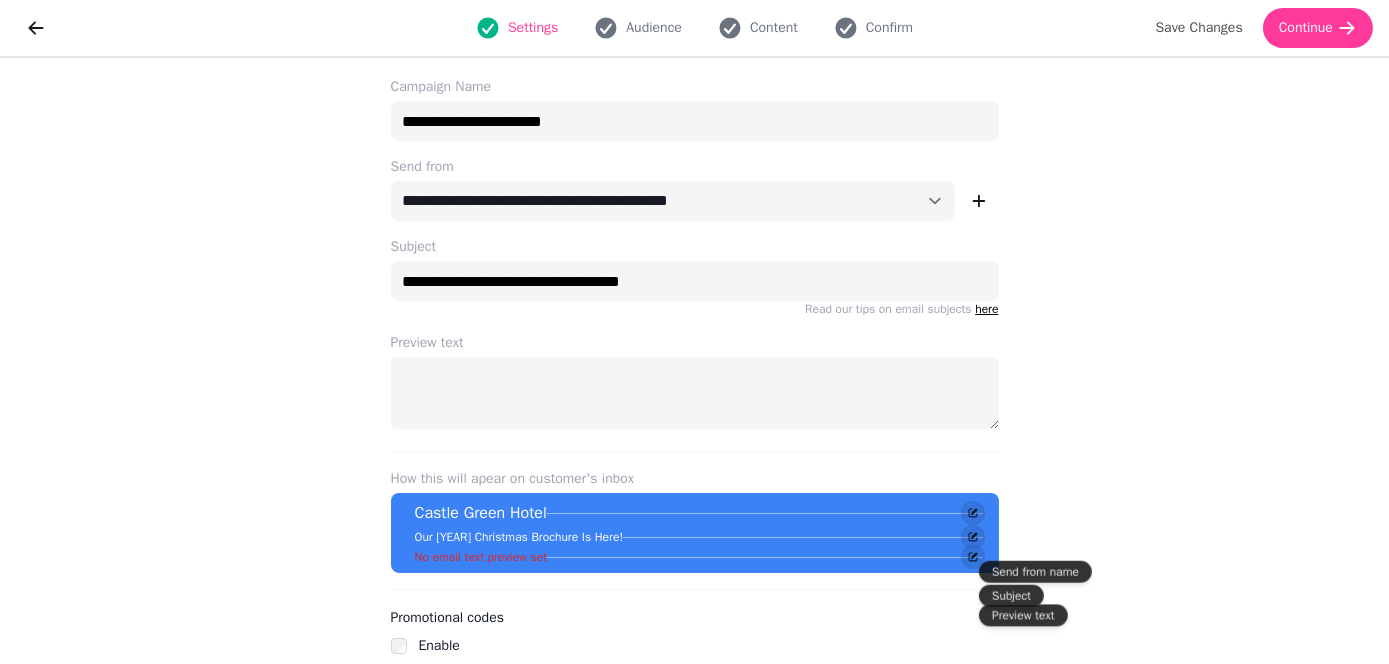 scroll, scrollTop: 93, scrollLeft: 0, axis: vertical 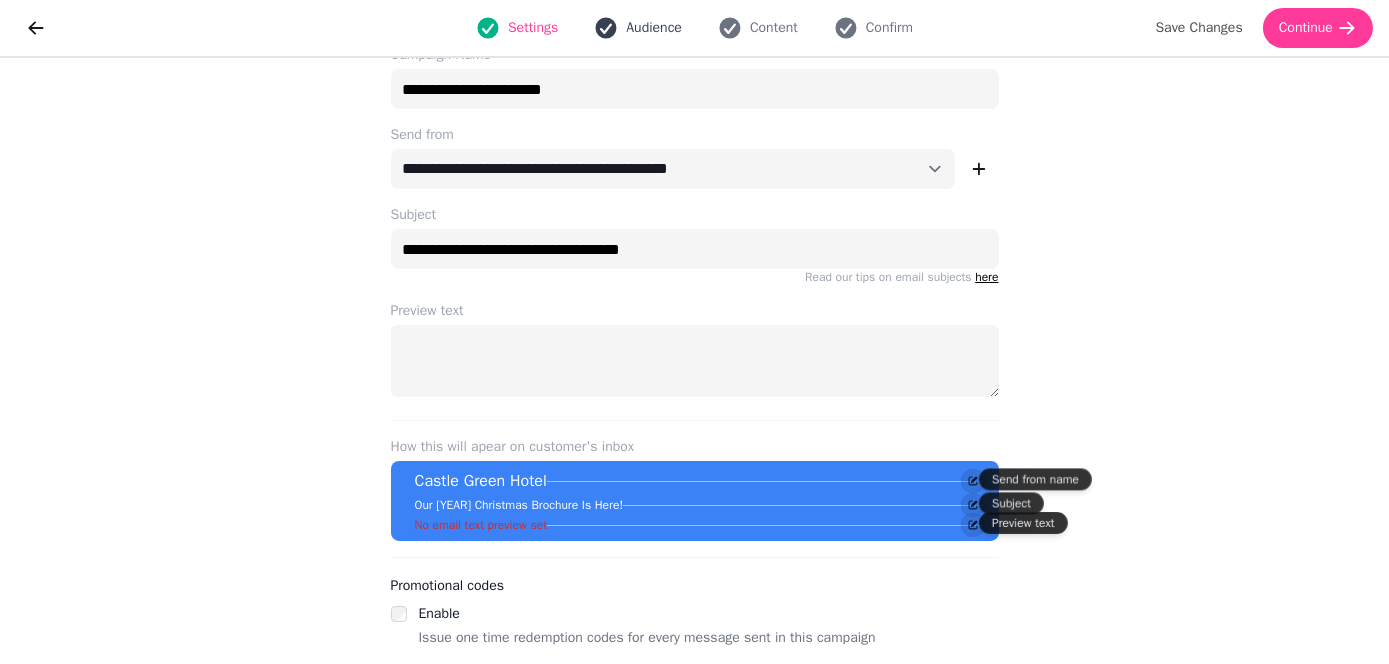 click on "Audience" at bounding box center [654, 28] 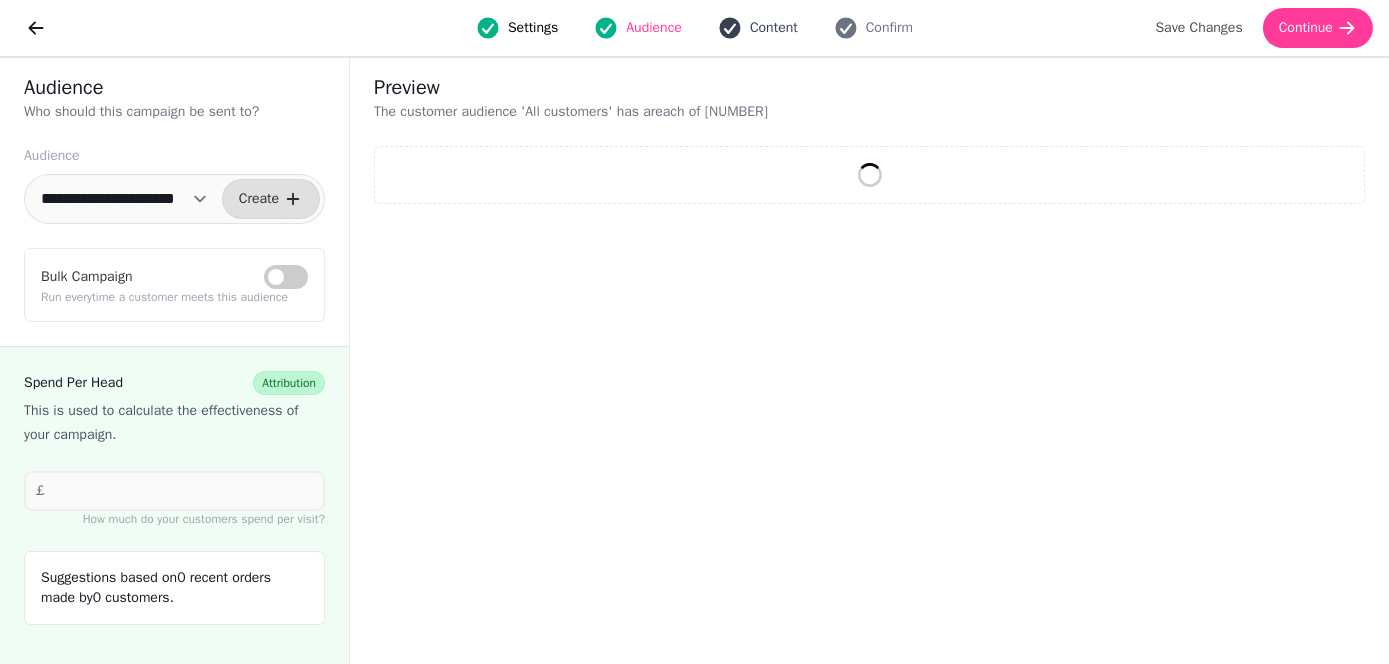 select on "**" 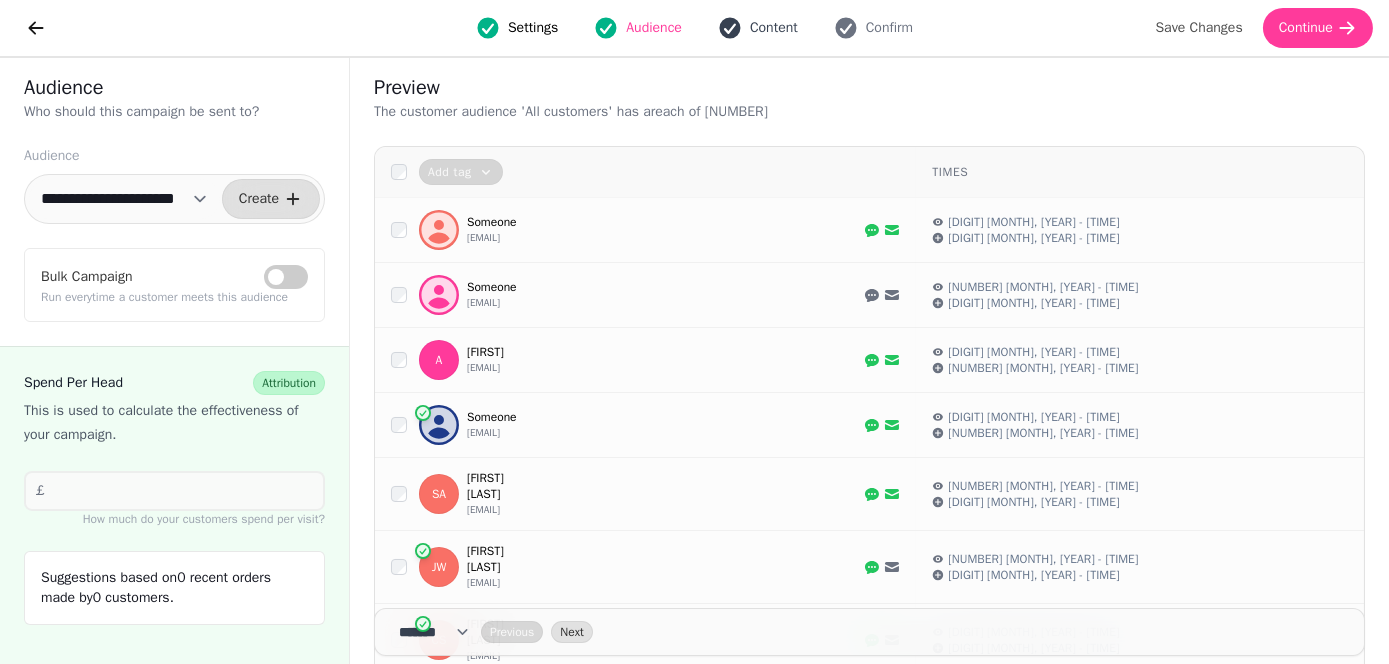 click on "Content" at bounding box center [774, 28] 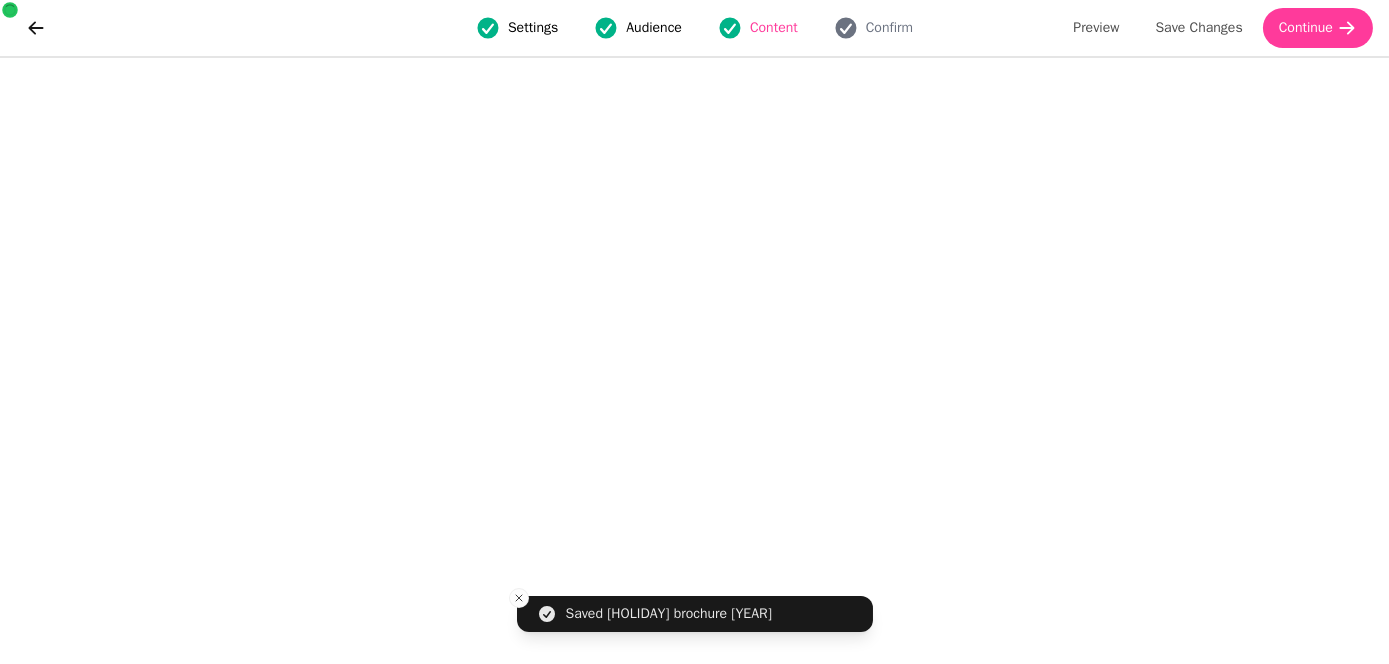 click on "Audience" at bounding box center (638, 28) 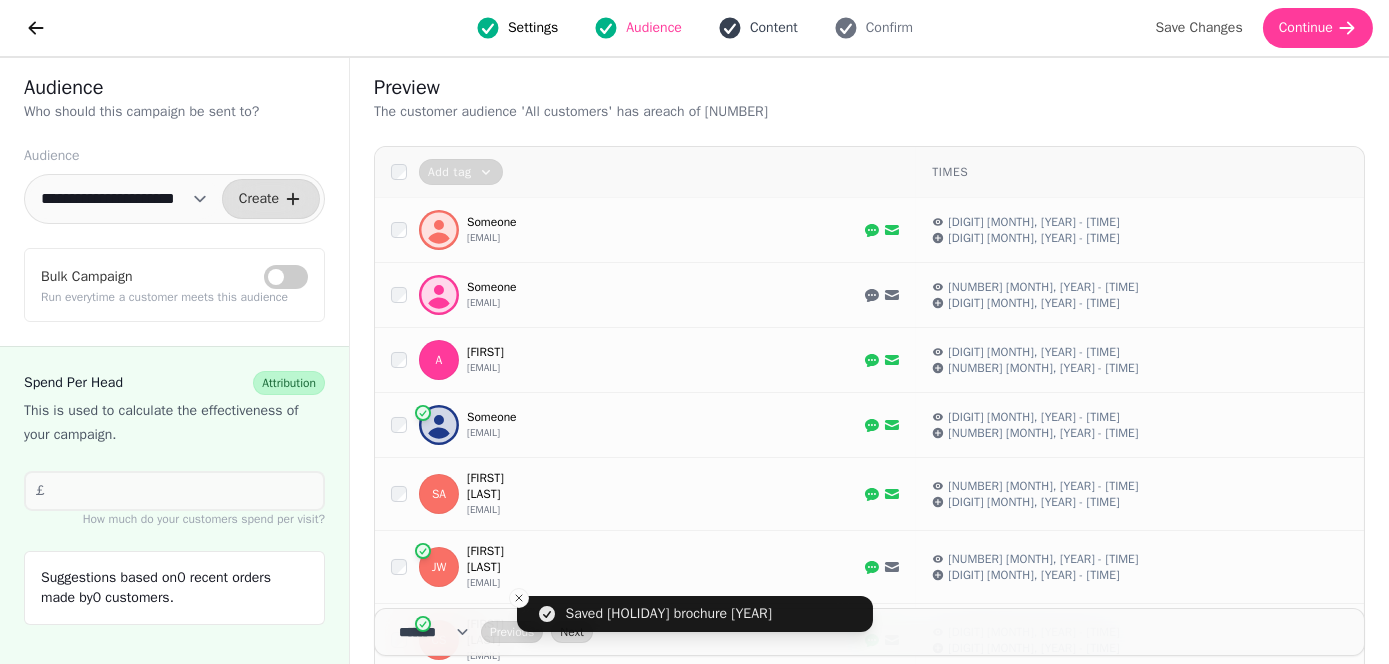 click 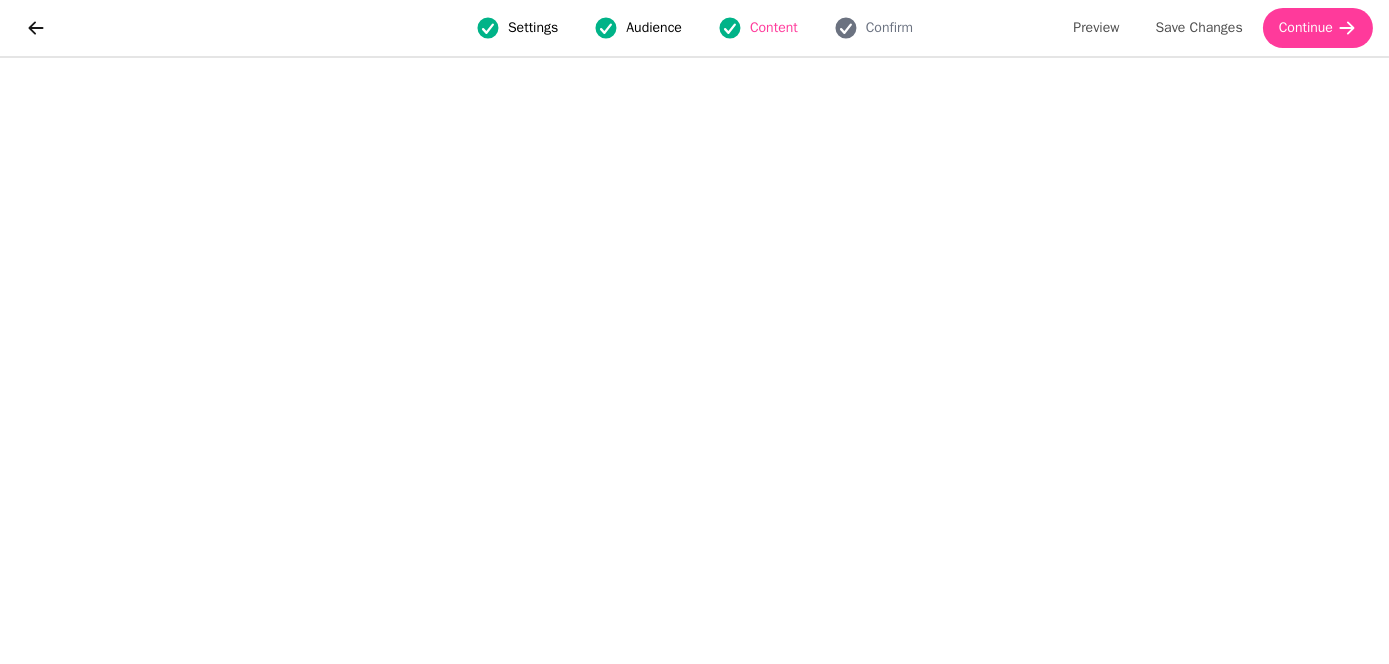 click at bounding box center (41, 28) 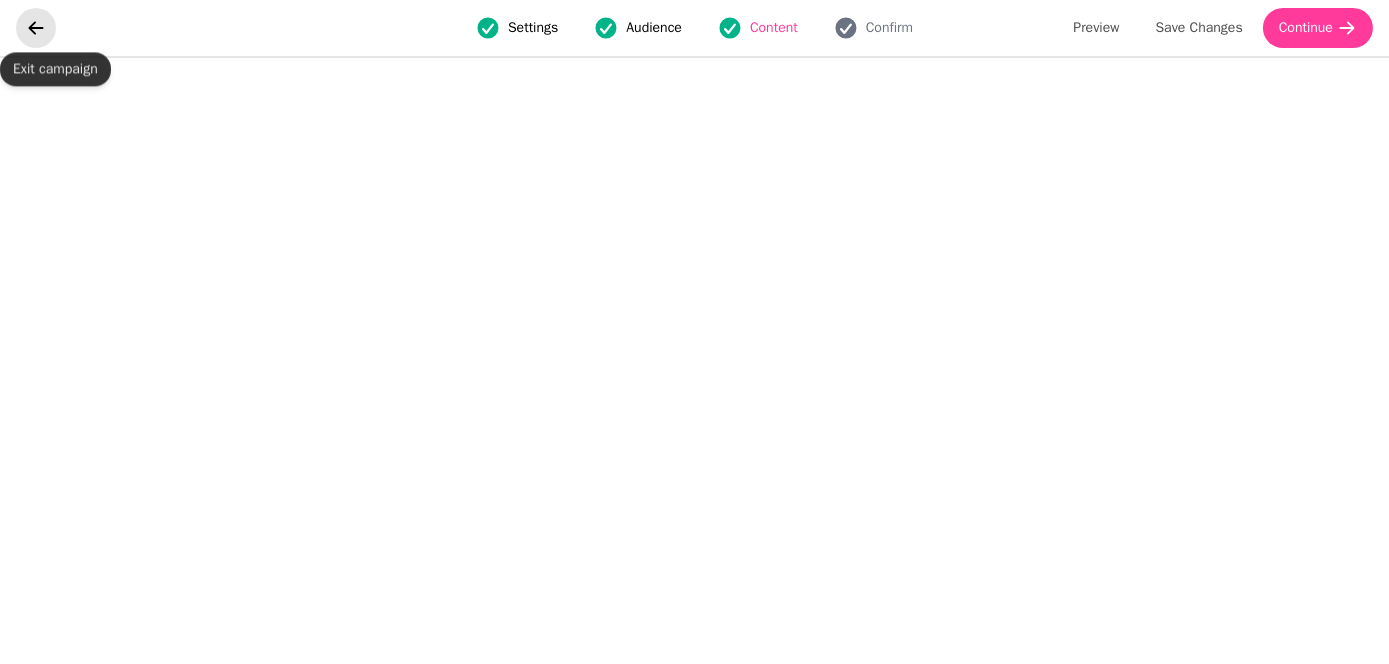 click 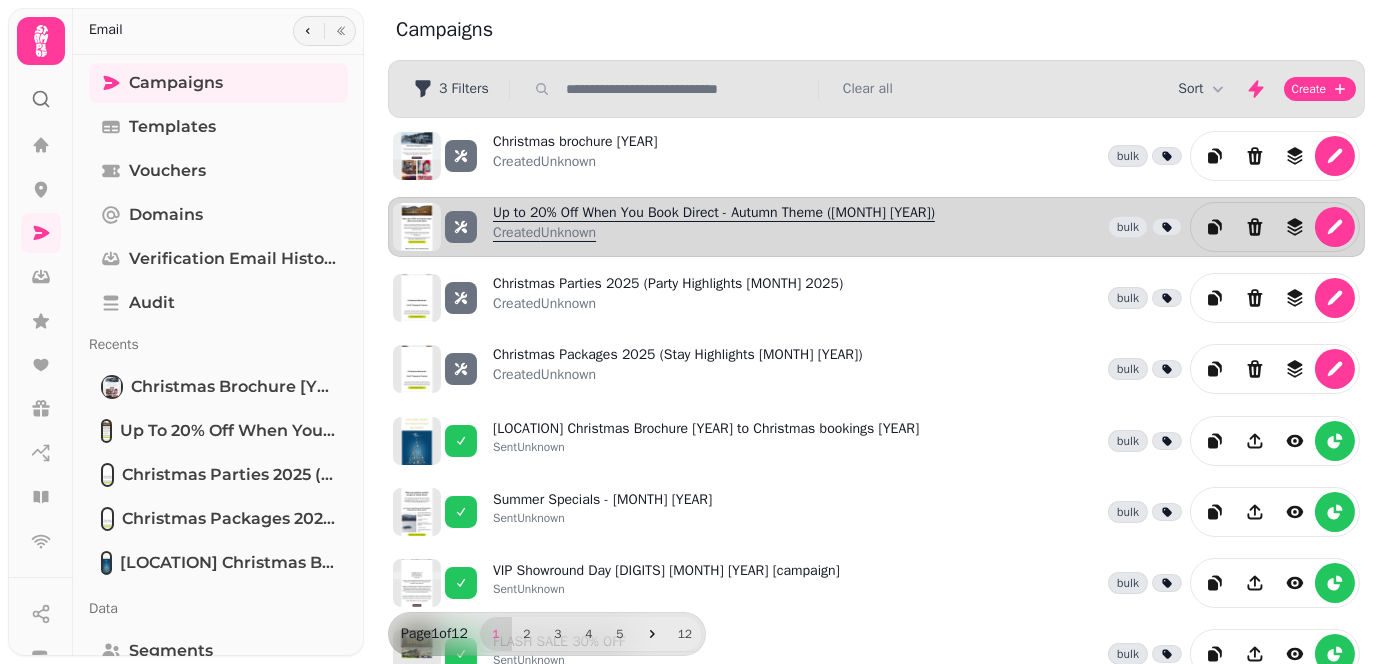 click on "Created  Unknown" at bounding box center [714, 233] 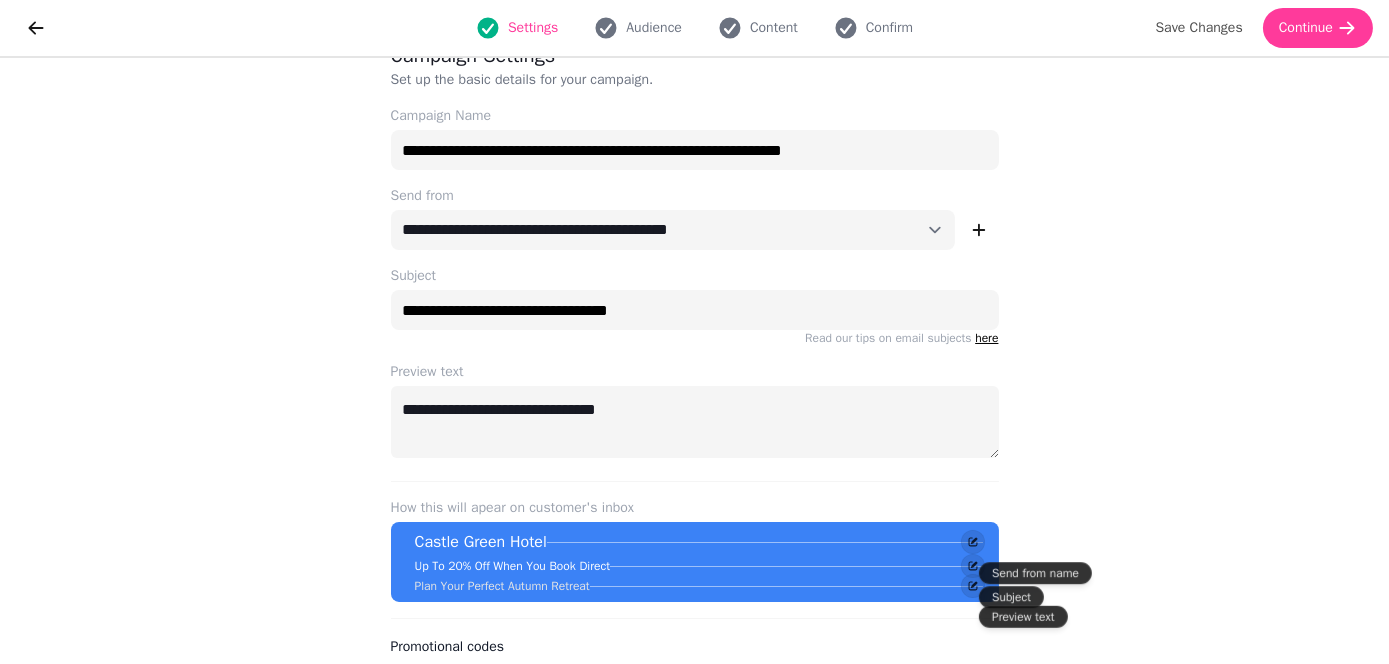 scroll, scrollTop: 0, scrollLeft: 0, axis: both 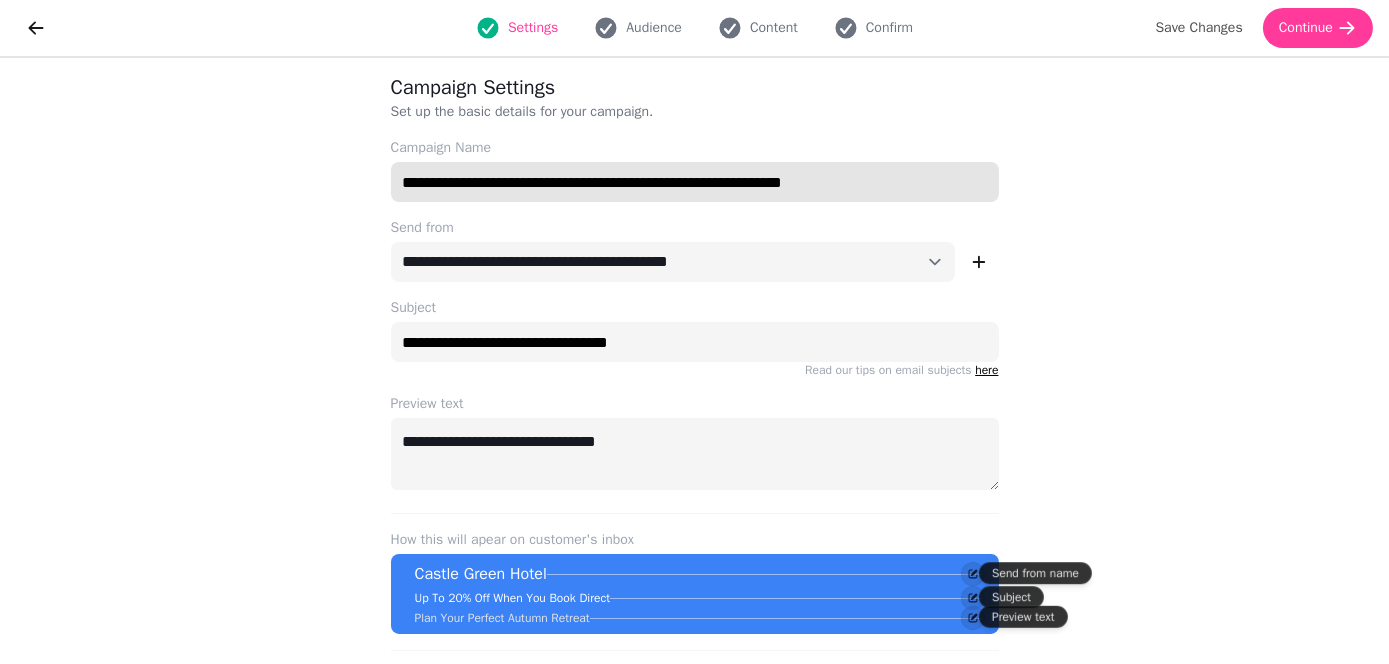 click on "**********" at bounding box center [695, 182] 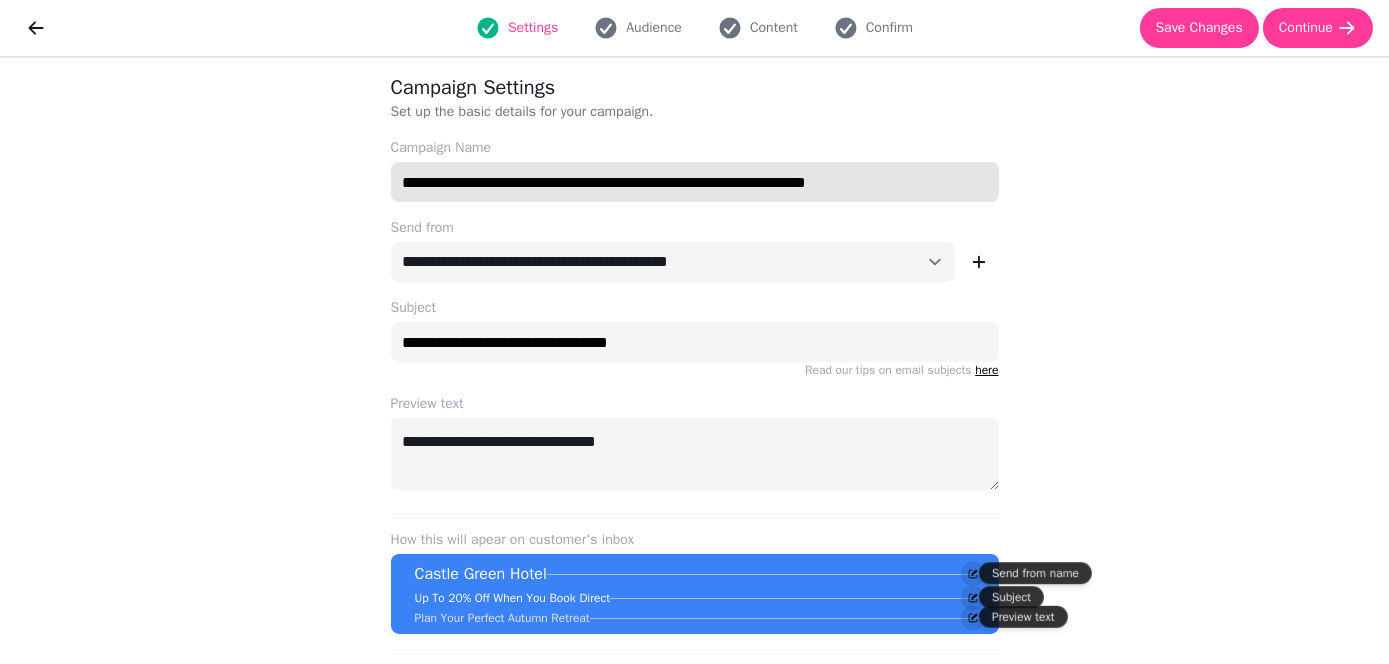 drag, startPoint x: 440, startPoint y: 182, endPoint x: 377, endPoint y: 181, distance: 63.007935 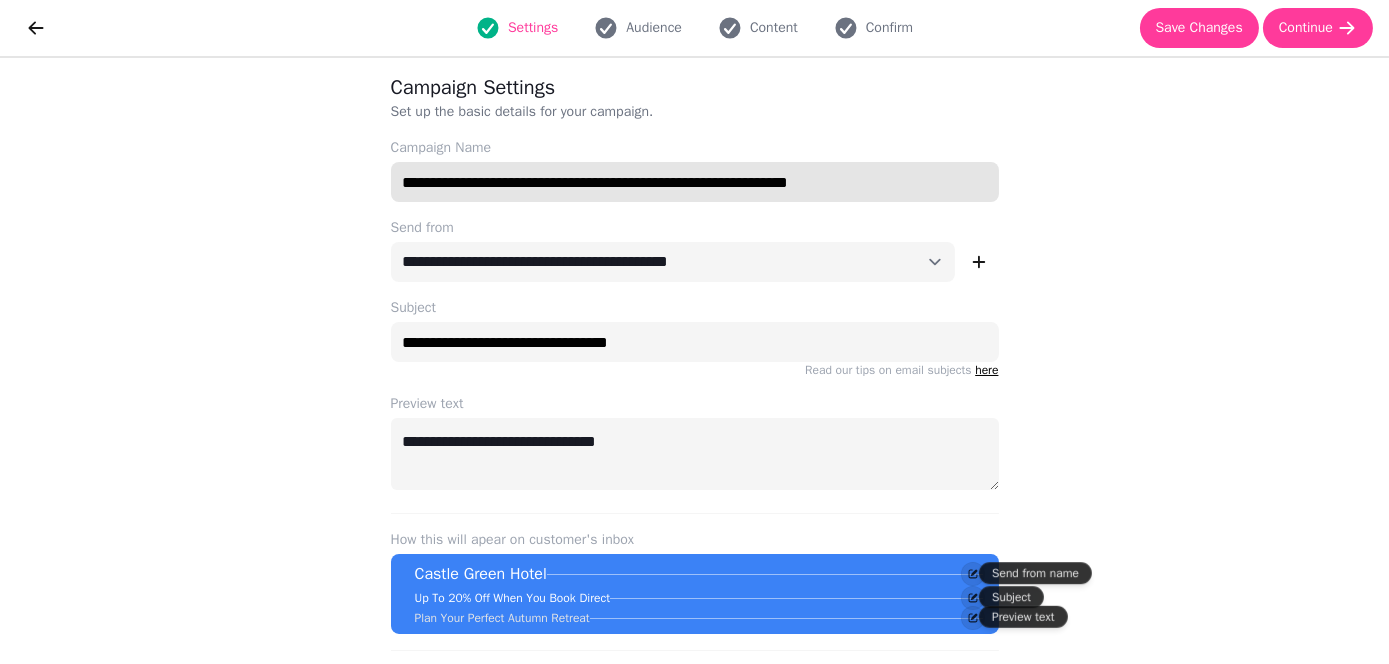type on "**********" 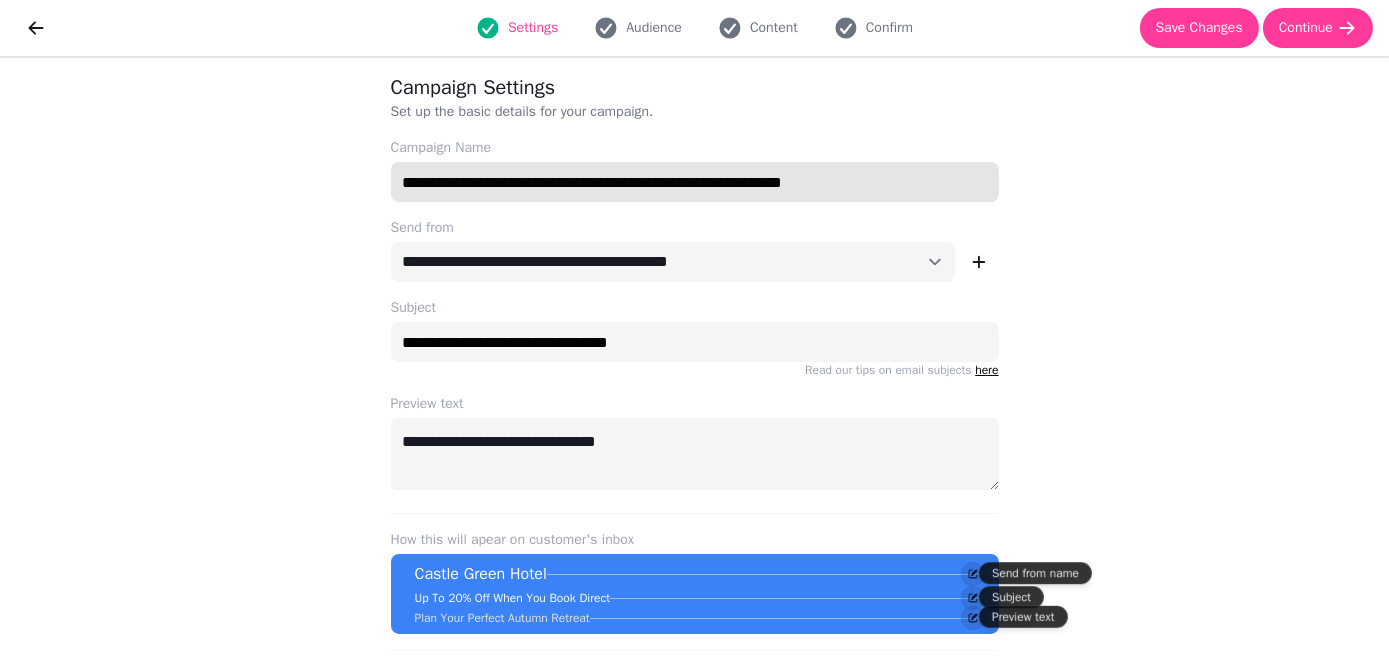 click on "**********" at bounding box center [695, 182] 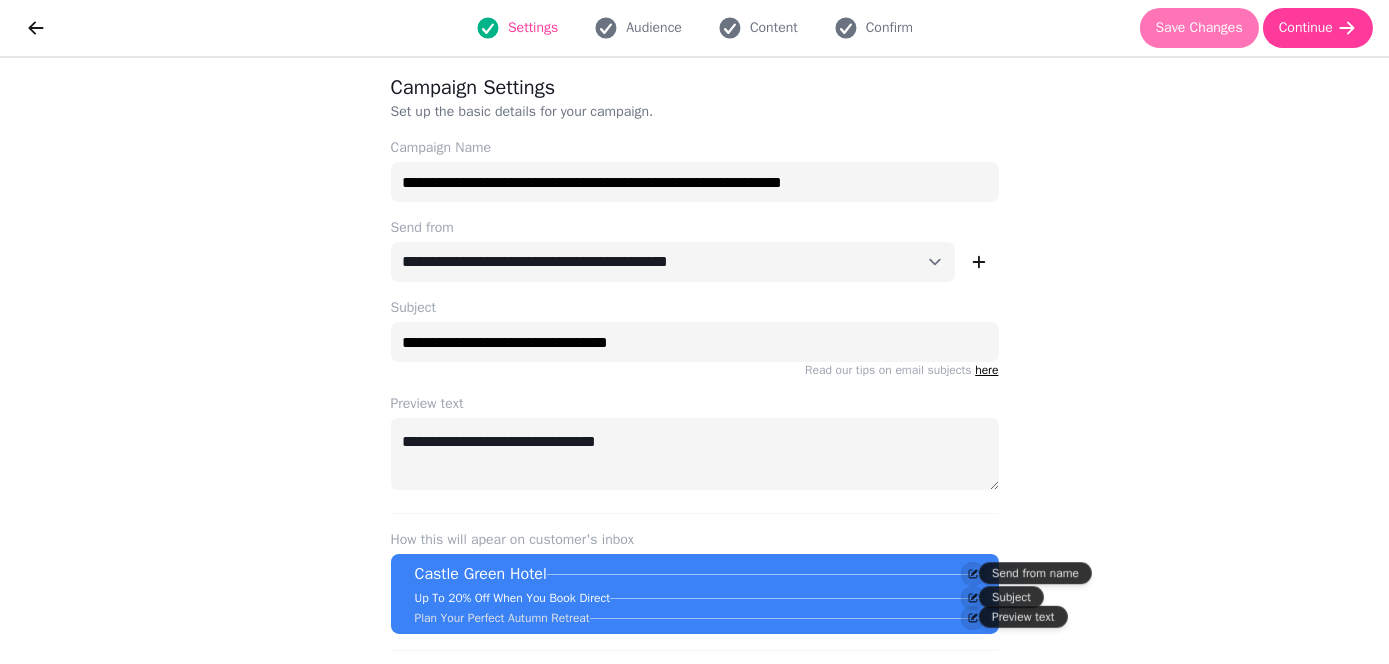 click on "Save Changes" at bounding box center (1199, 28) 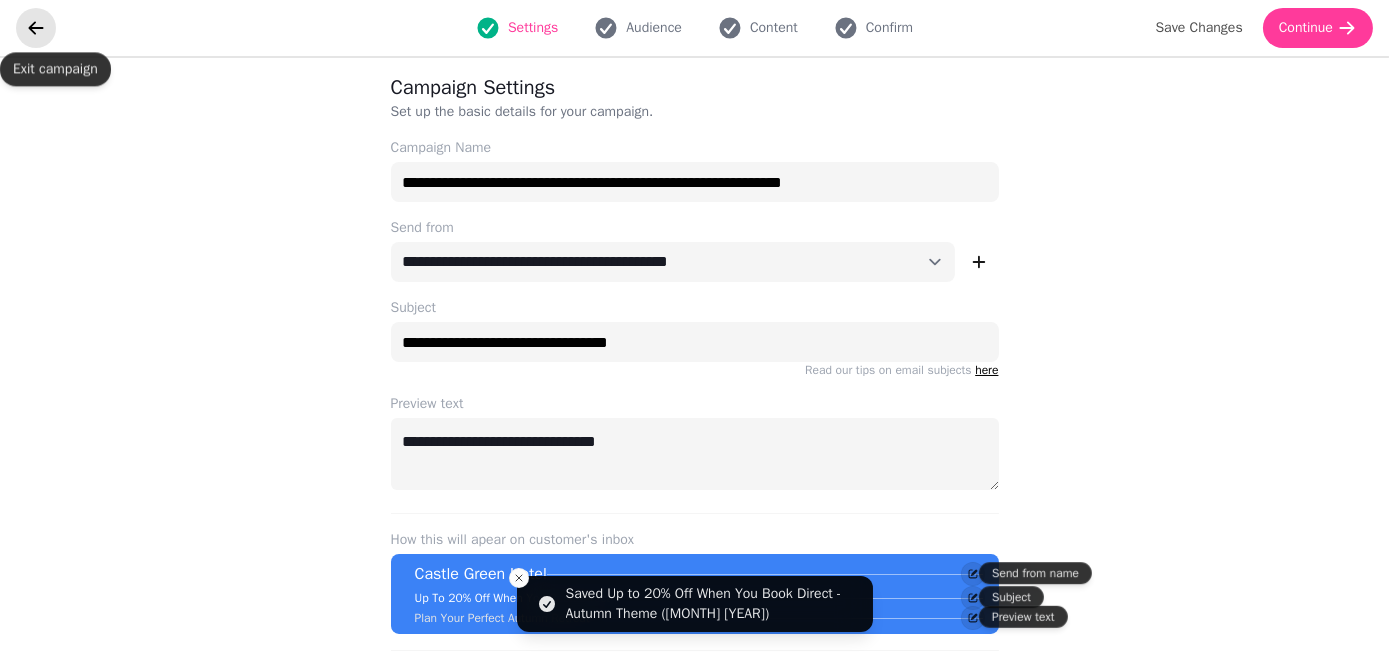 click 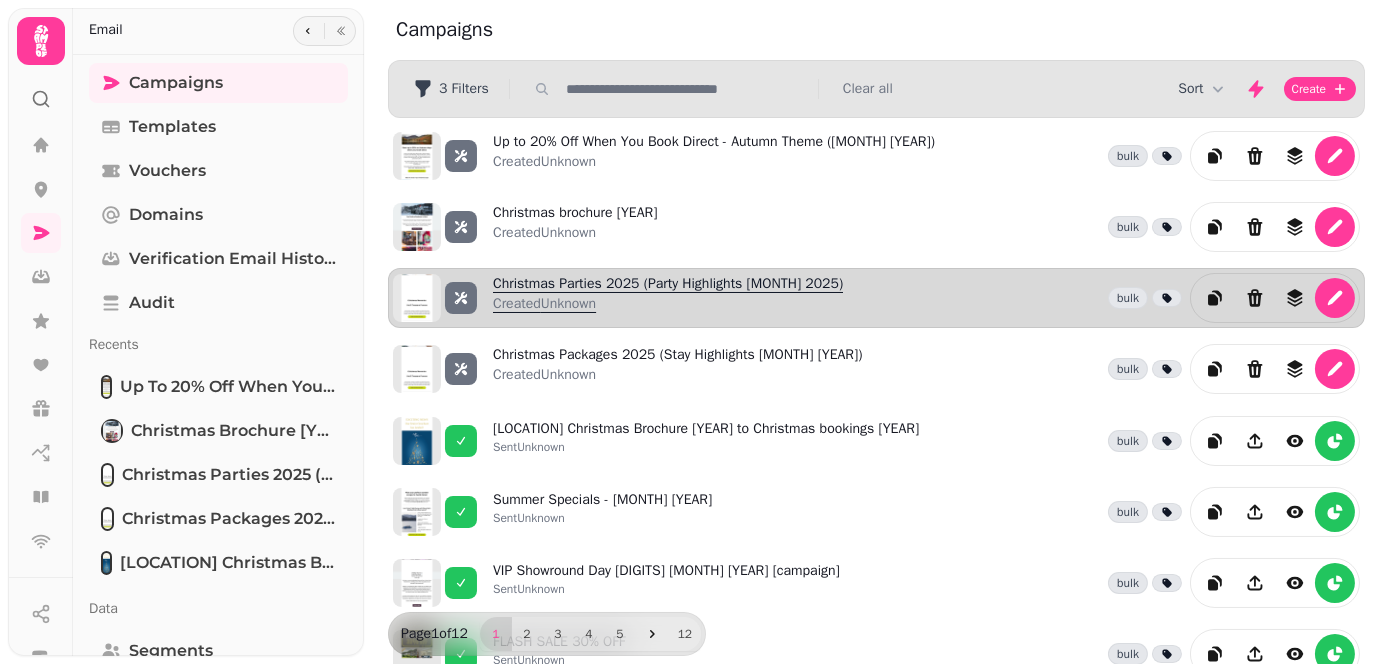 click on "[HOLIDAY] Parties [YEAR] (Party Highlights [MONTH] [YEAR]) Created  Unknown" at bounding box center [668, 298] 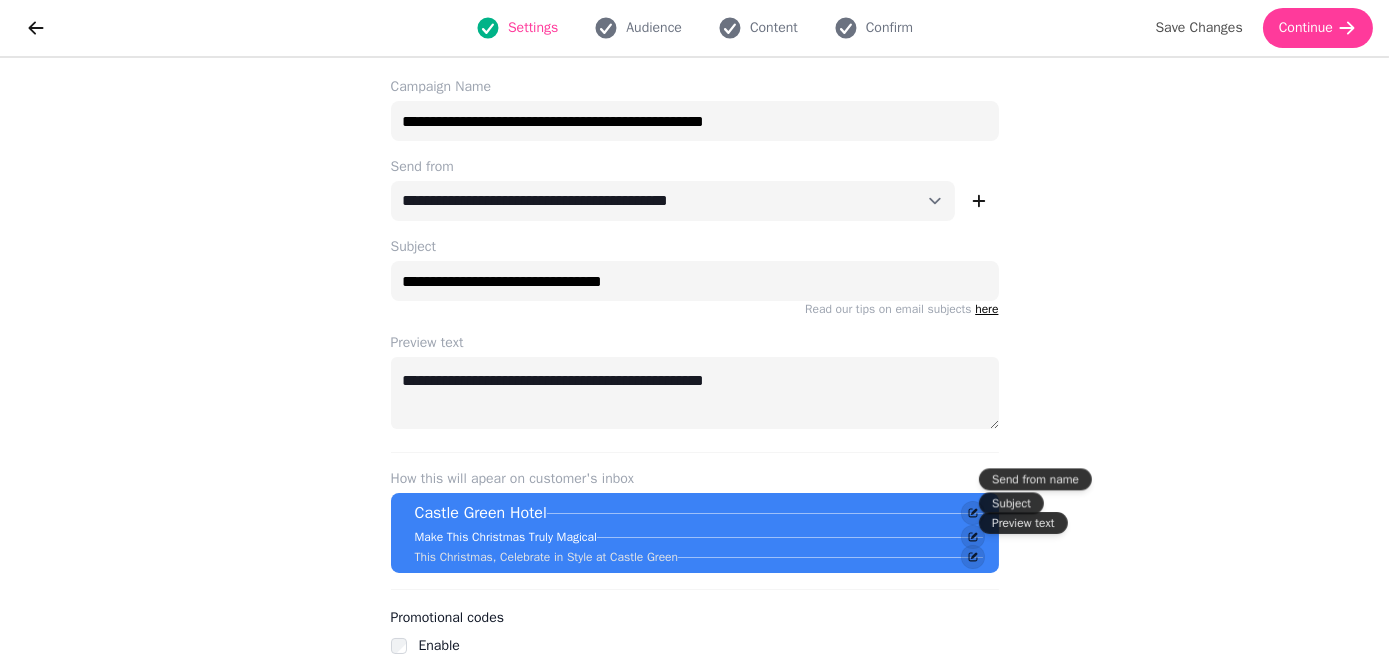scroll, scrollTop: 93, scrollLeft: 0, axis: vertical 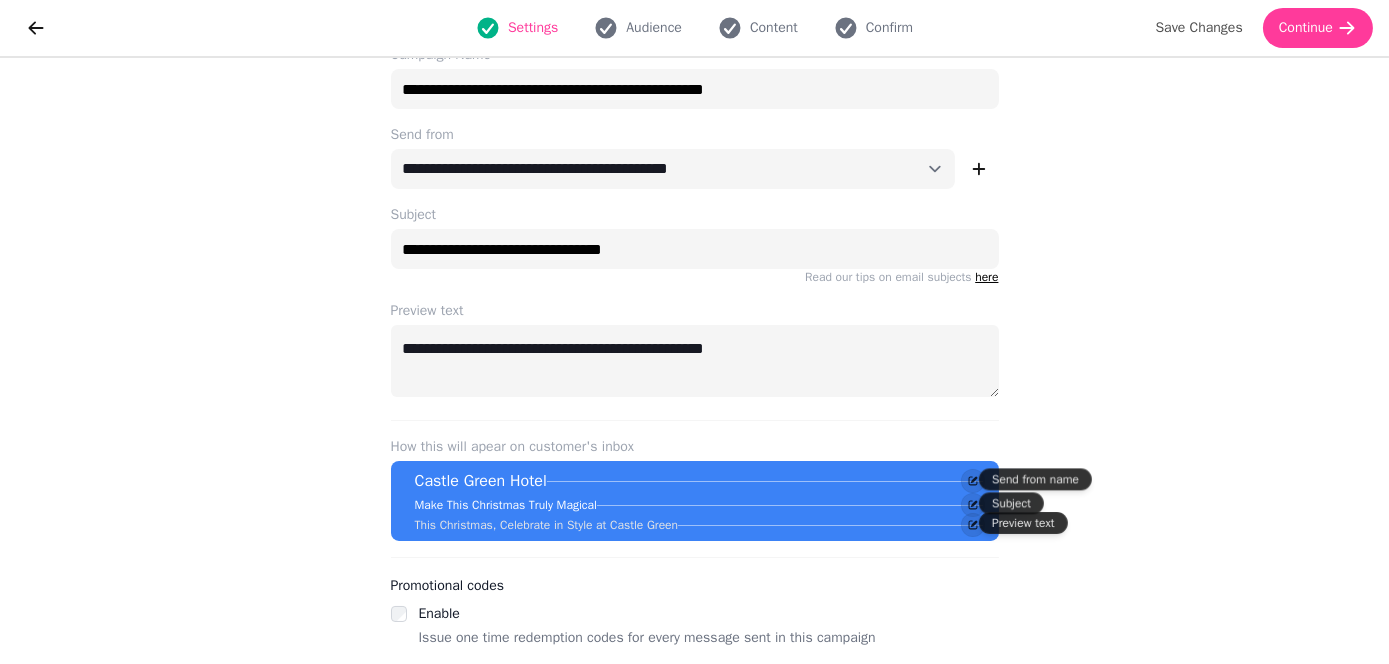 click on "Settings Audience Content Confirm" at bounding box center (694, 28) 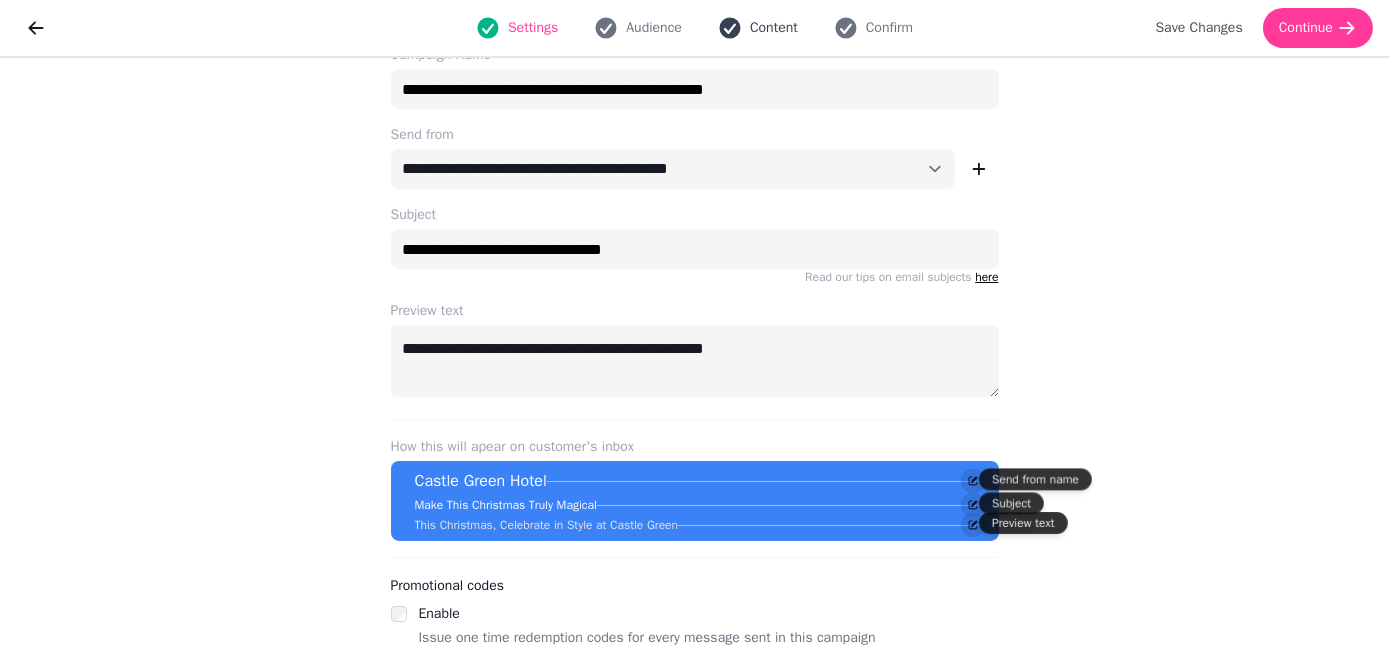 click on "Content" at bounding box center [774, 28] 